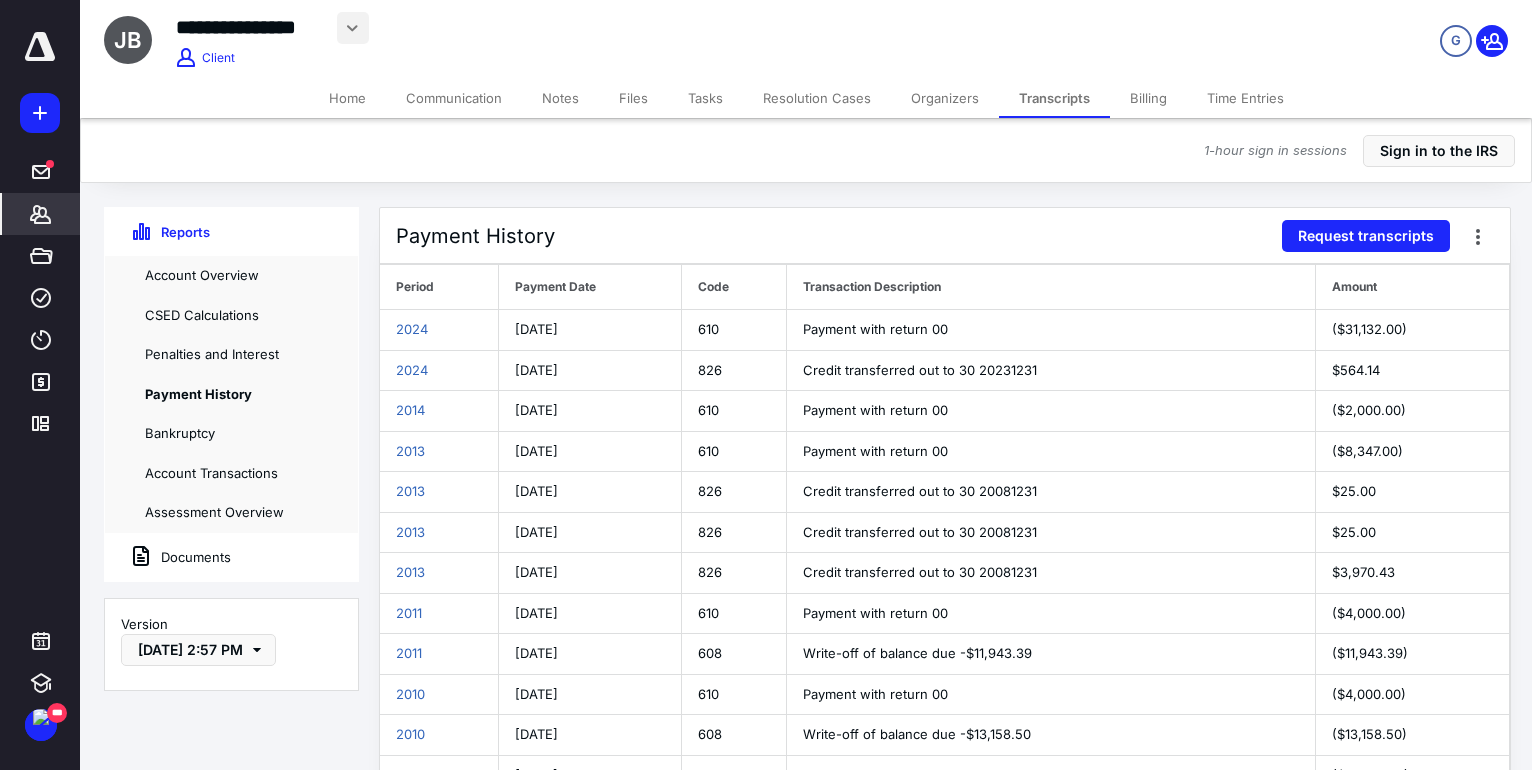 scroll, scrollTop: 0, scrollLeft: 0, axis: both 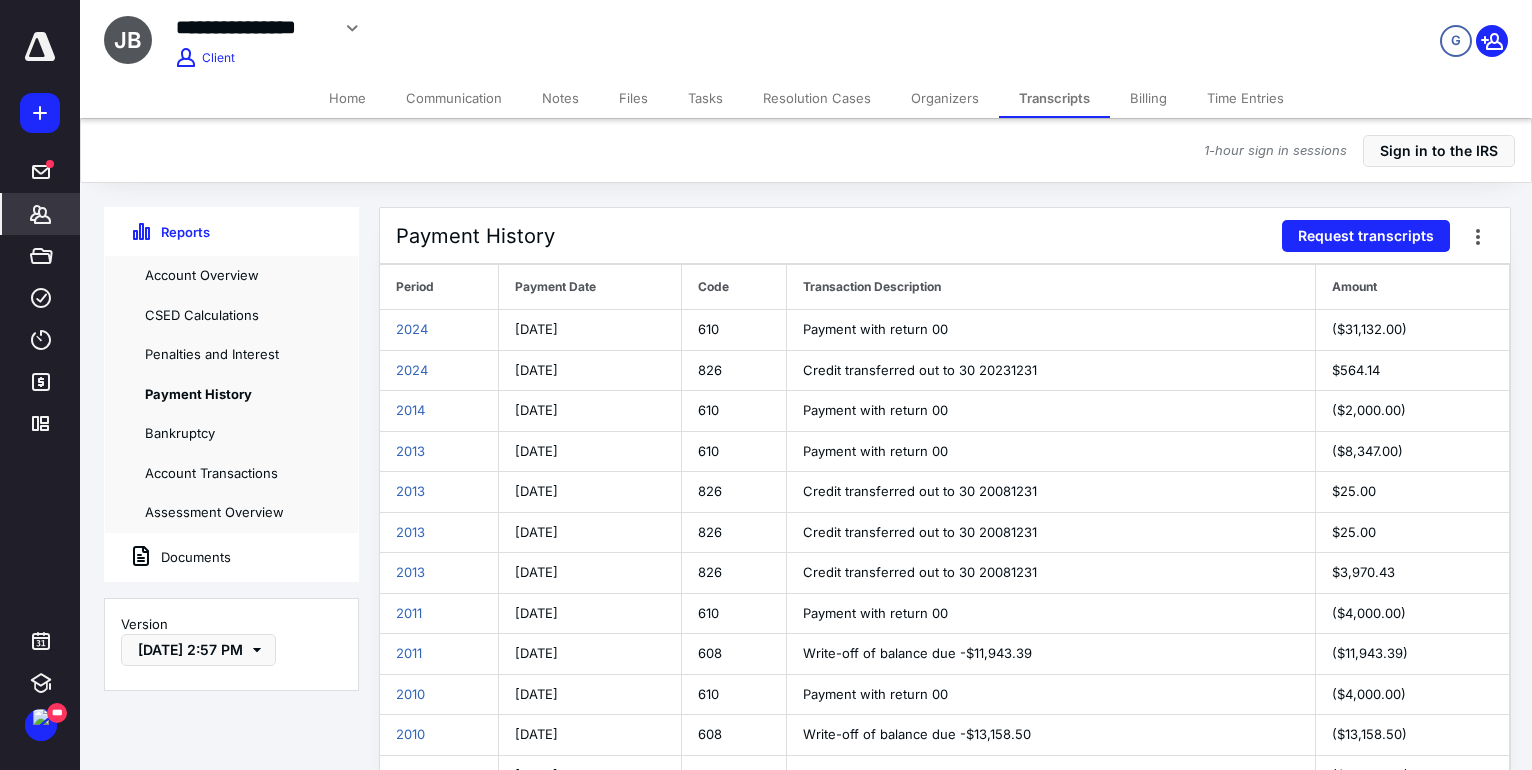 click on "Organizers" at bounding box center [945, 98] 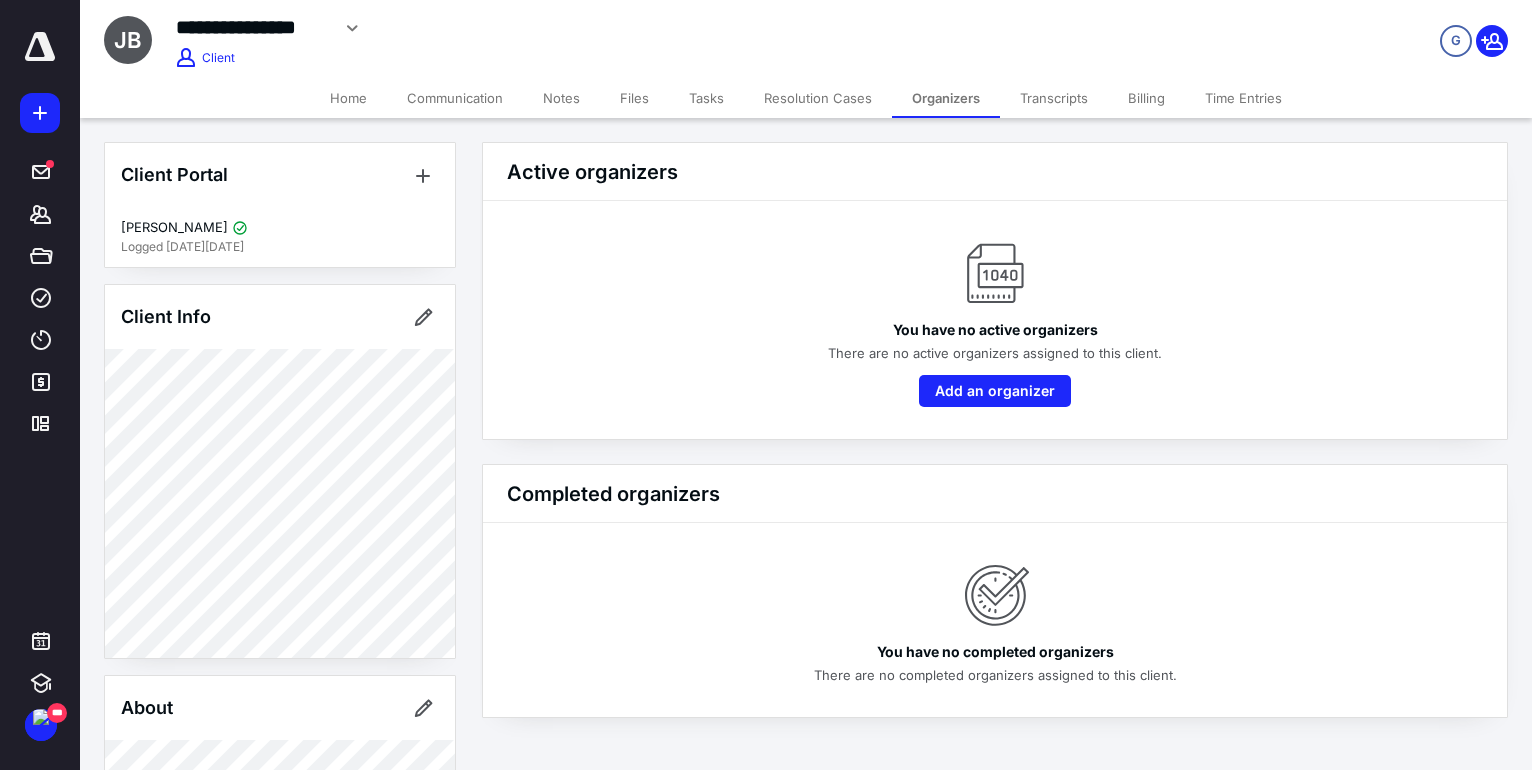 click on "Transcripts" at bounding box center (1054, 98) 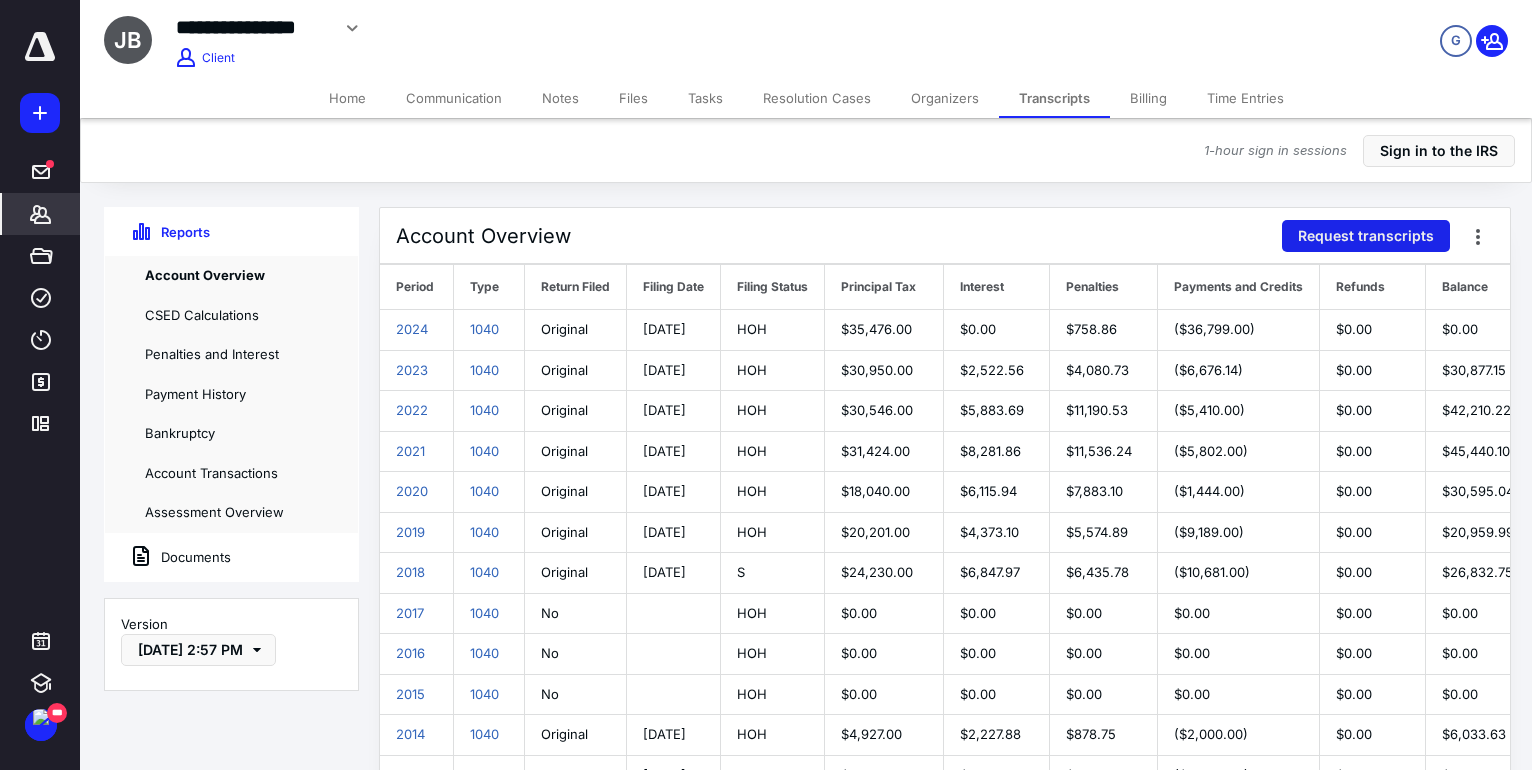 click on "Request transcripts" at bounding box center (1366, 236) 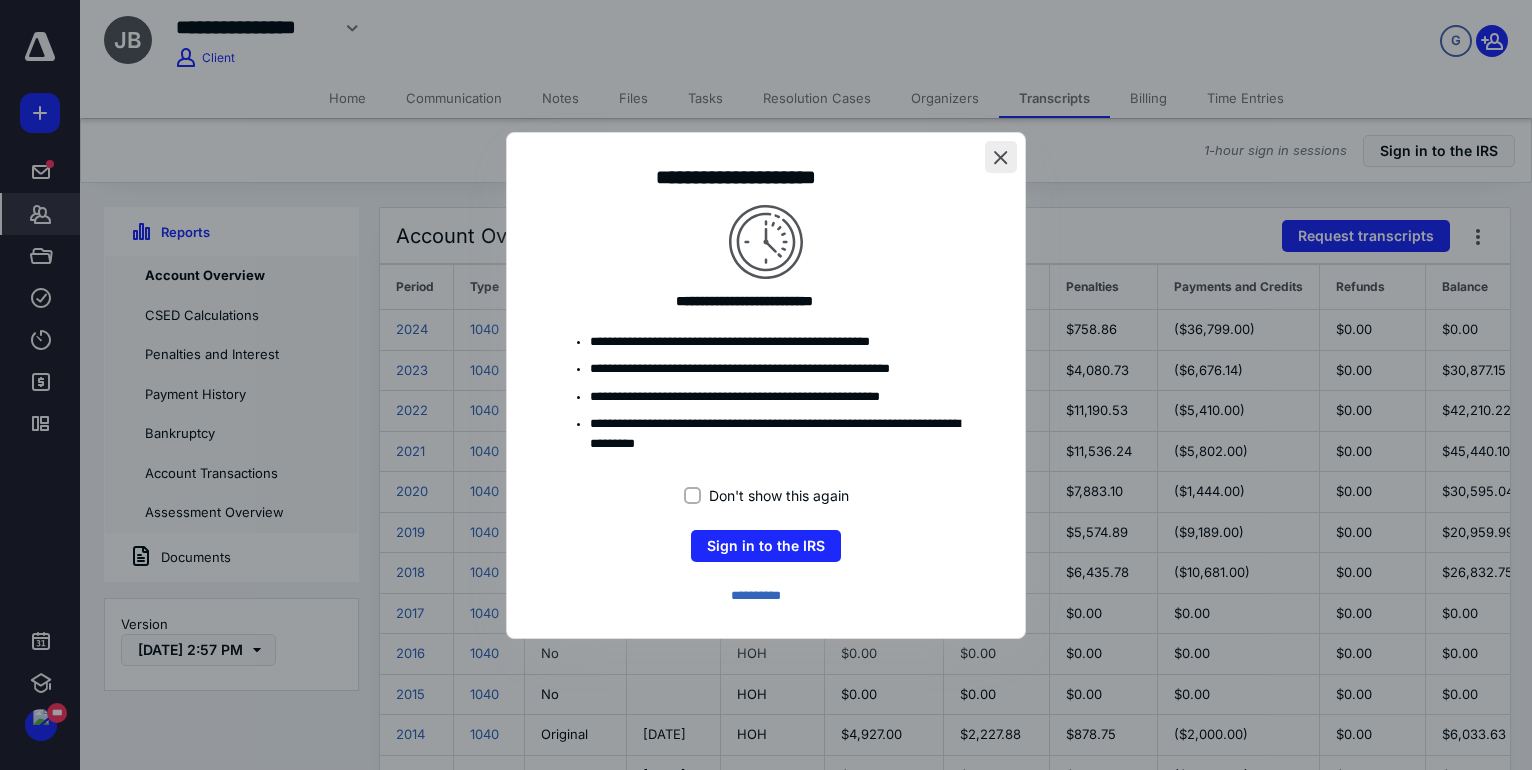 click at bounding box center (1001, 157) 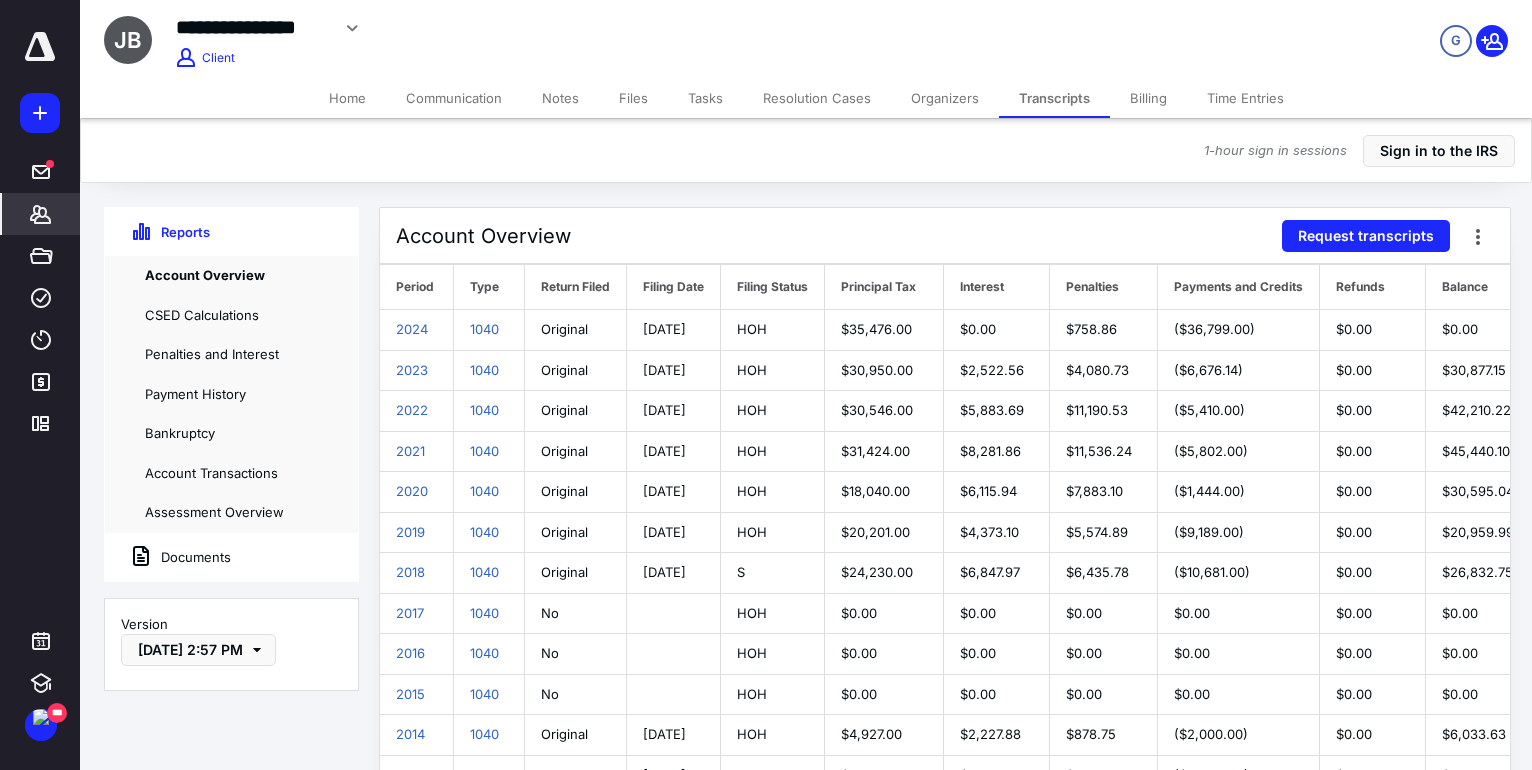 click on "Home" at bounding box center (347, 98) 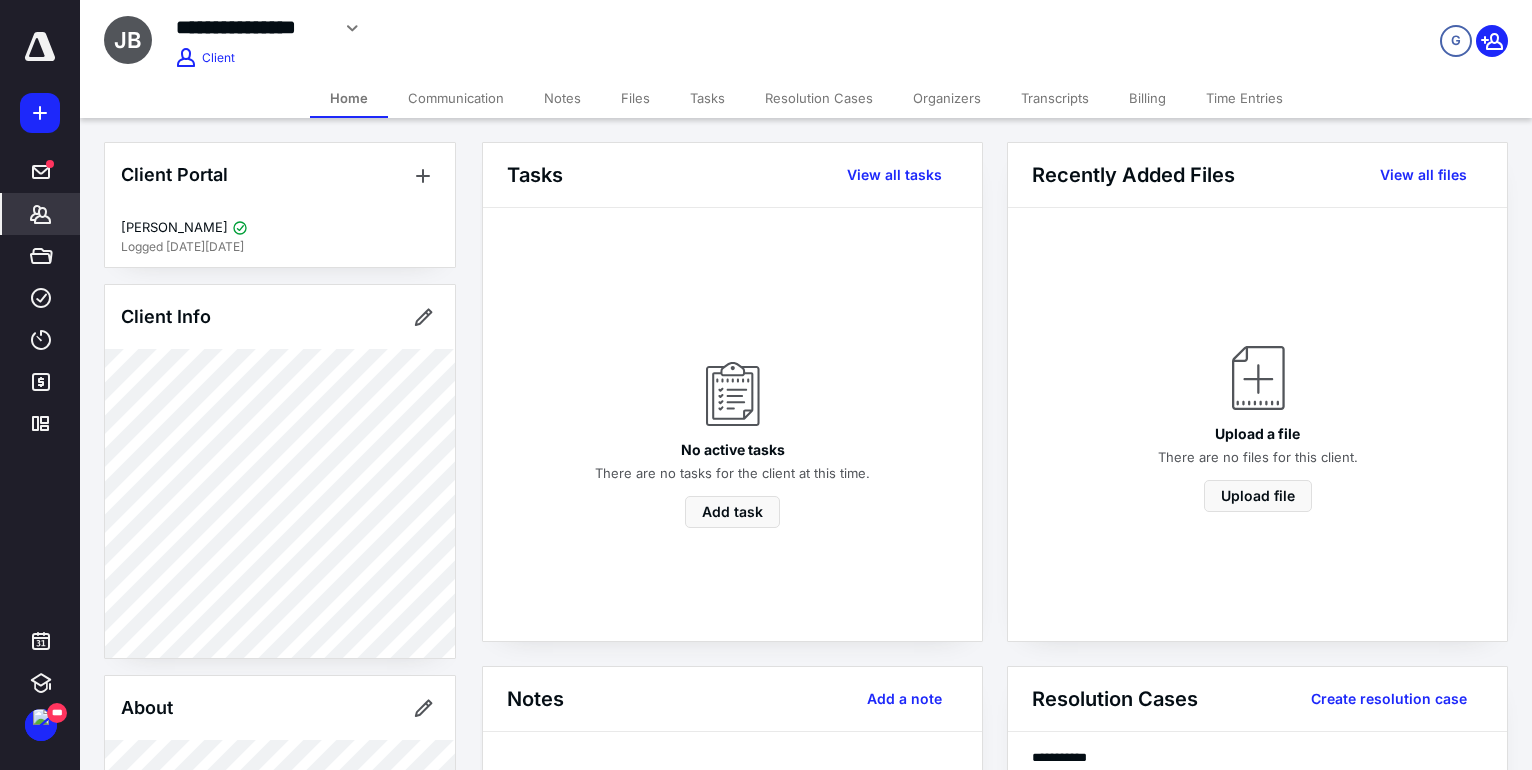 click on "Transcripts" at bounding box center (1055, 98) 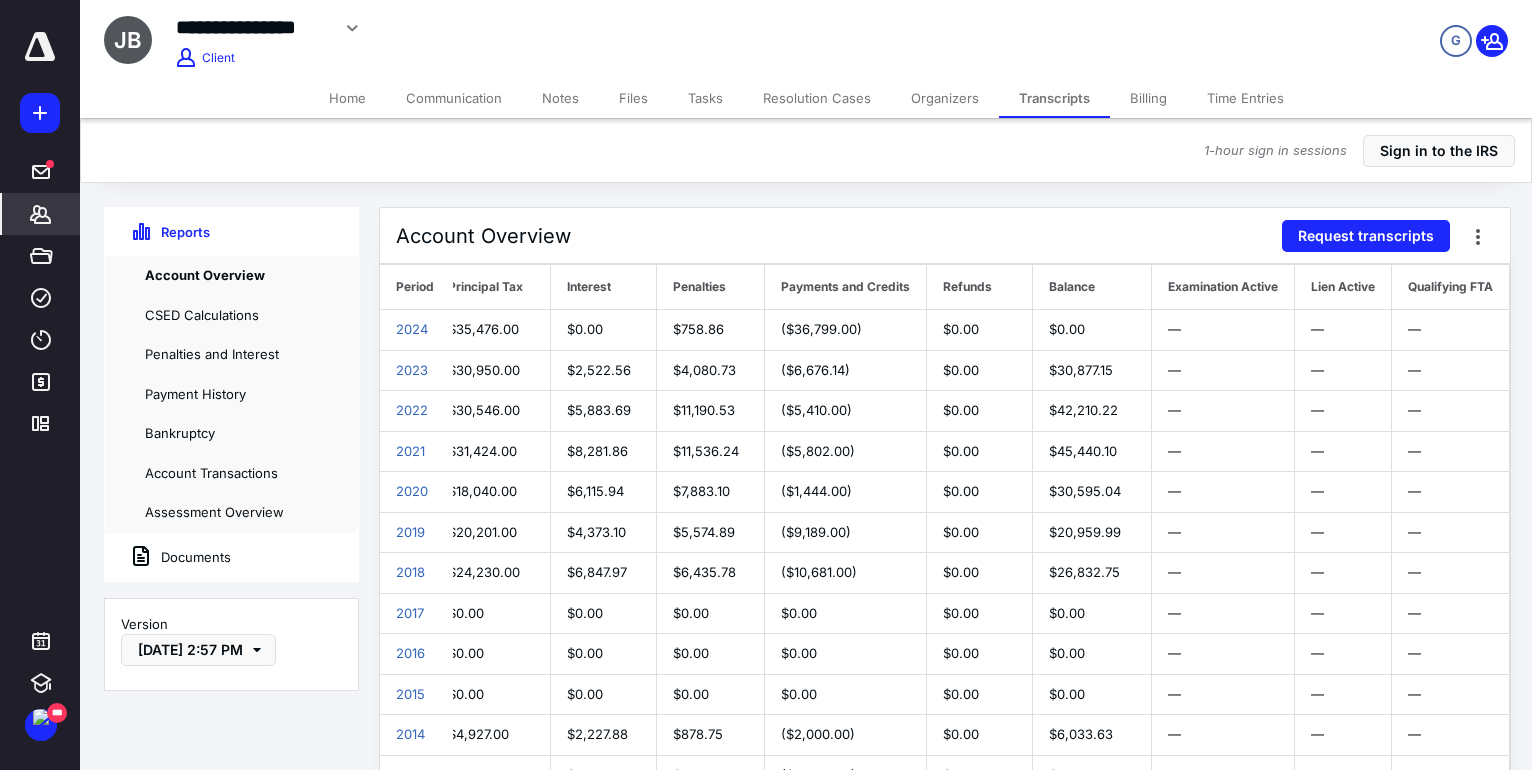 scroll, scrollTop: 0, scrollLeft: 422, axis: horizontal 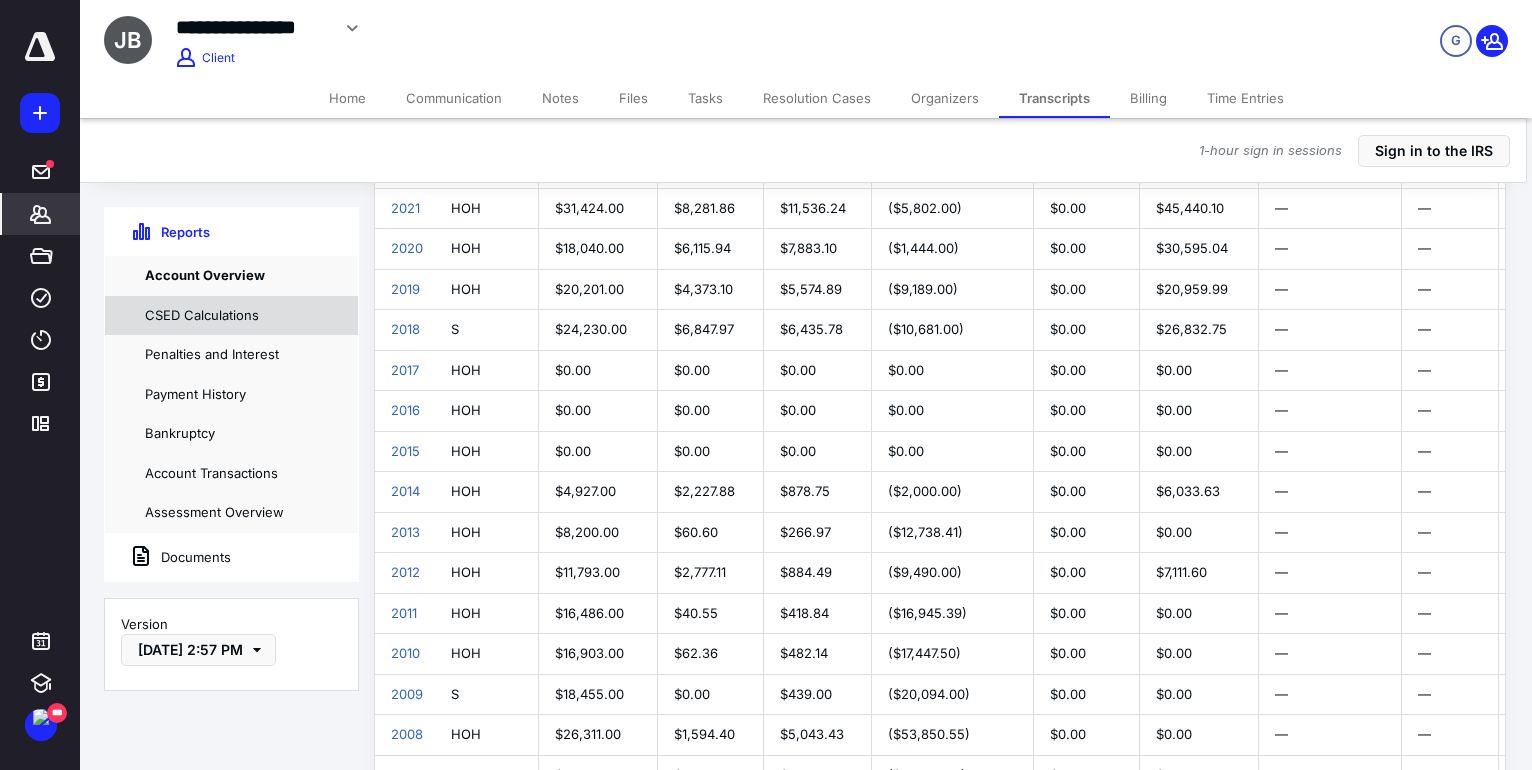 click on "CSED Calculations" at bounding box center (231, 316) 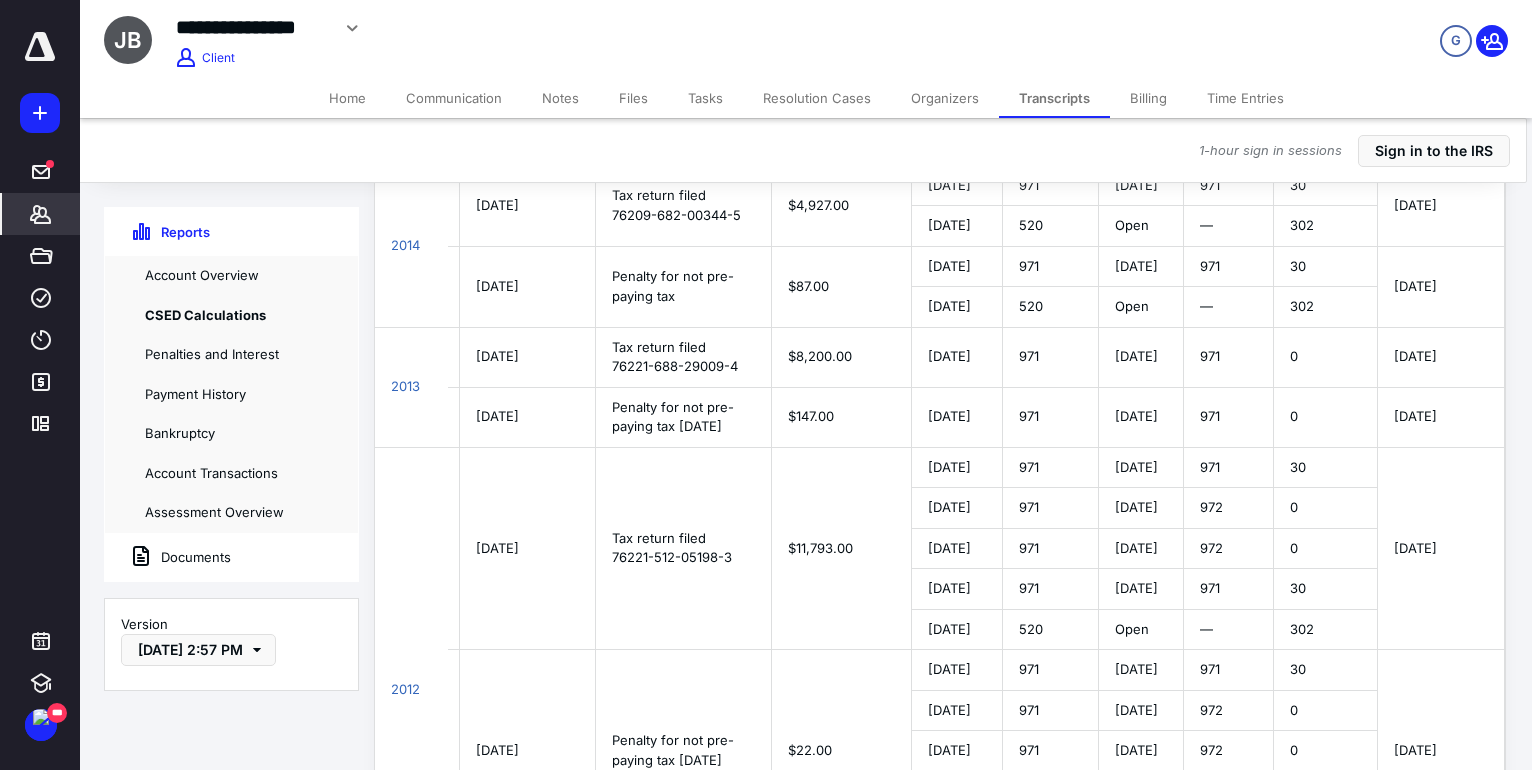 scroll, scrollTop: 1310, scrollLeft: 5, axis: both 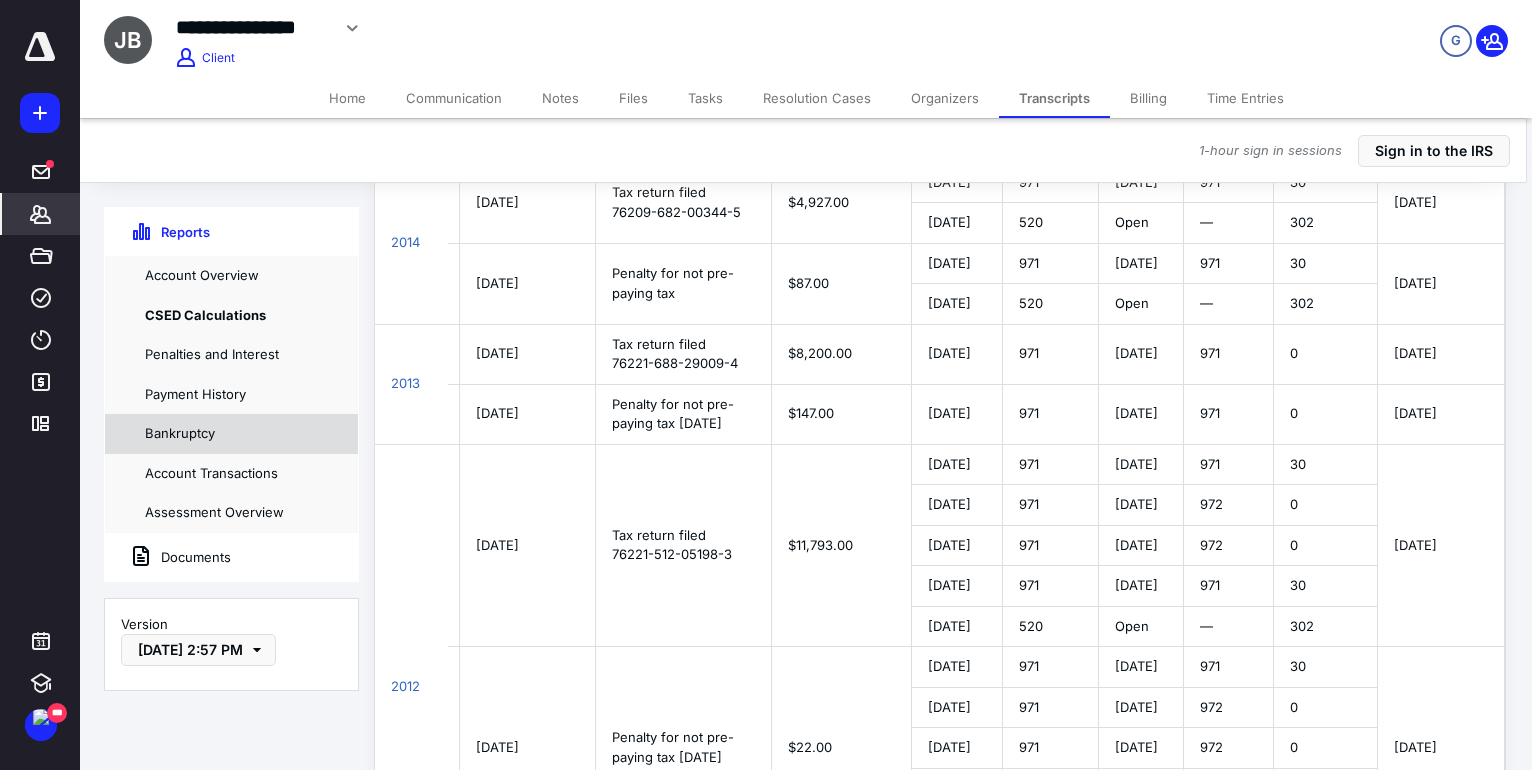 click on "Bankruptcy" at bounding box center (231, 434) 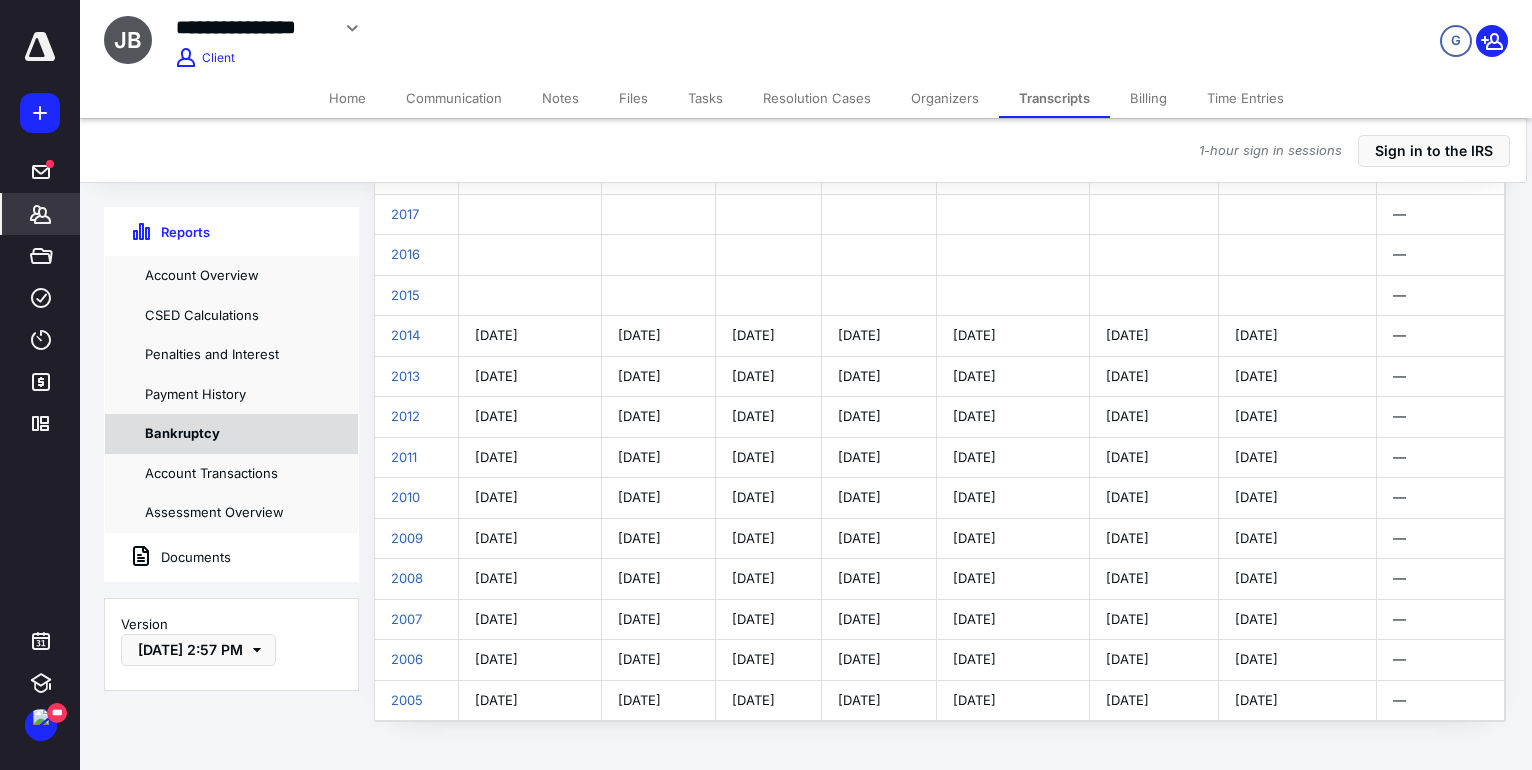 scroll, scrollTop: 0, scrollLeft: 0, axis: both 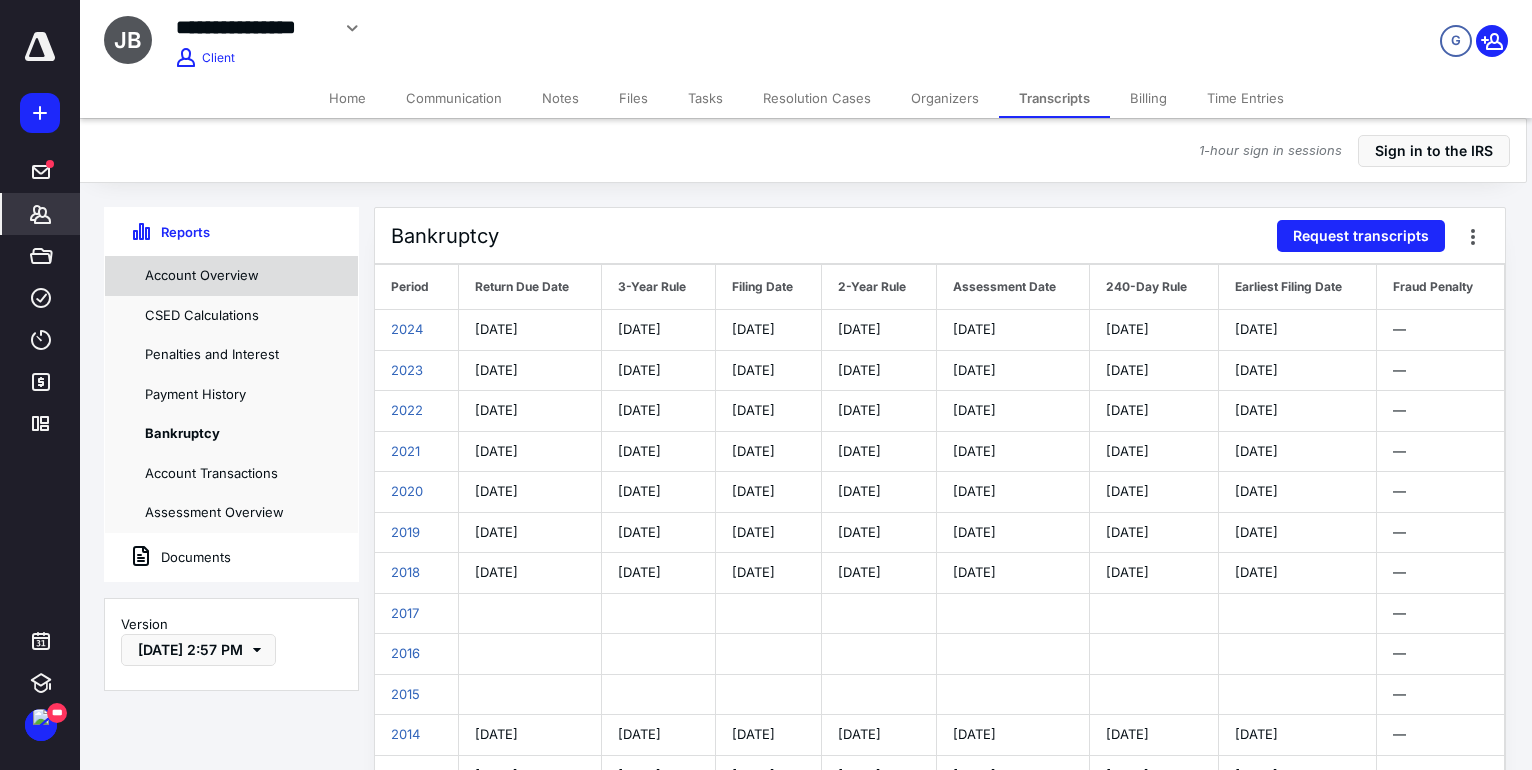 click on "Account Overview" at bounding box center [231, 276] 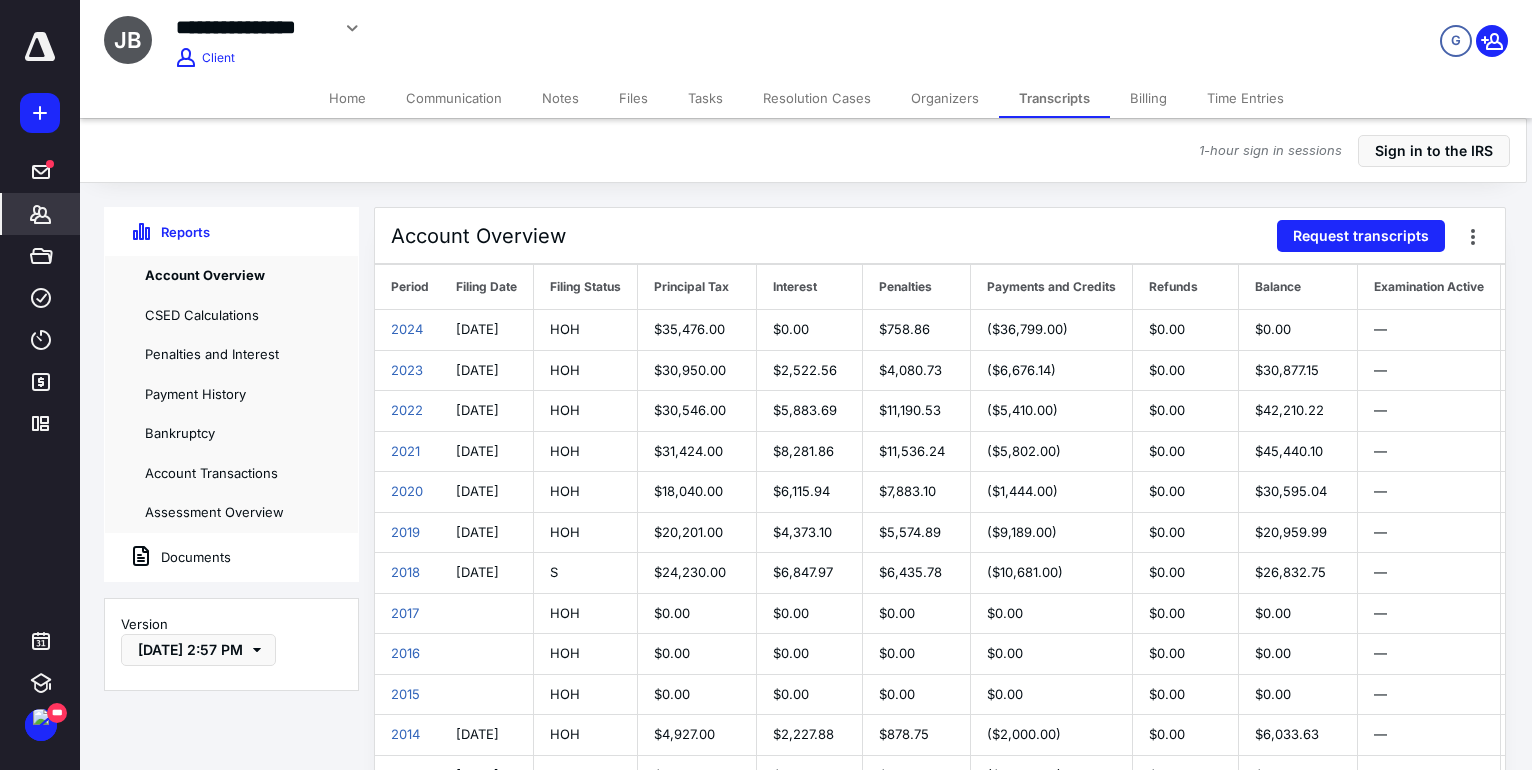 scroll, scrollTop: 0, scrollLeft: 422, axis: horizontal 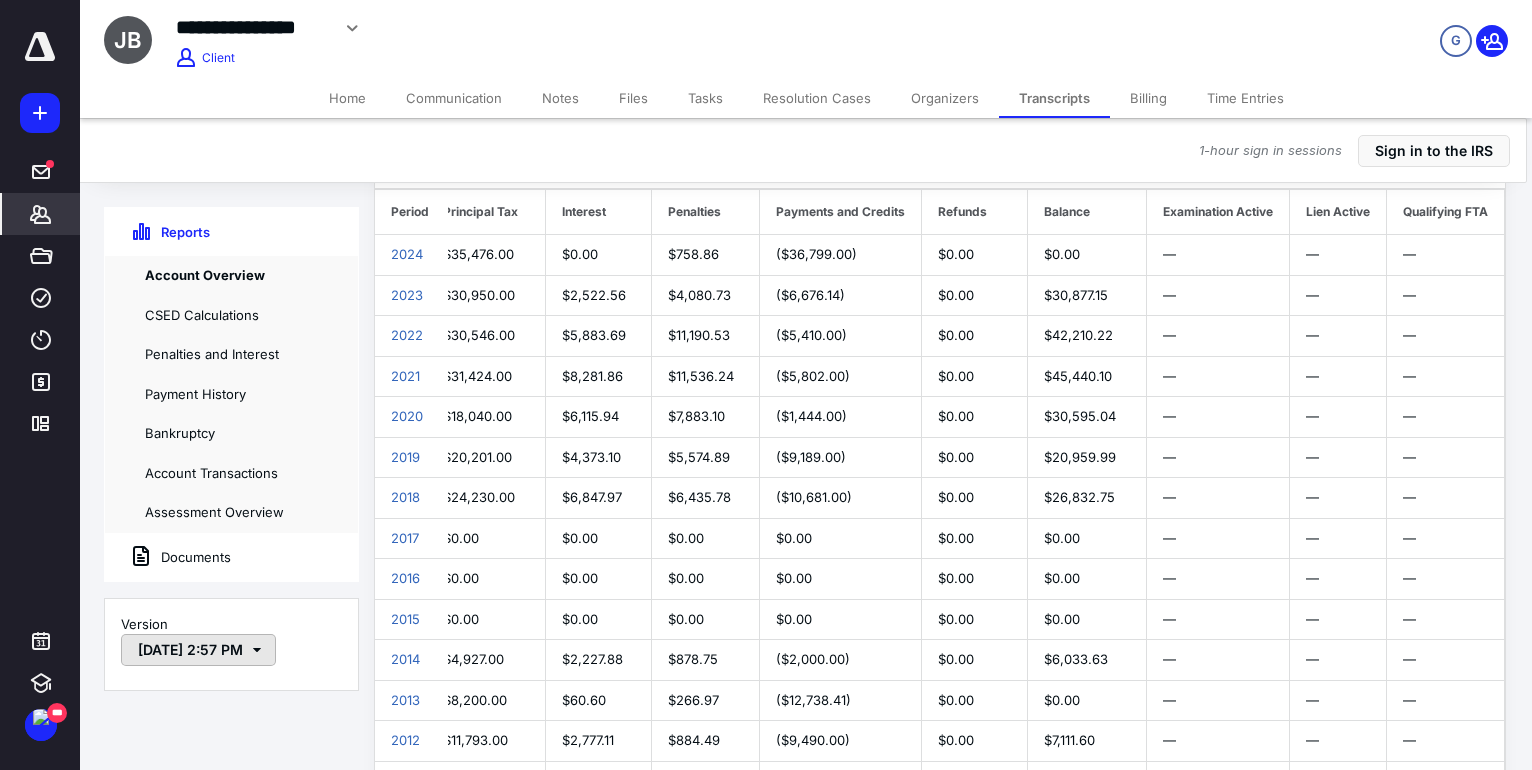 click on "[DATE] 2:57 PM" at bounding box center [198, 650] 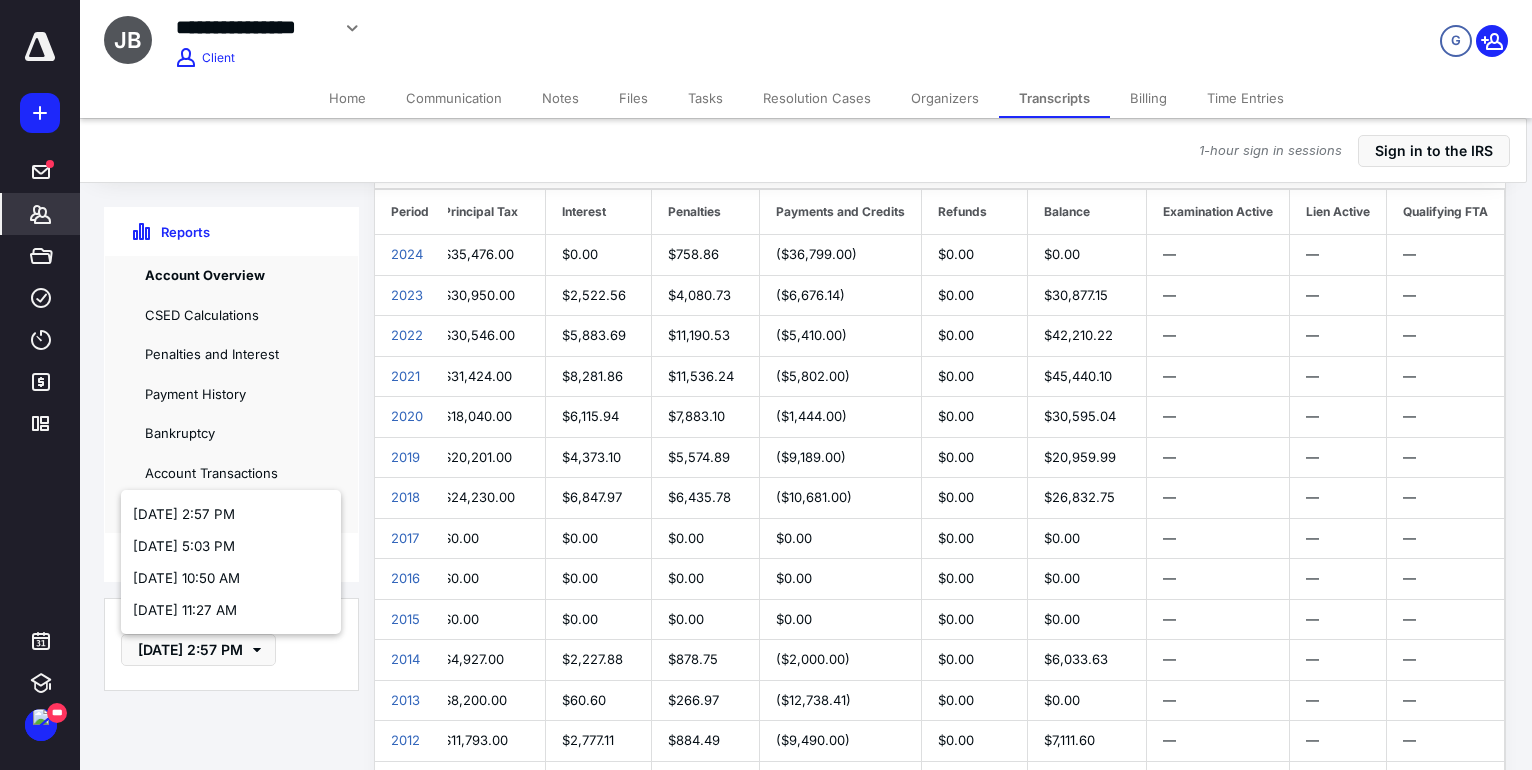 click on "**********" at bounding box center [569, 35] 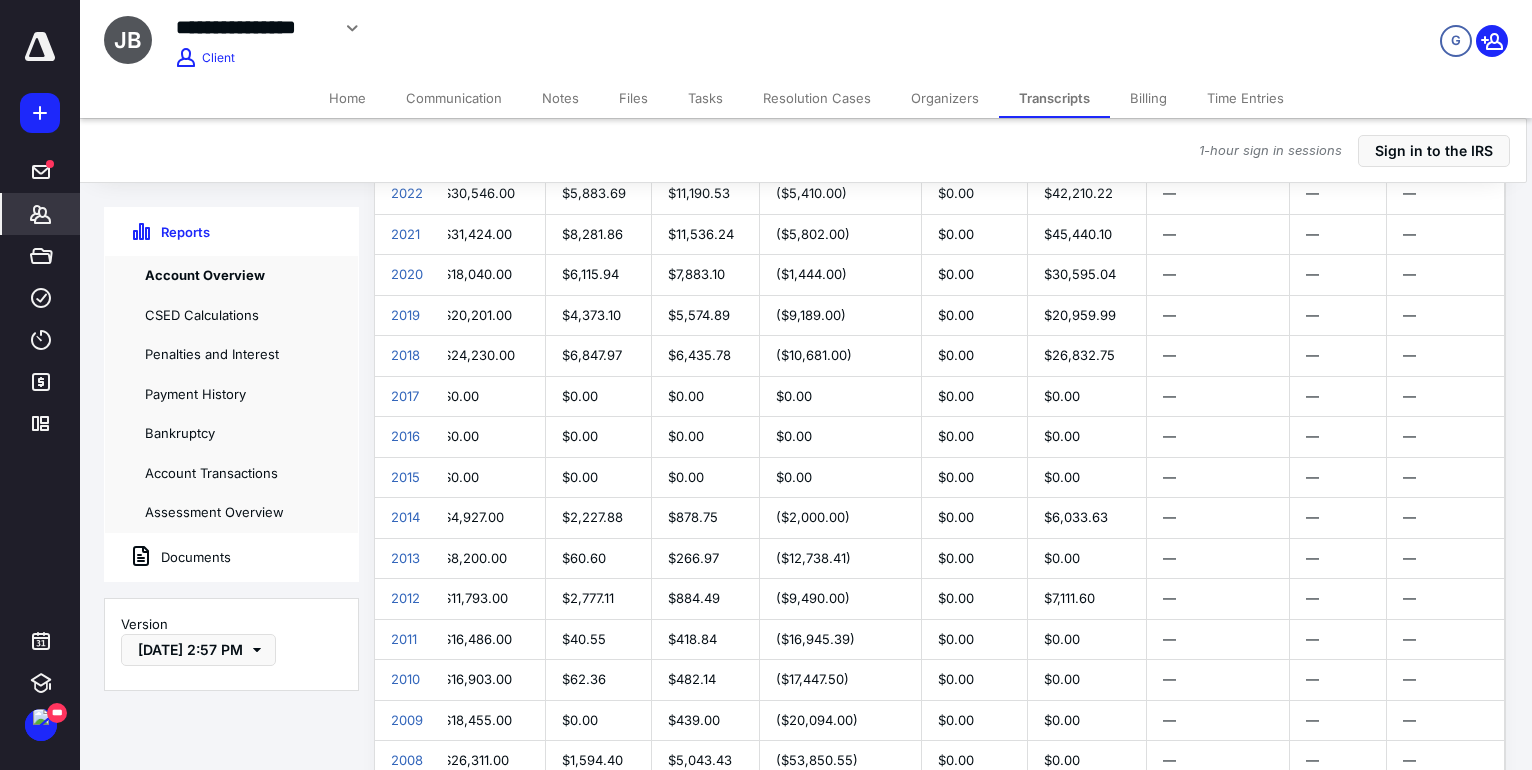 scroll, scrollTop: 221, scrollLeft: 5, axis: both 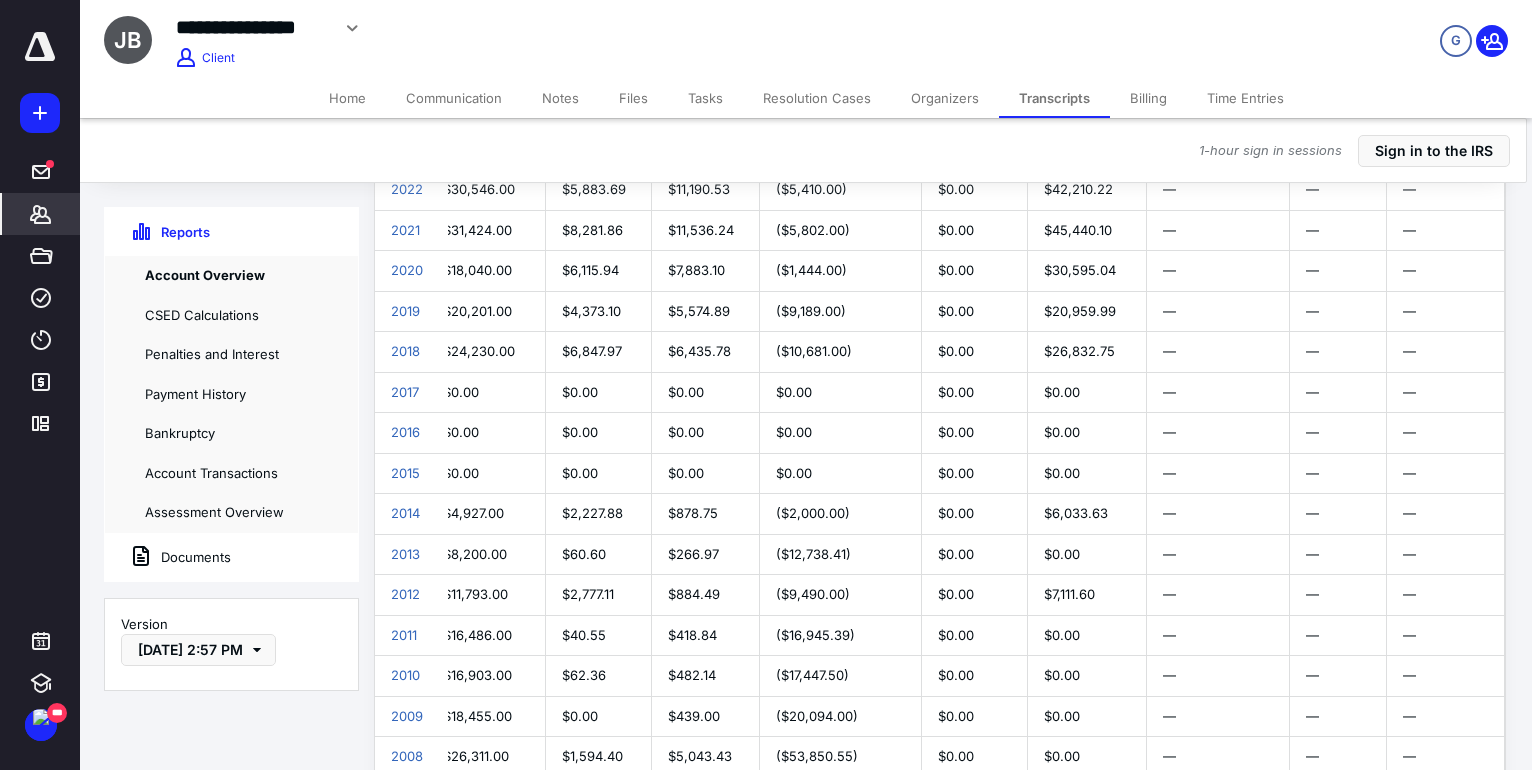 click 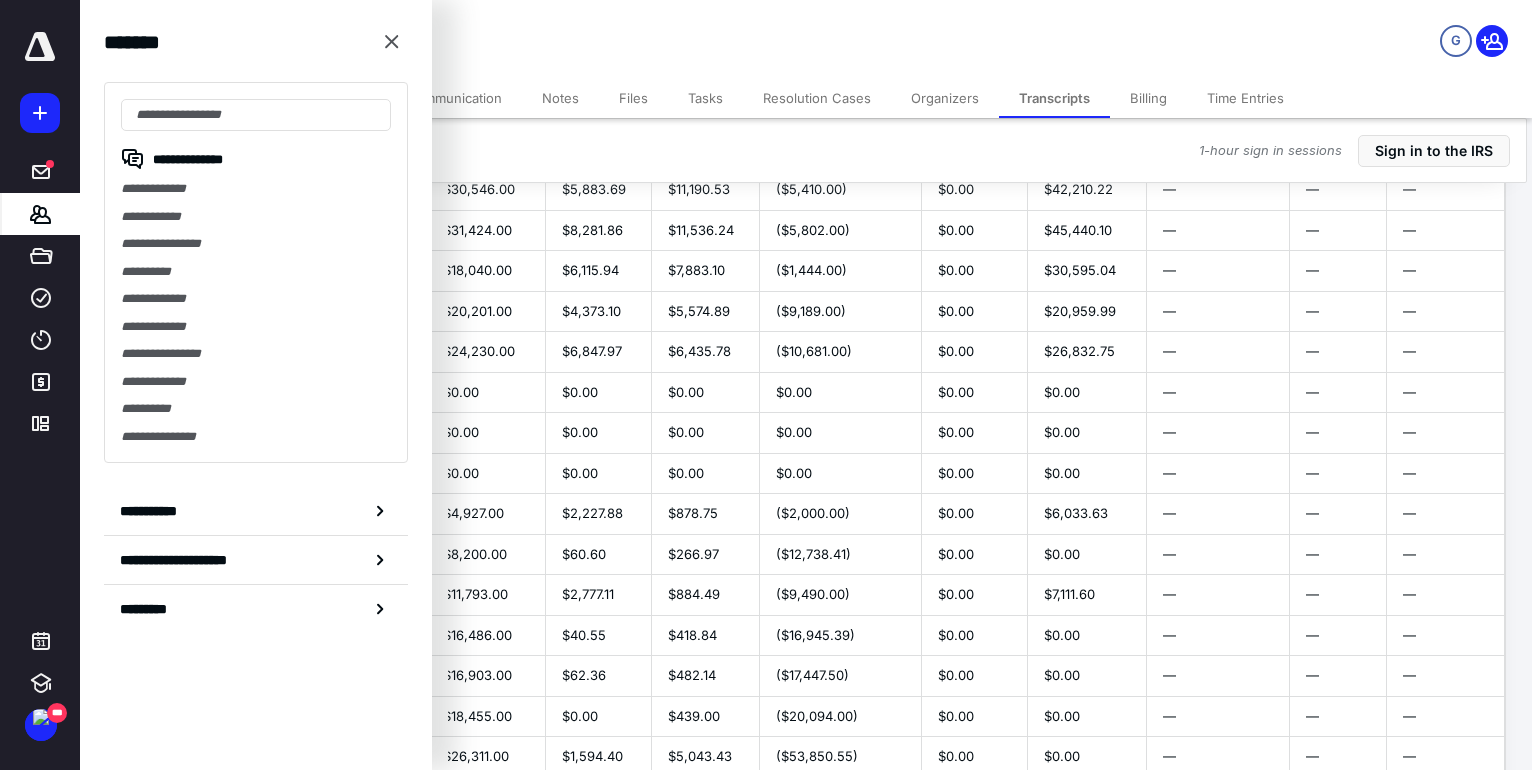 click on "**********" at bounding box center [256, 272] 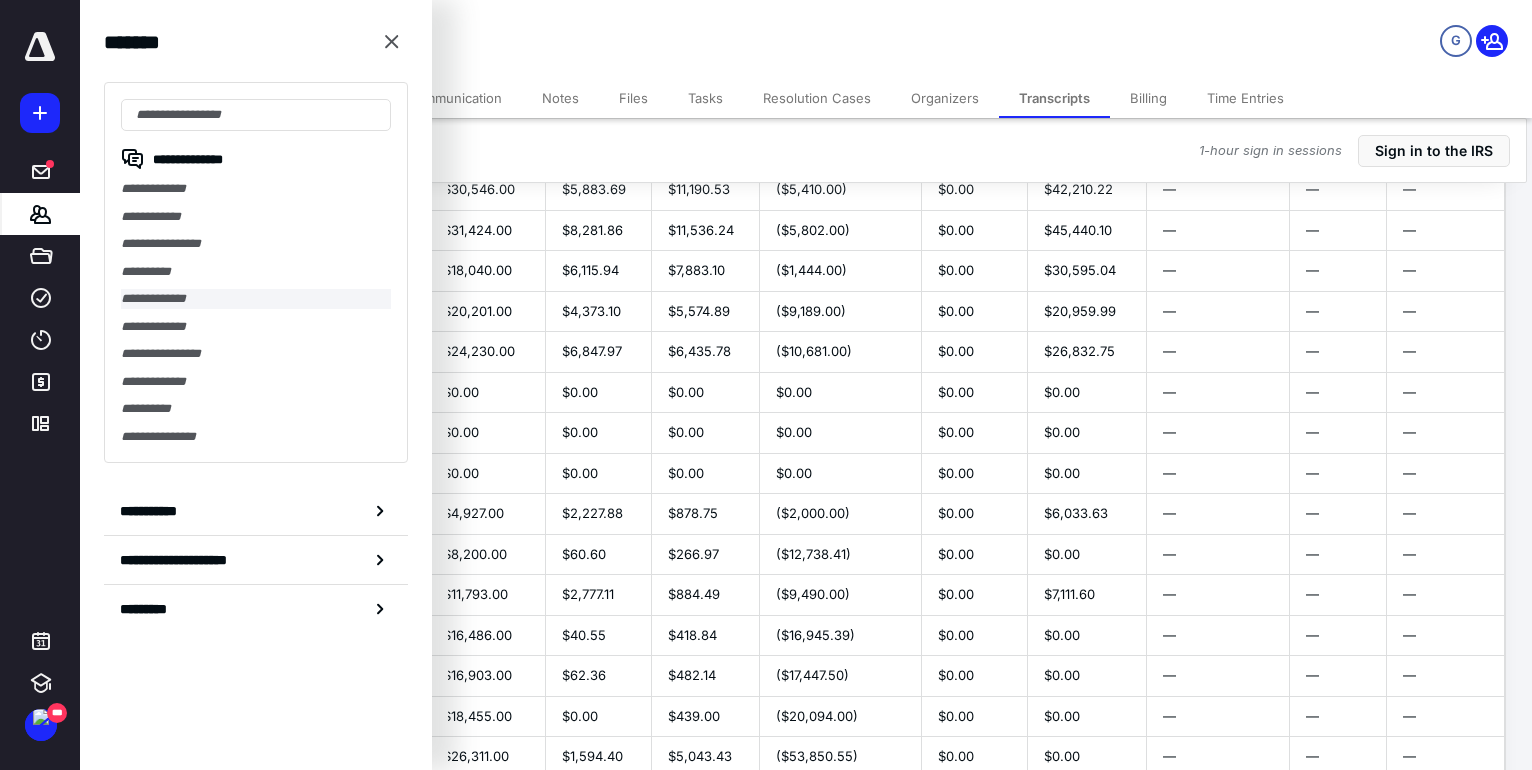click on "**********" at bounding box center [256, 299] 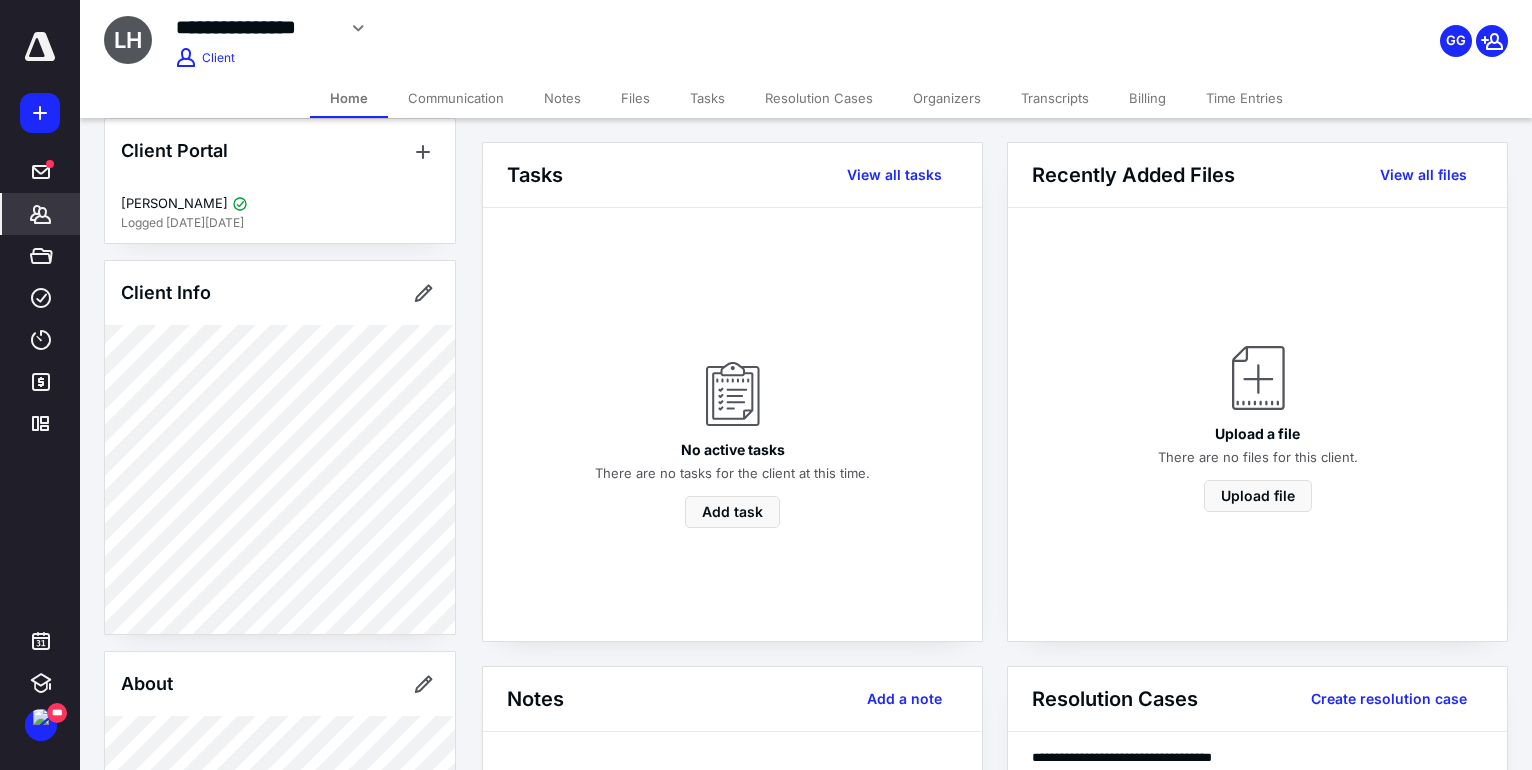 scroll, scrollTop: 30, scrollLeft: 0, axis: vertical 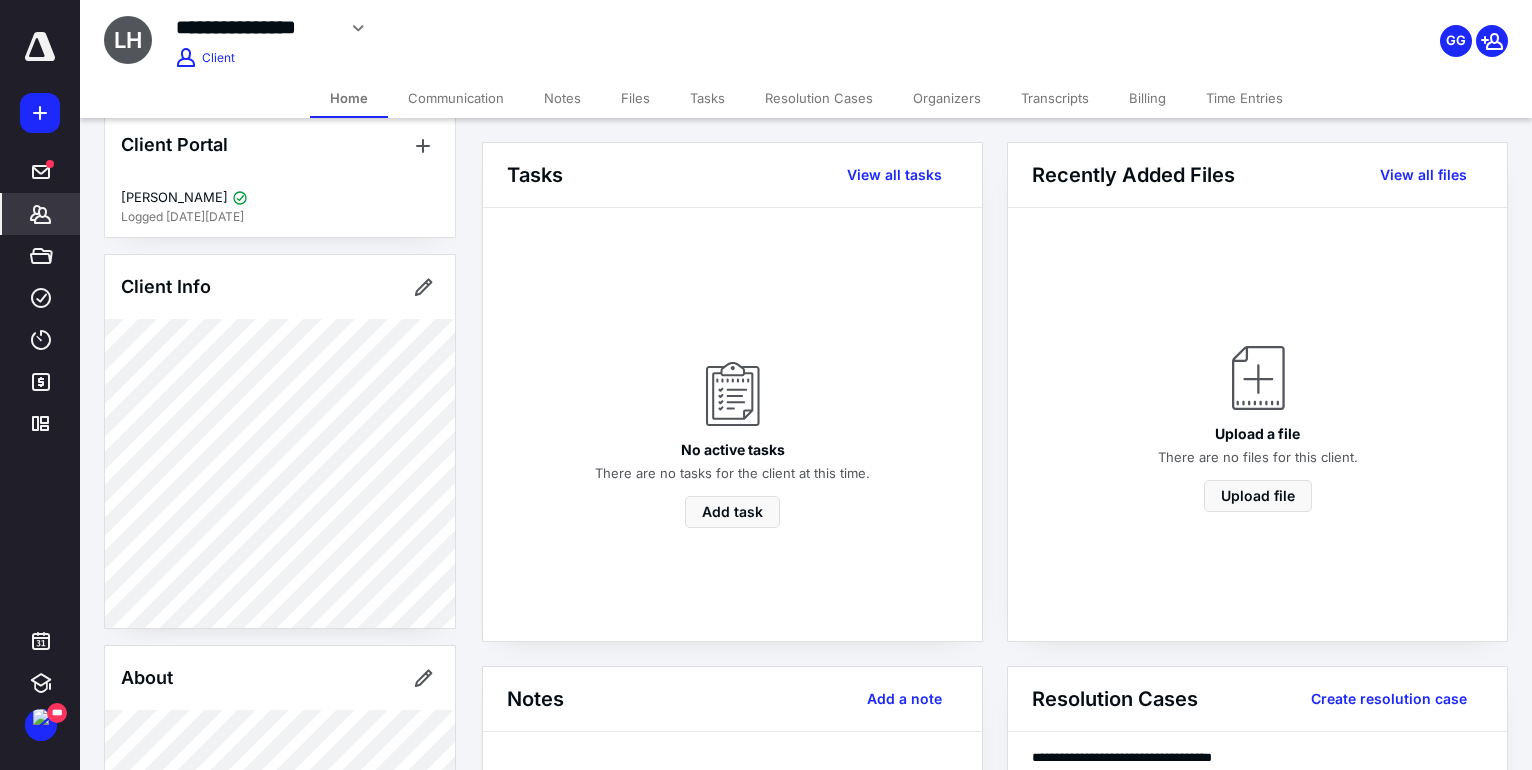 click on "Resolution Cases" at bounding box center (819, 98) 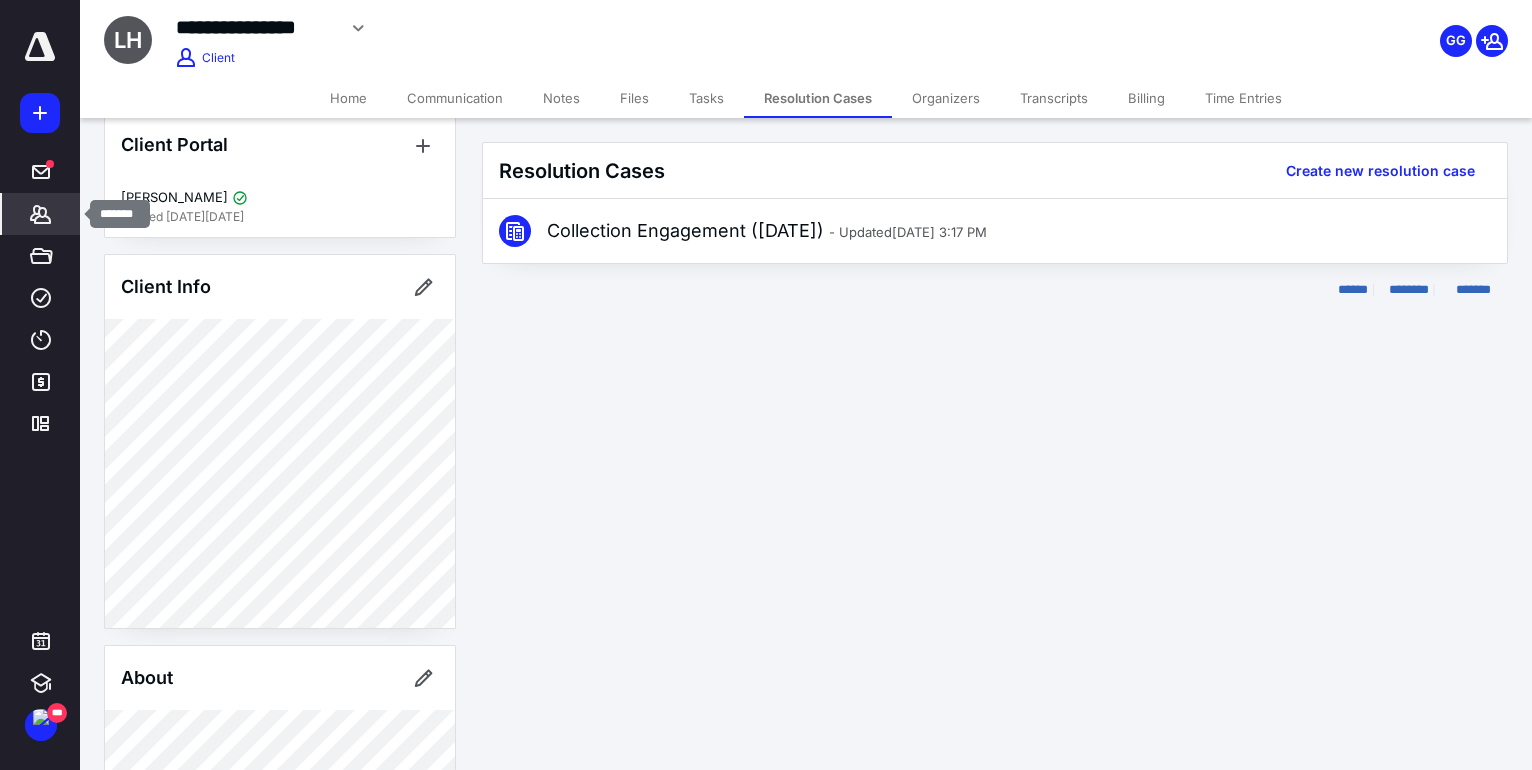 click 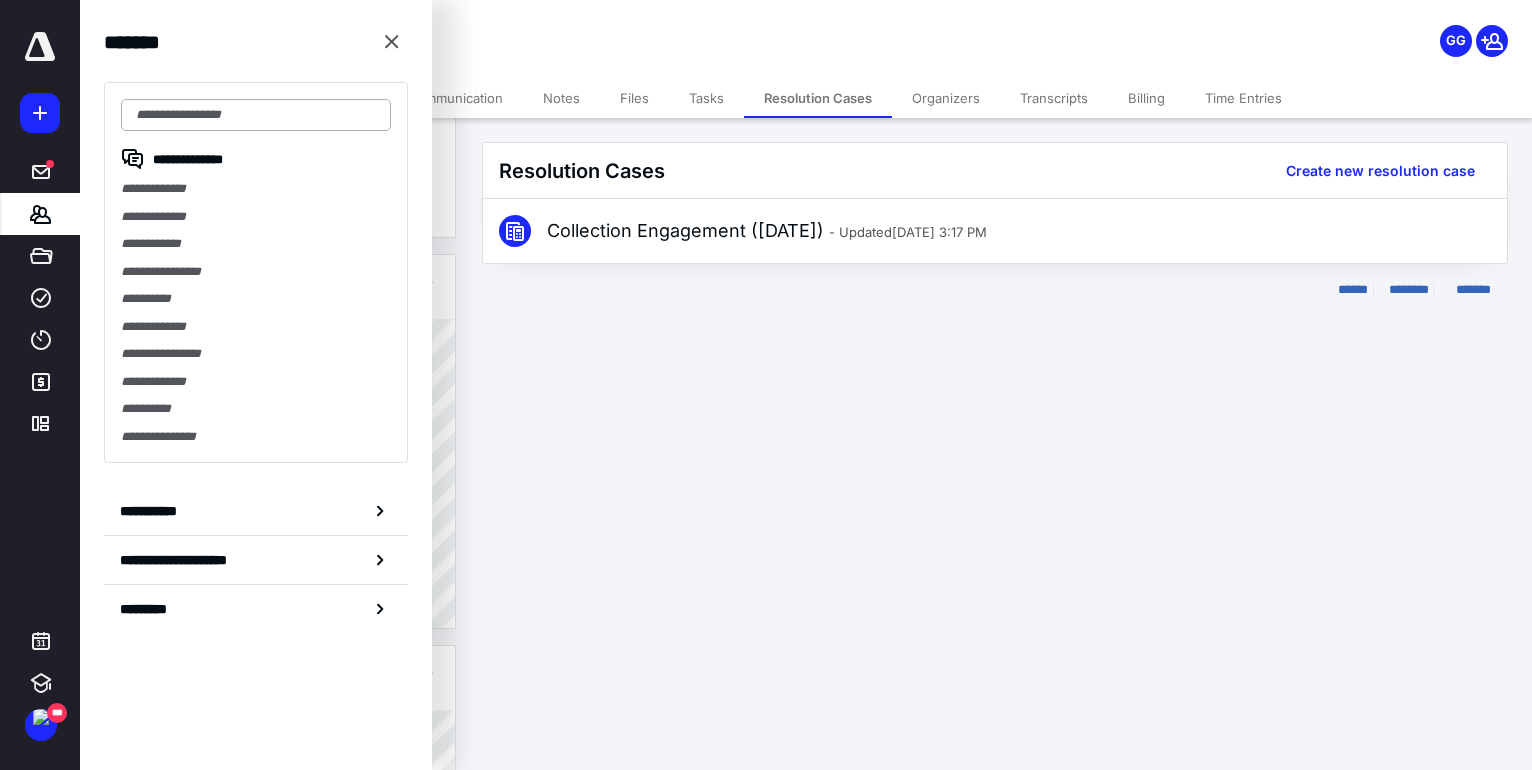 click at bounding box center (256, 115) 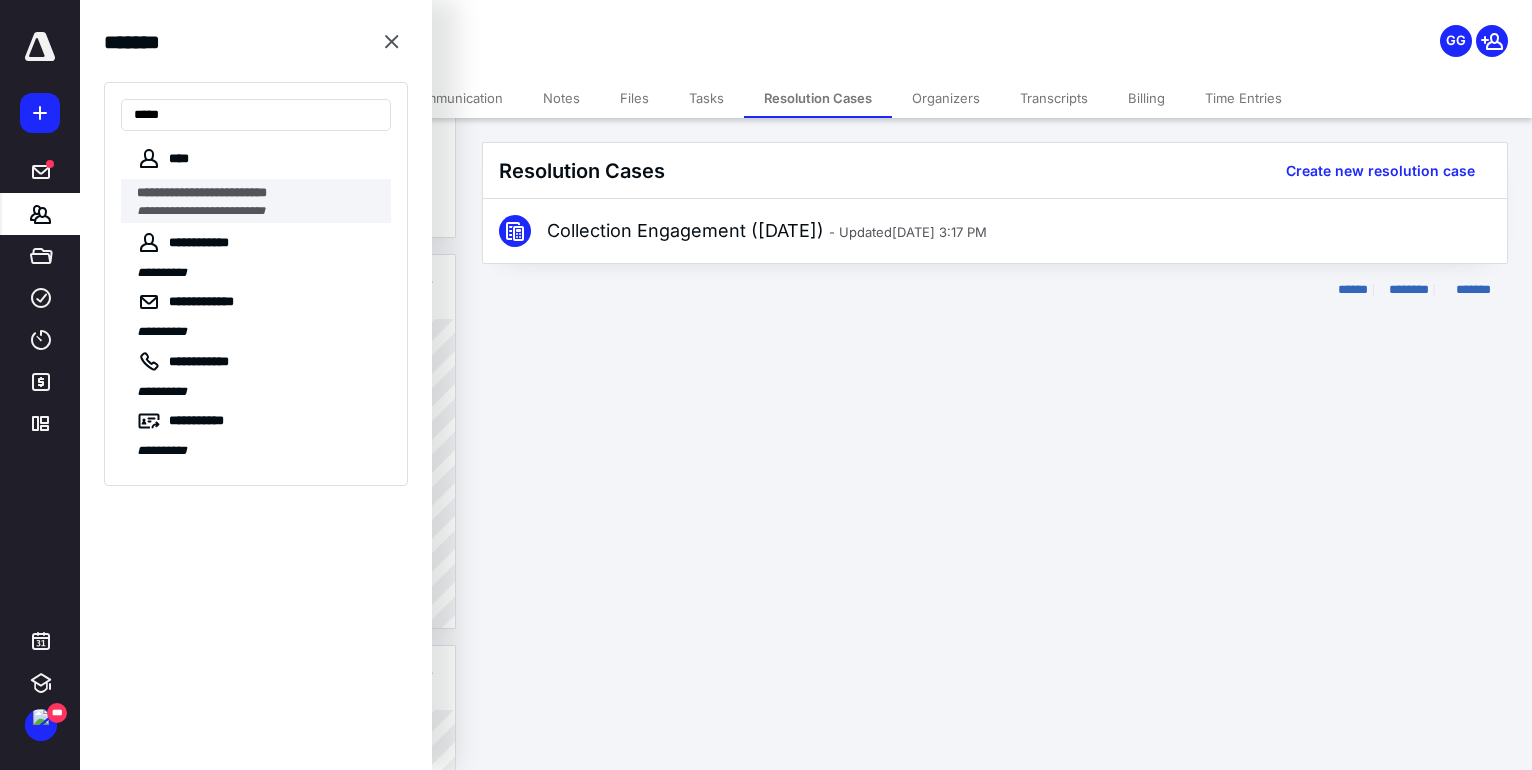 type on "****" 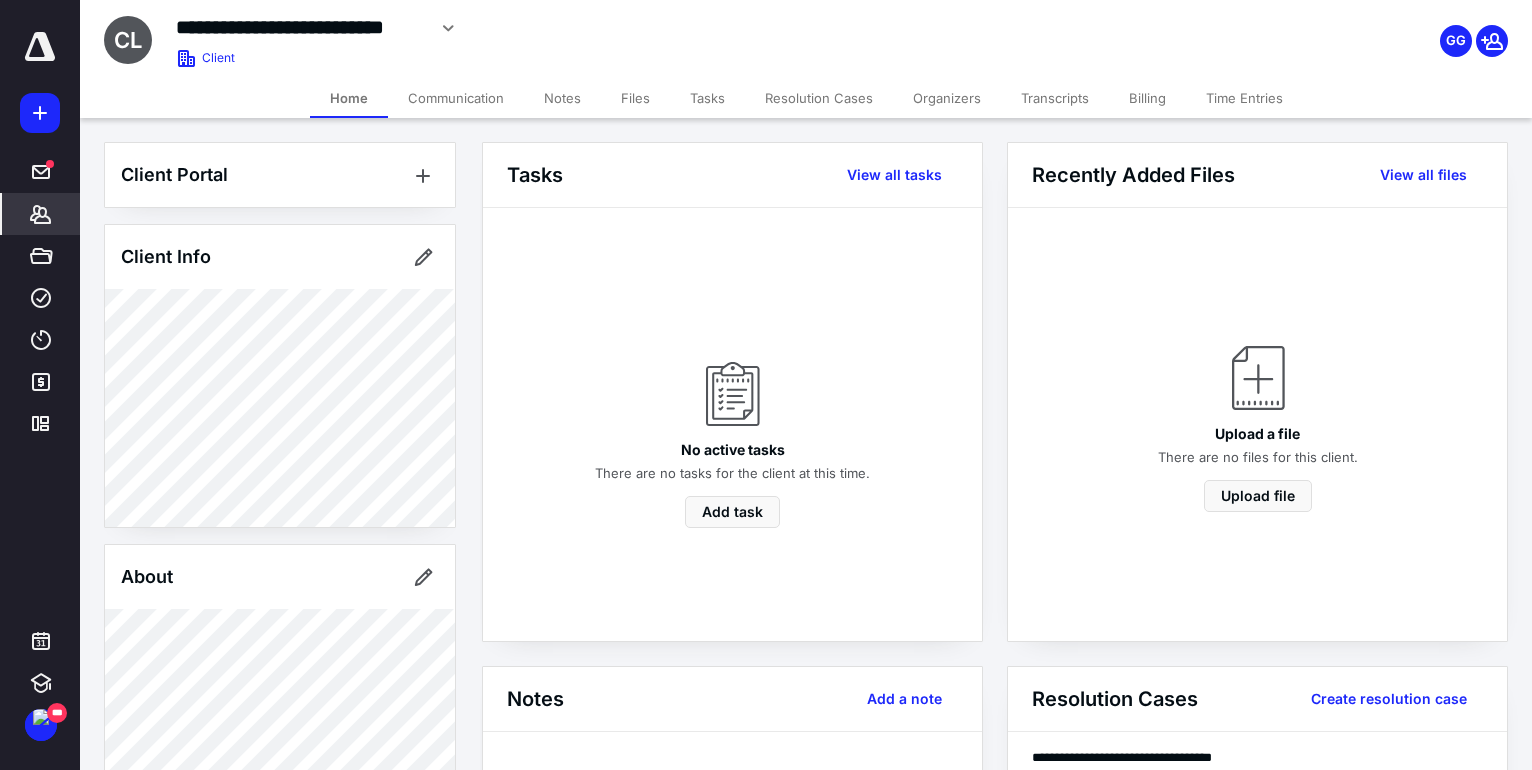 click on "Resolution Cases" at bounding box center [819, 98] 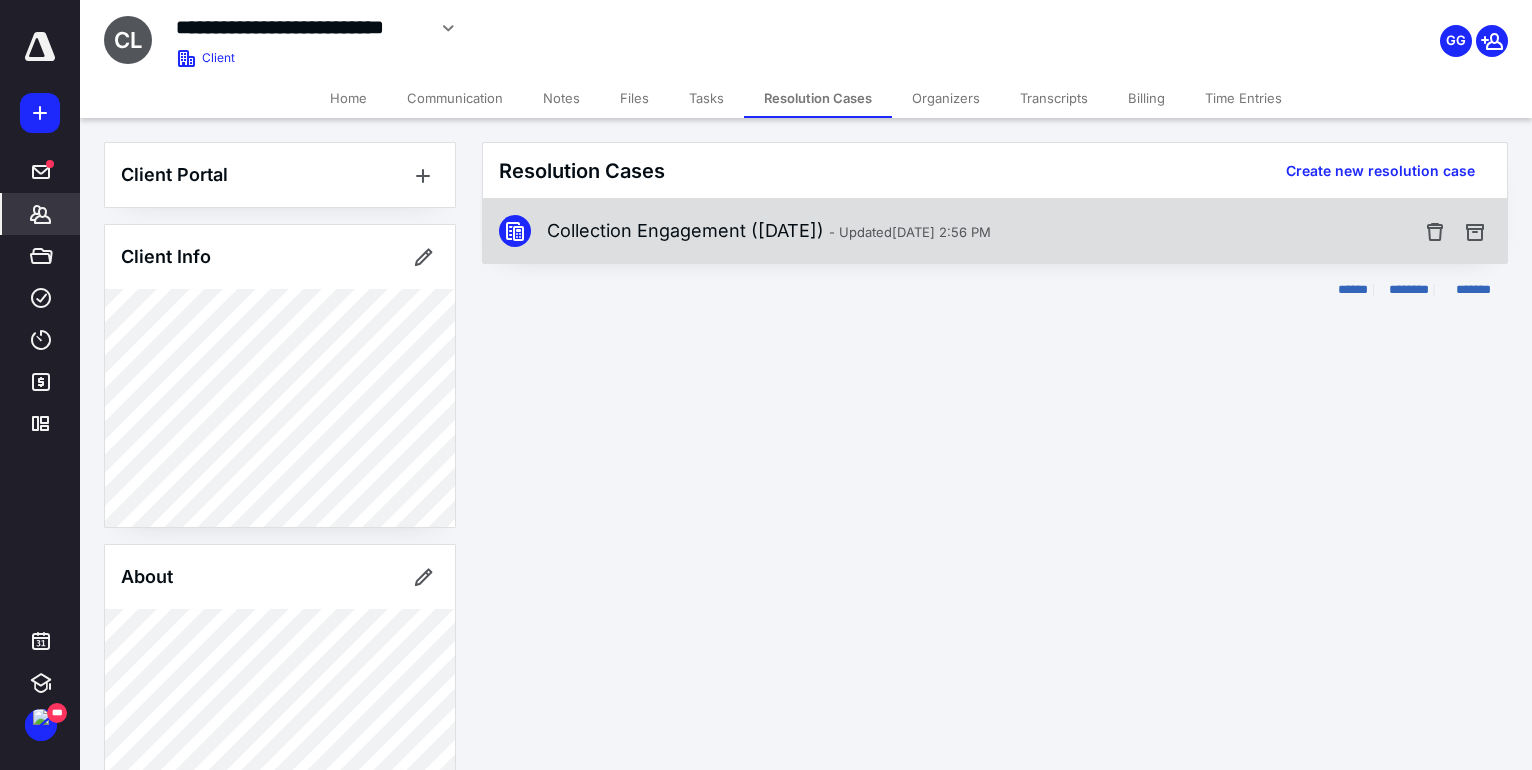 click on "Collection Engagement ([DATE])   - Updated  [DATE] 2:56 PM" at bounding box center [769, 231] 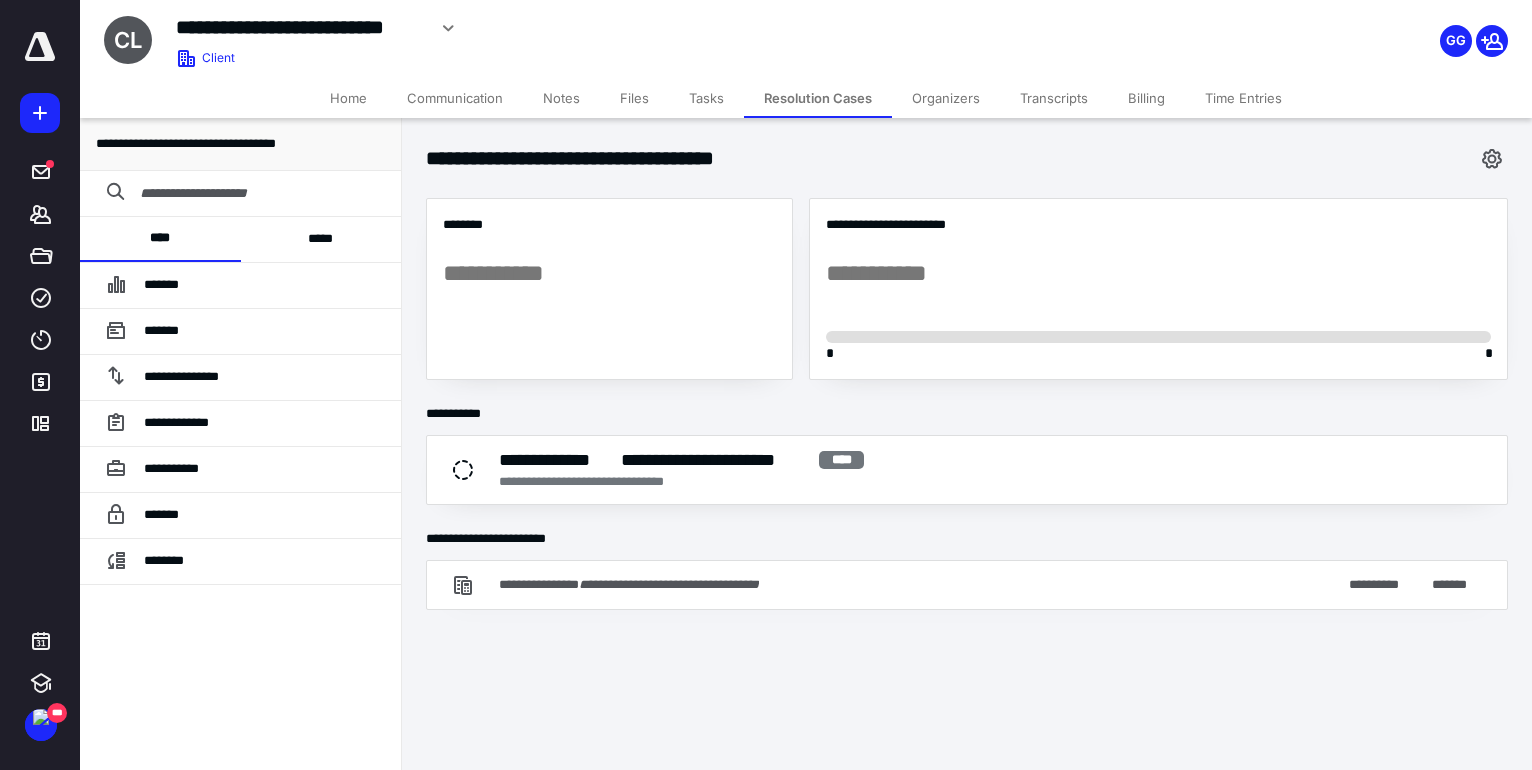 click on "*****" at bounding box center (321, 239) 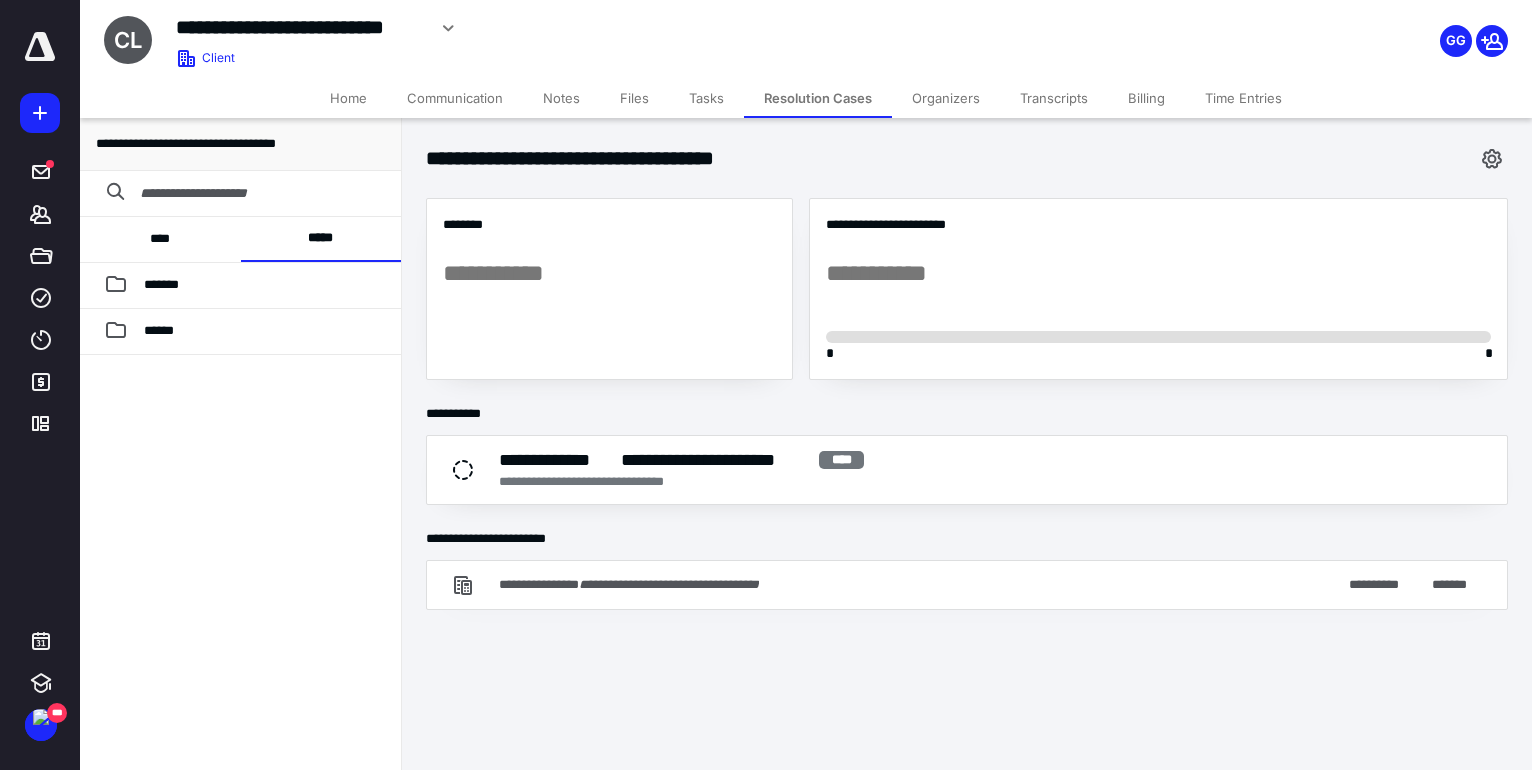 click on "****" at bounding box center [160, 239] 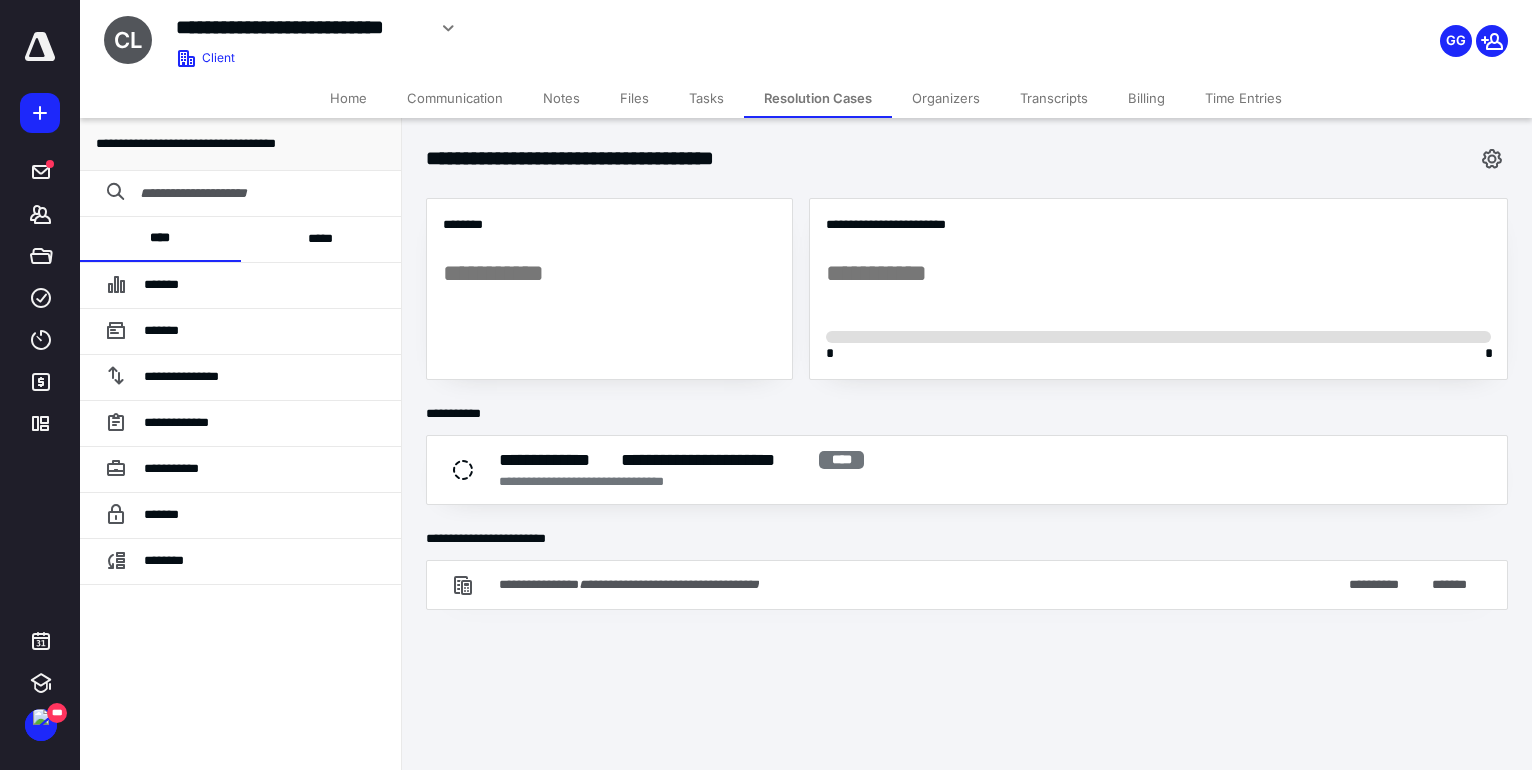 click on "*****" at bounding box center [321, 239] 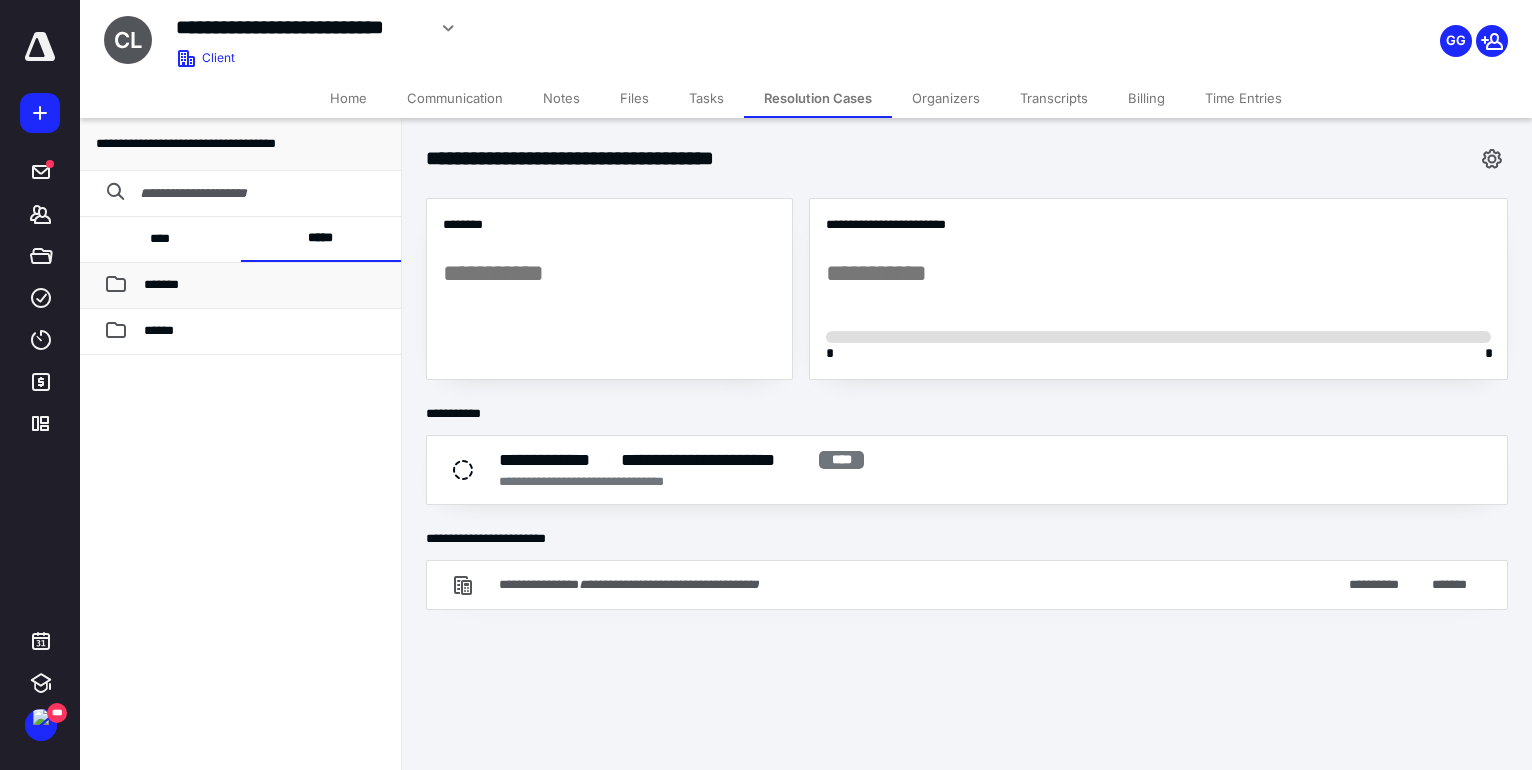 click on "*******" at bounding box center (264, 285) 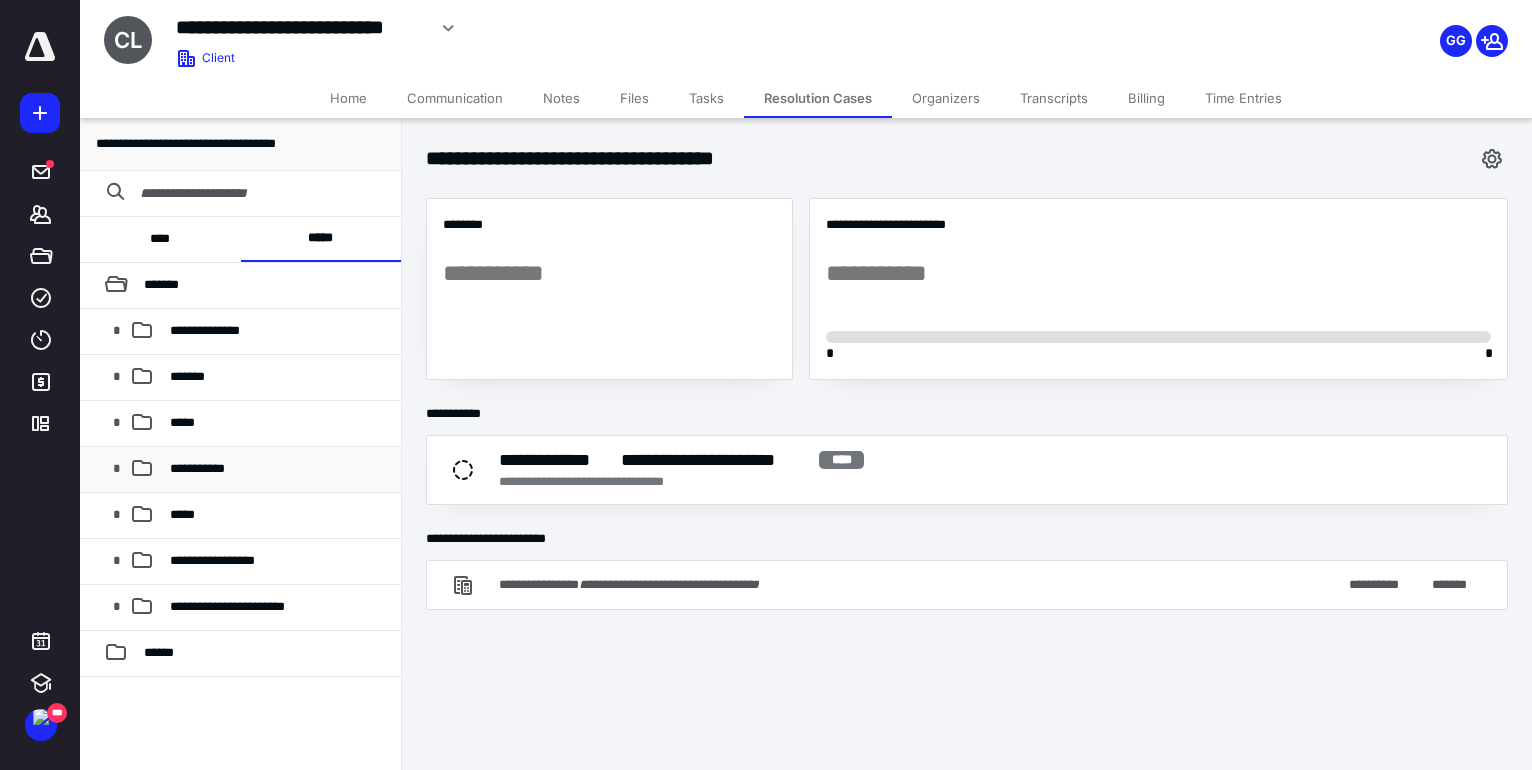 click on "**********" at bounding box center (197, 468) 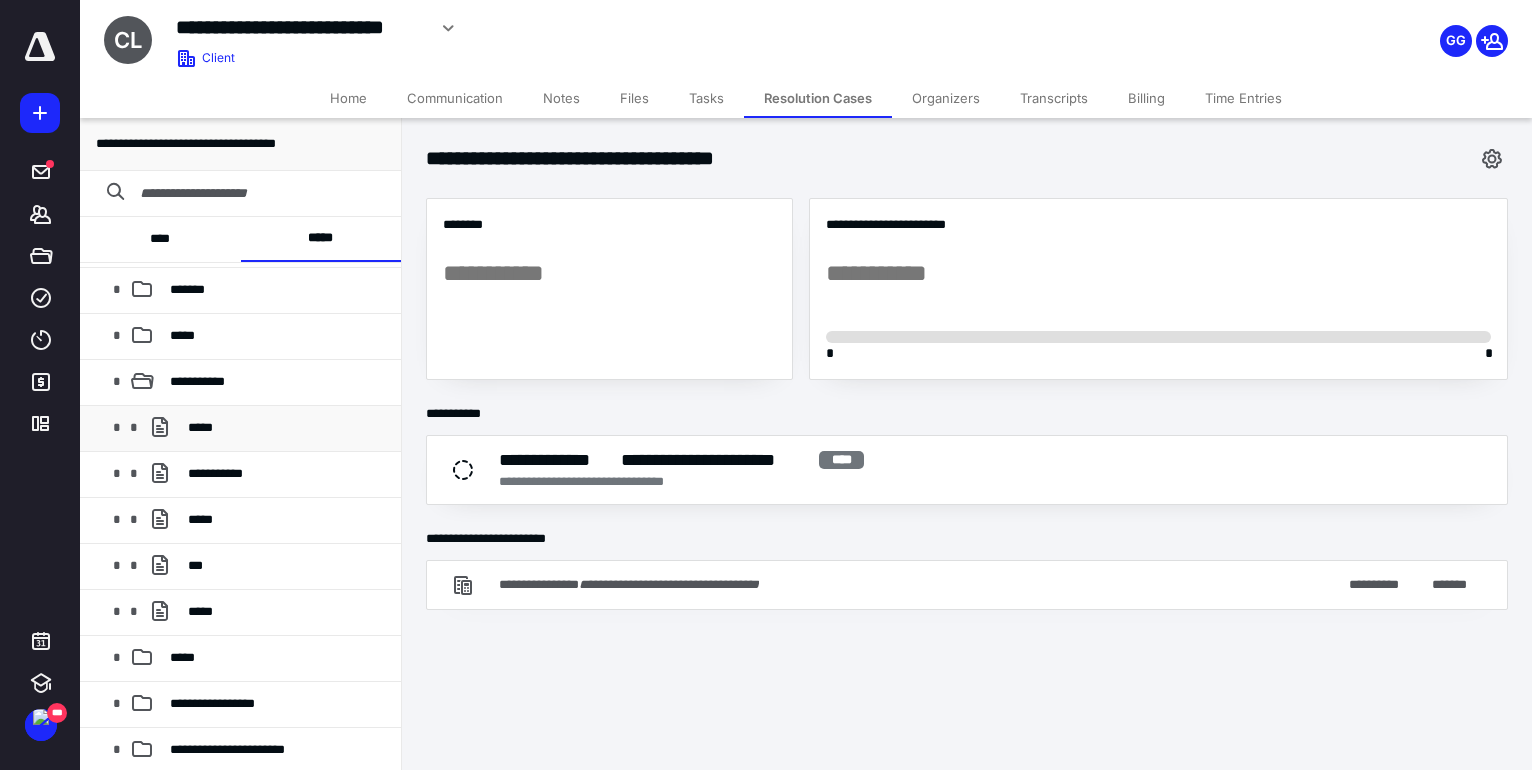 scroll, scrollTop: 0, scrollLeft: 0, axis: both 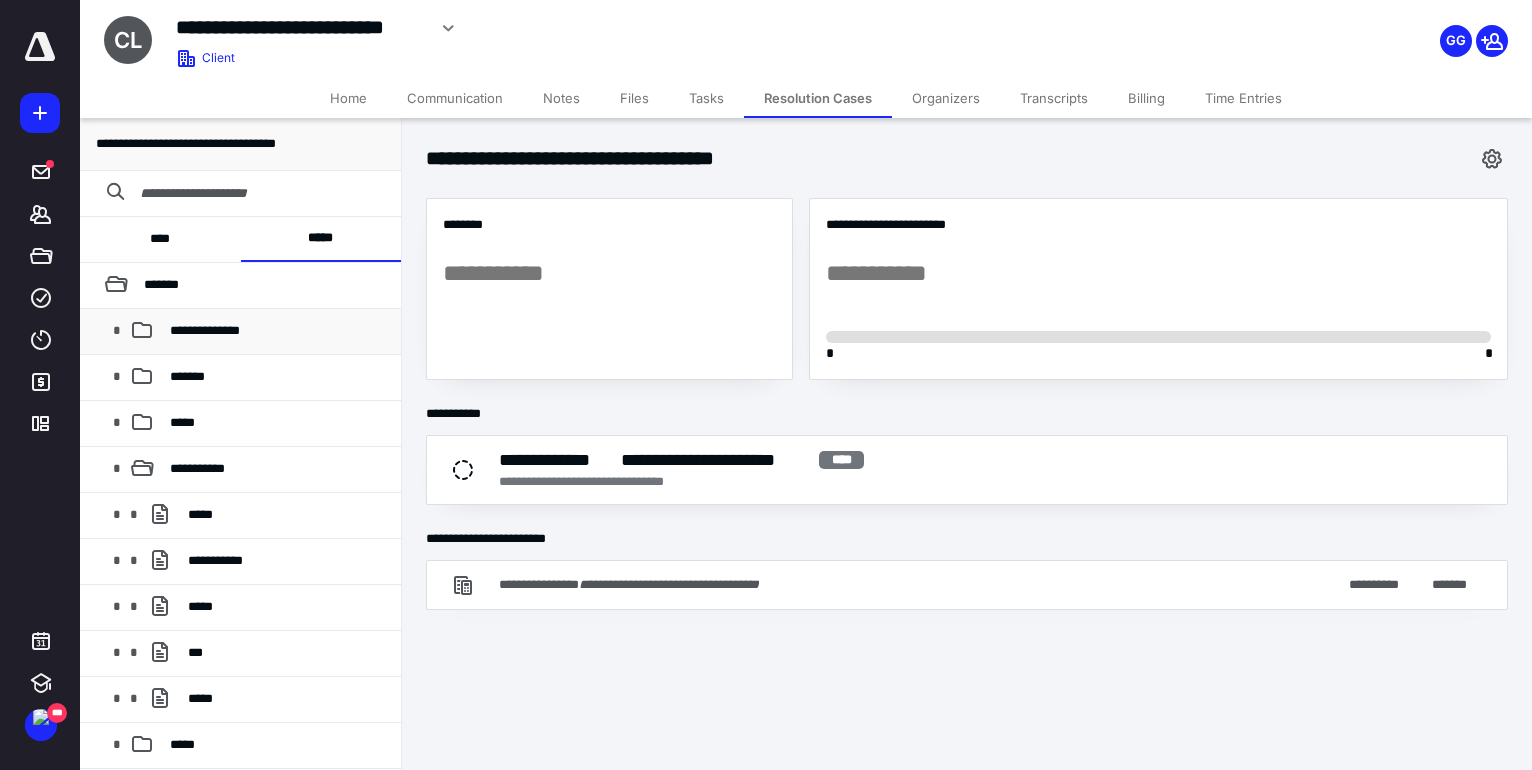 click on "**********" at bounding box center [205, 330] 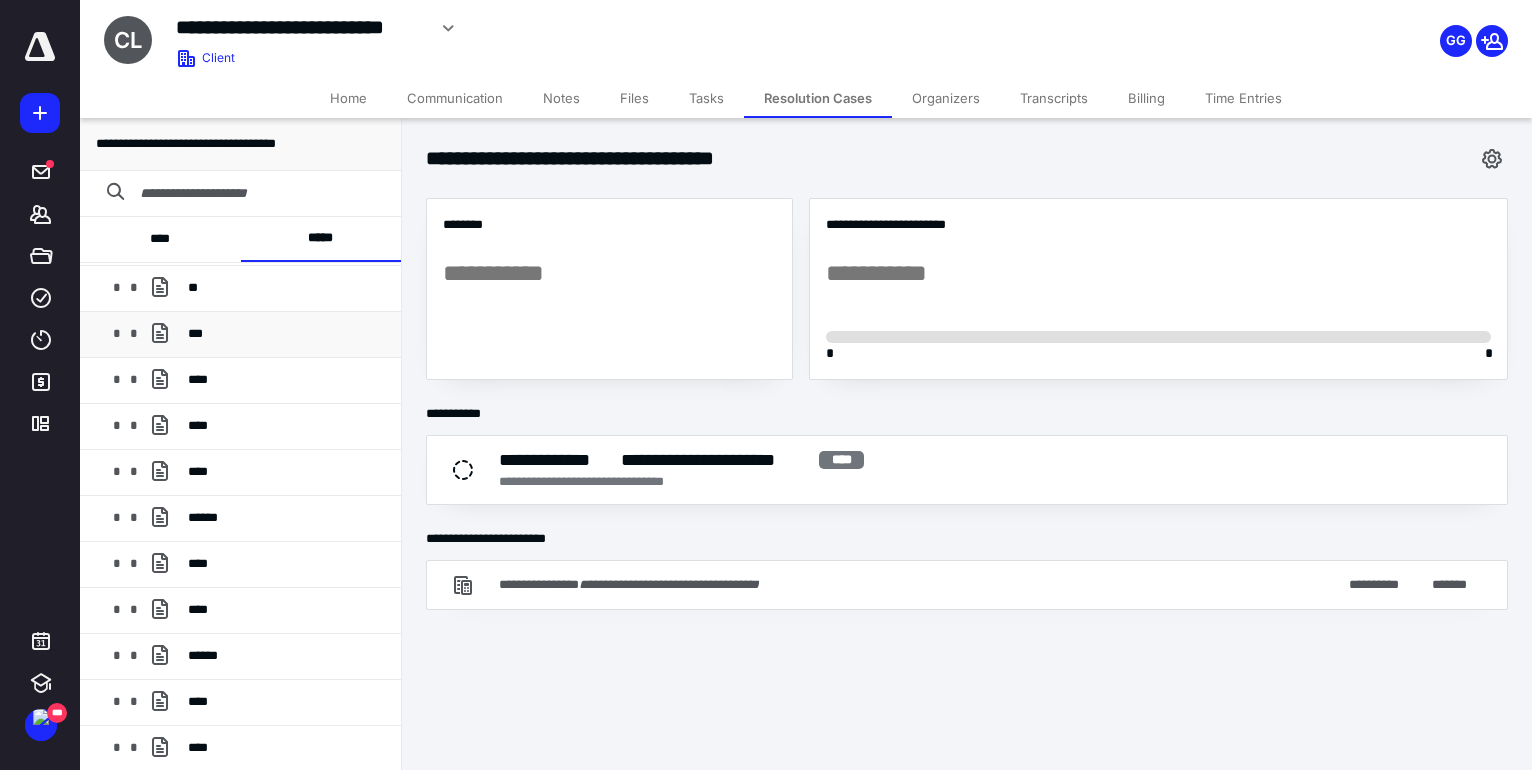 scroll, scrollTop: 0, scrollLeft: 0, axis: both 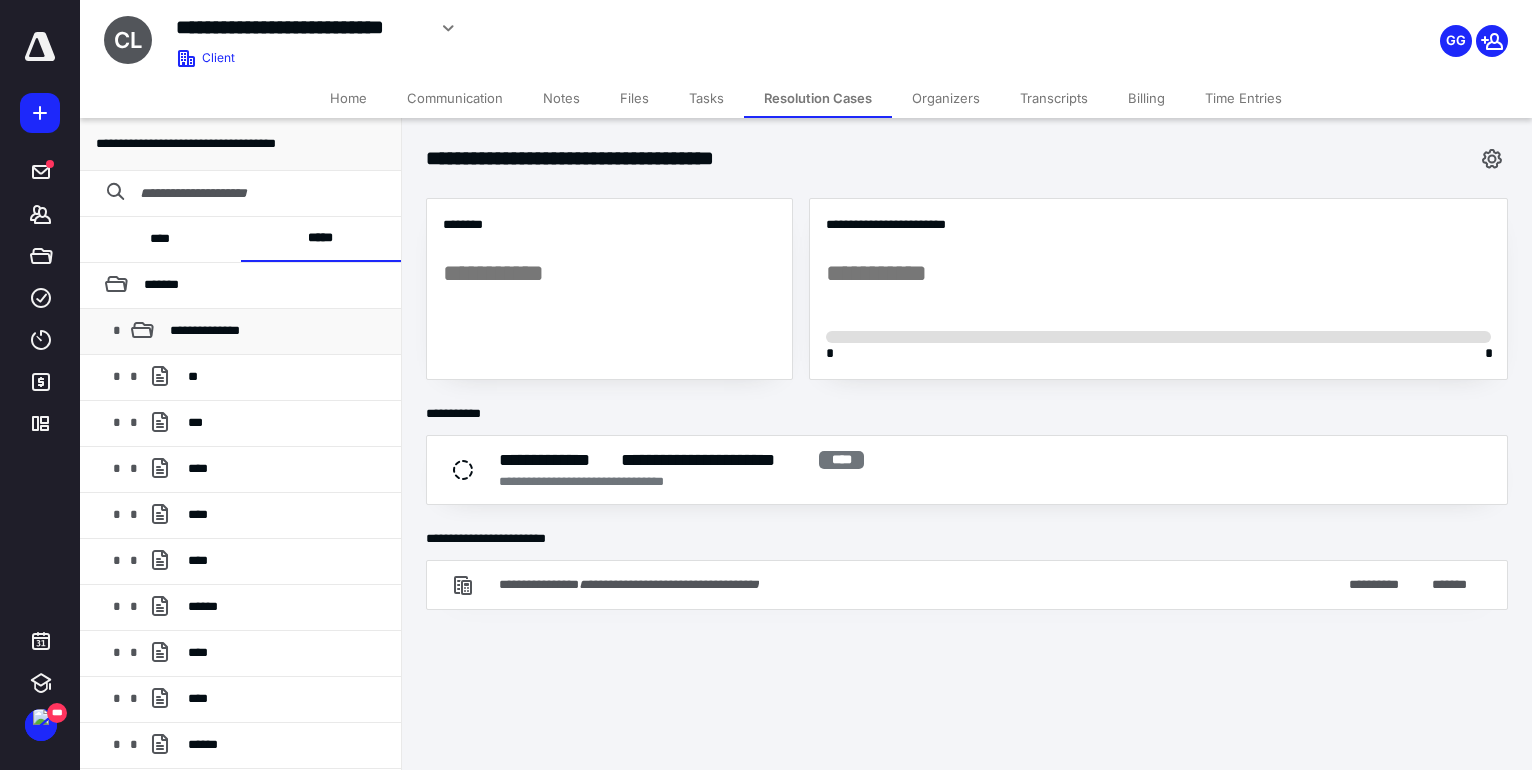 click on "**********" at bounding box center (205, 330) 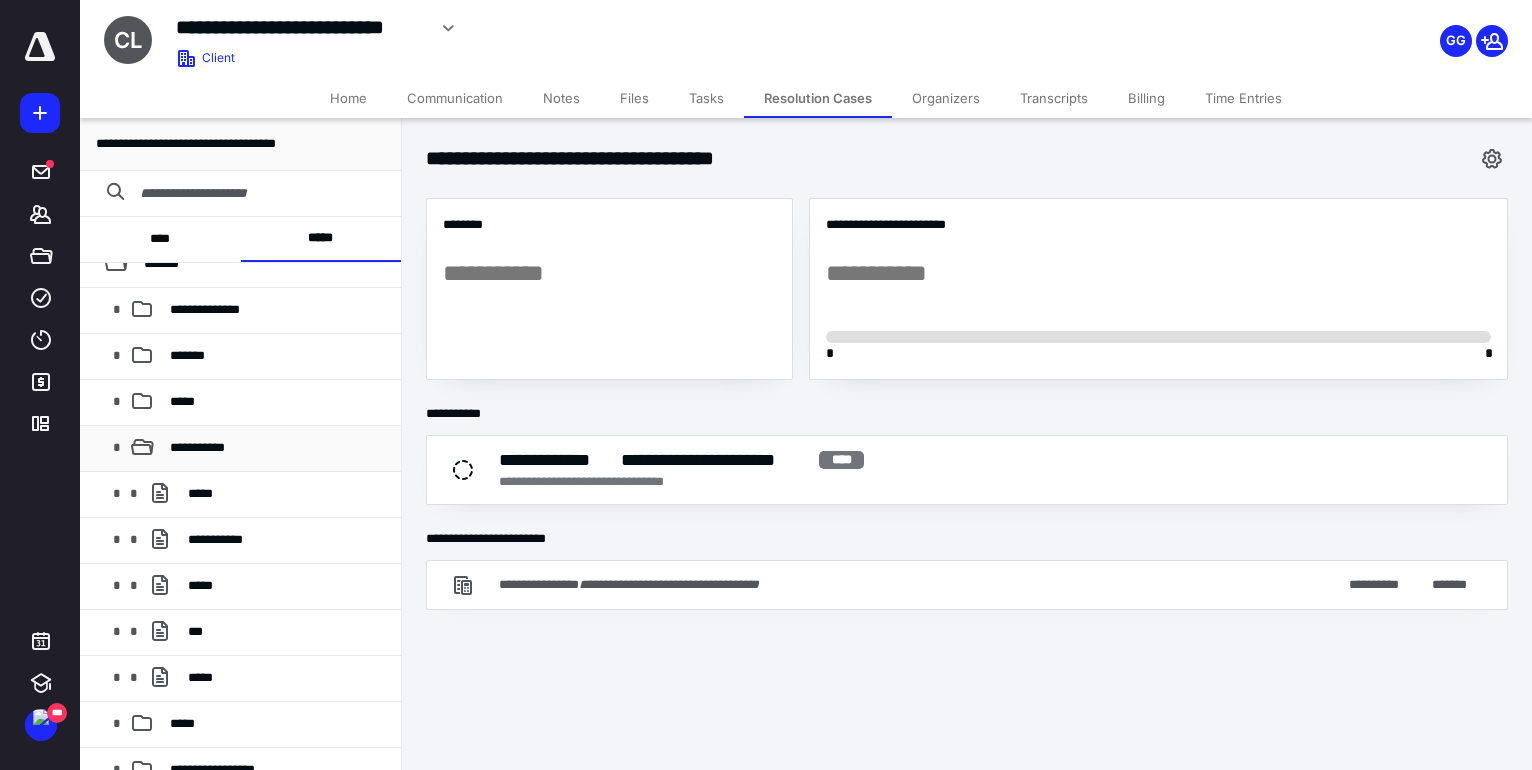 scroll, scrollTop: 0, scrollLeft: 0, axis: both 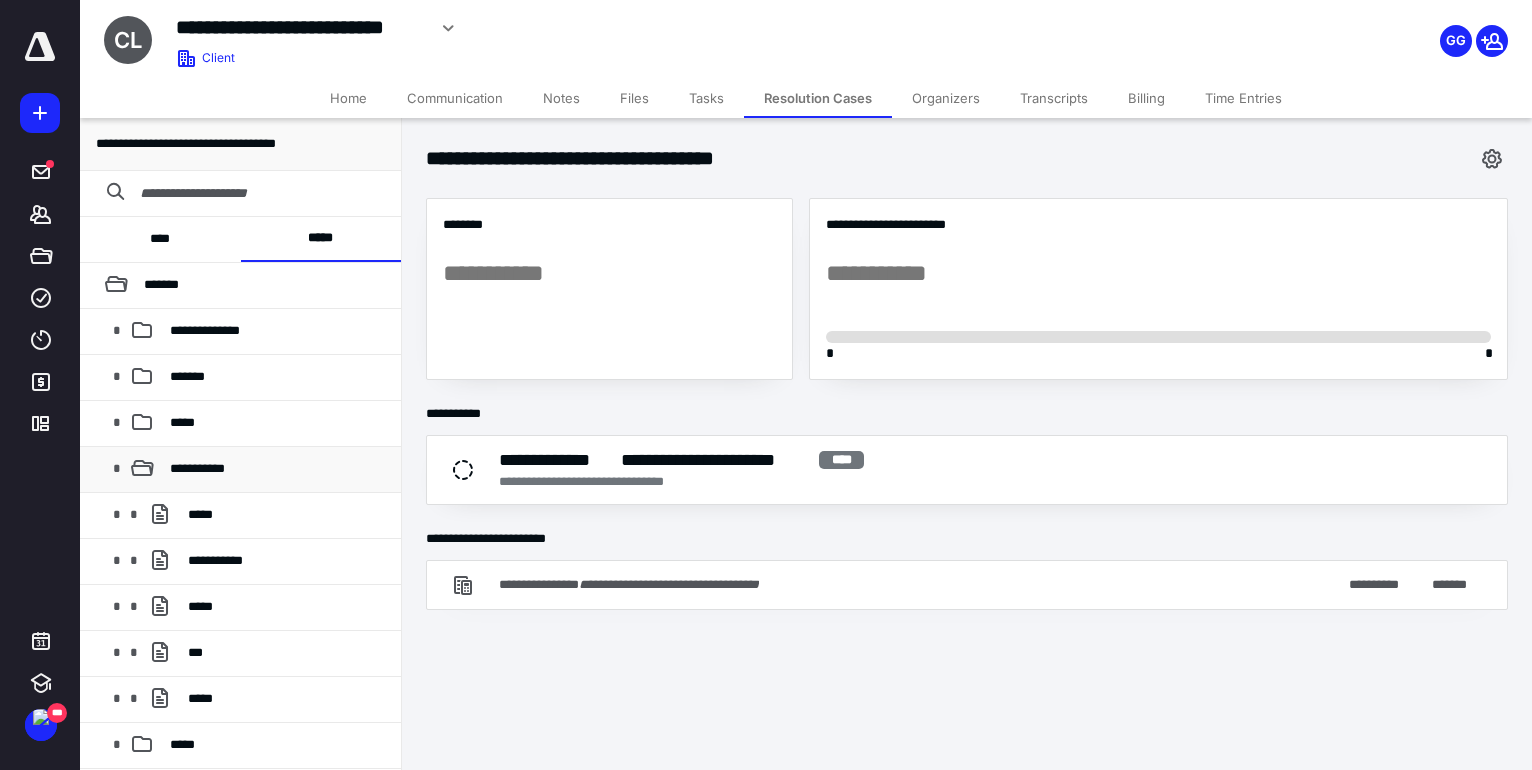 click on "**********" at bounding box center [197, 468] 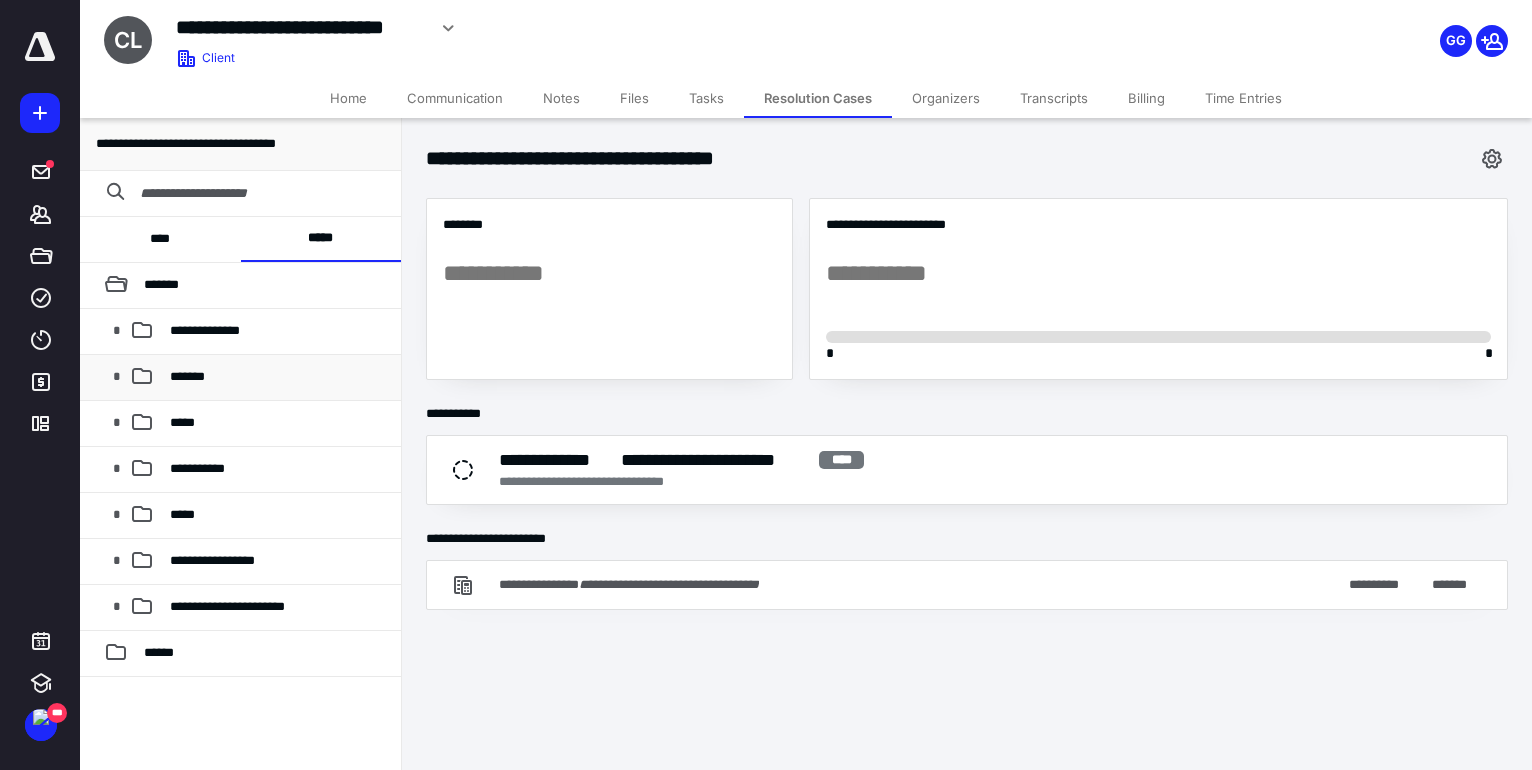 click on "*******" at bounding box center [187, 376] 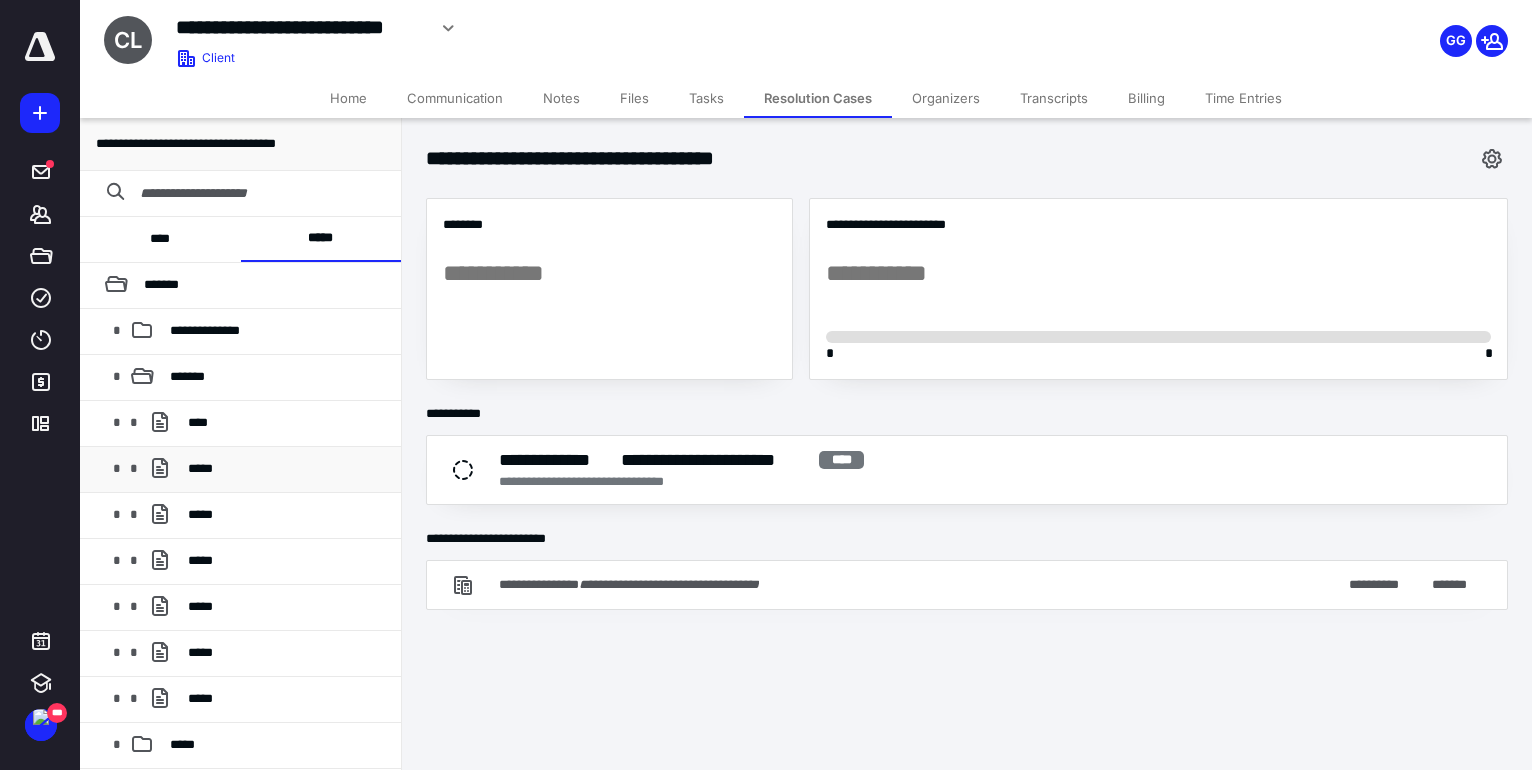 click on "*****" at bounding box center [286, 469] 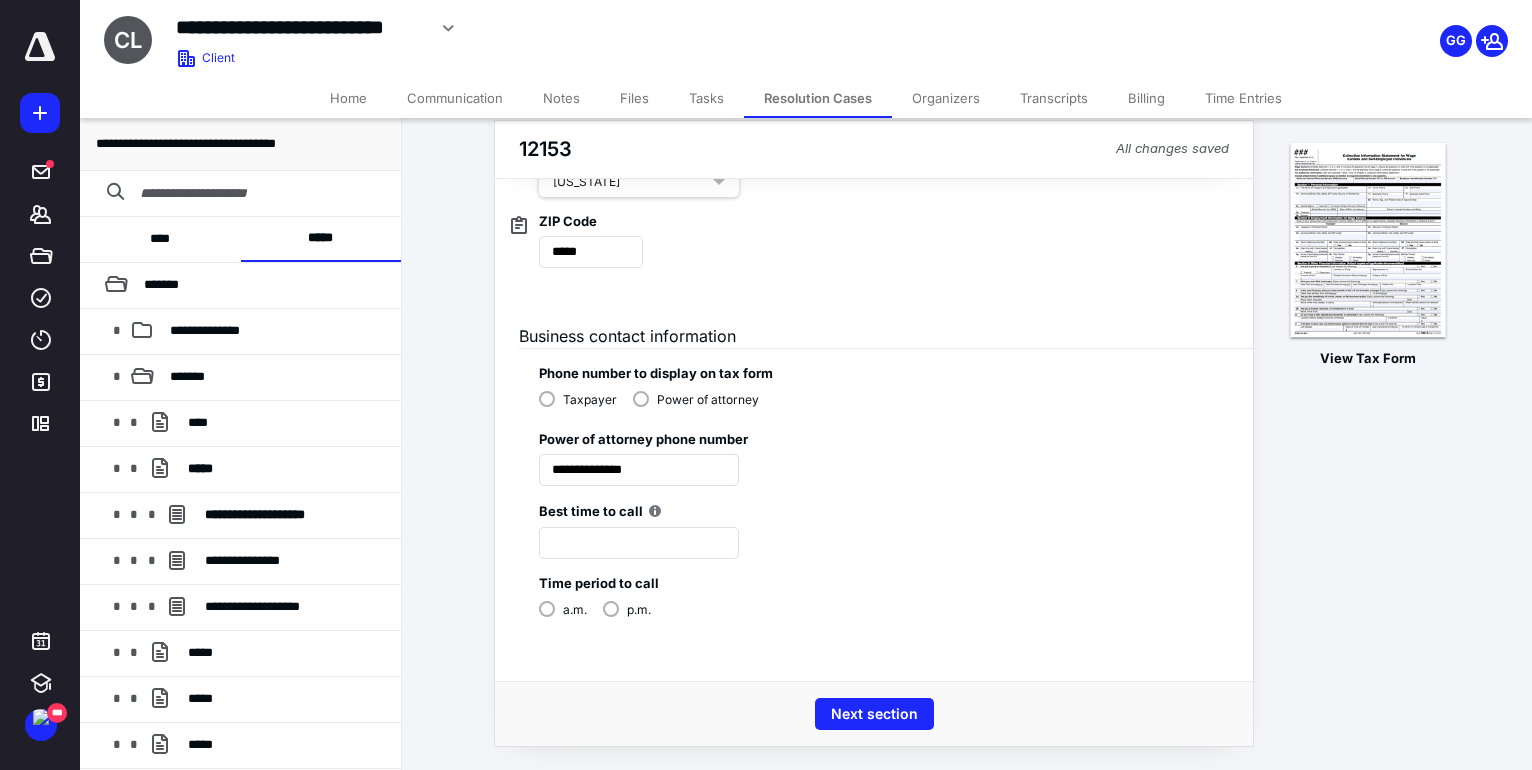 scroll, scrollTop: 595, scrollLeft: 0, axis: vertical 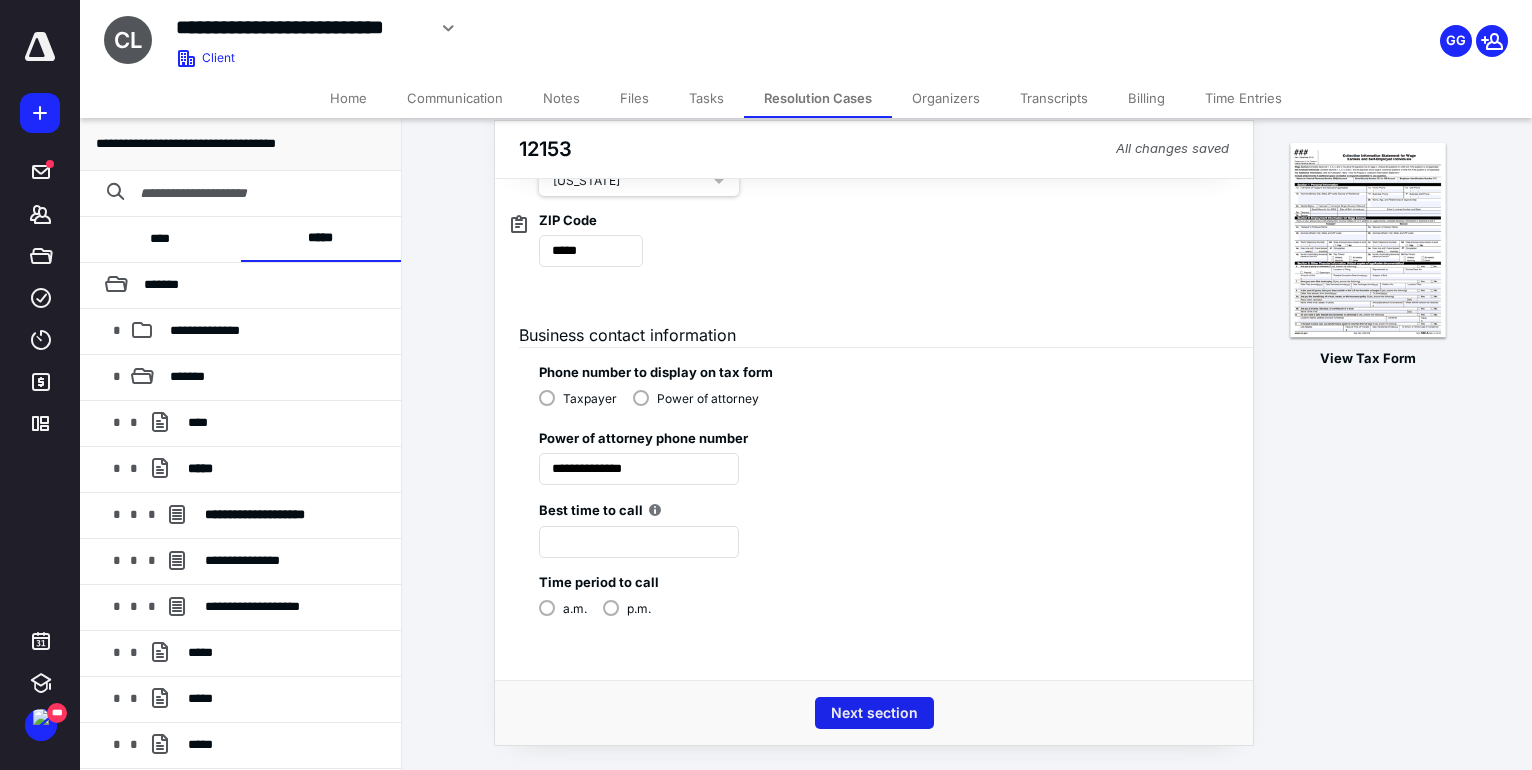 click on "Next section" at bounding box center (874, 713) 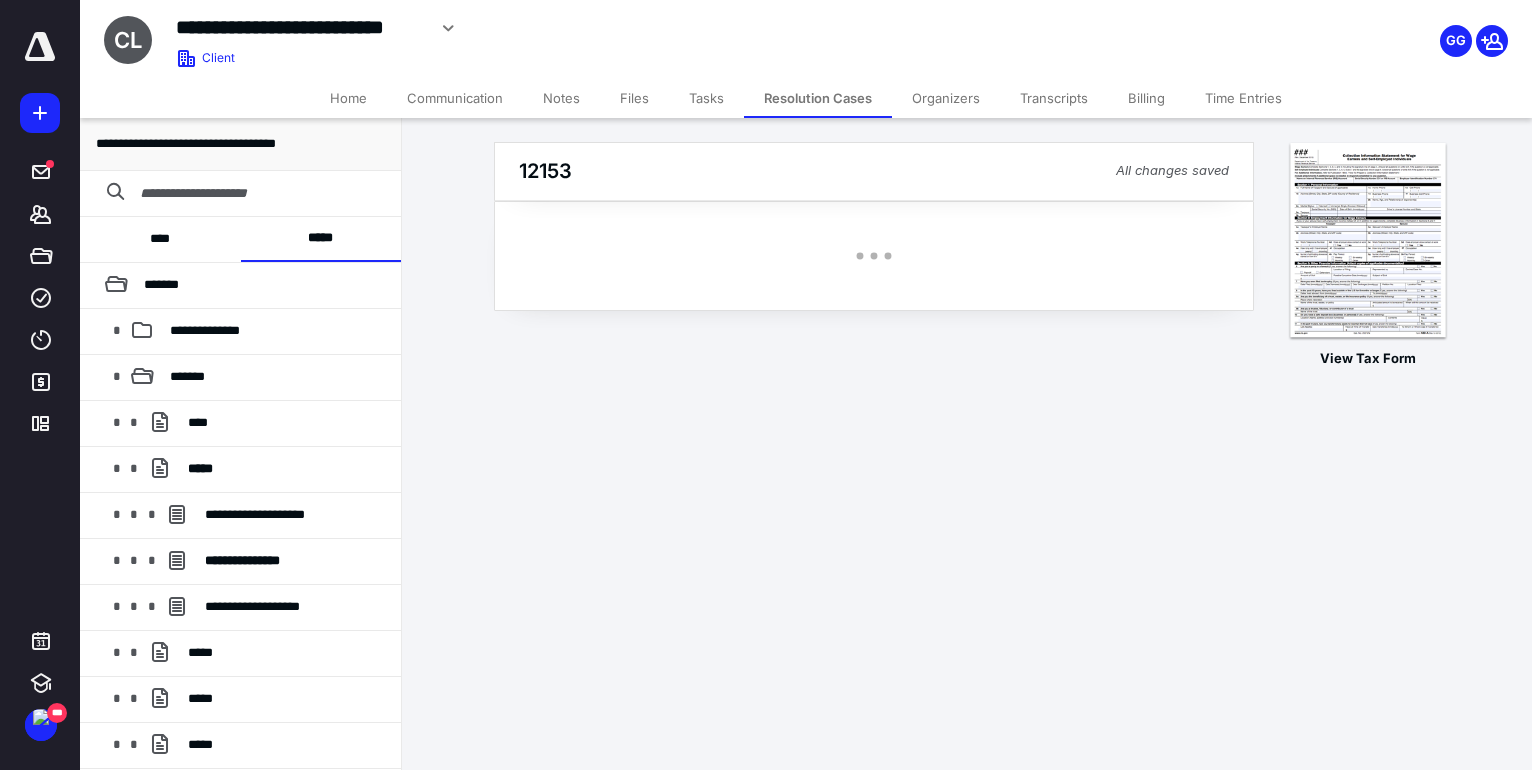 scroll, scrollTop: 0, scrollLeft: 0, axis: both 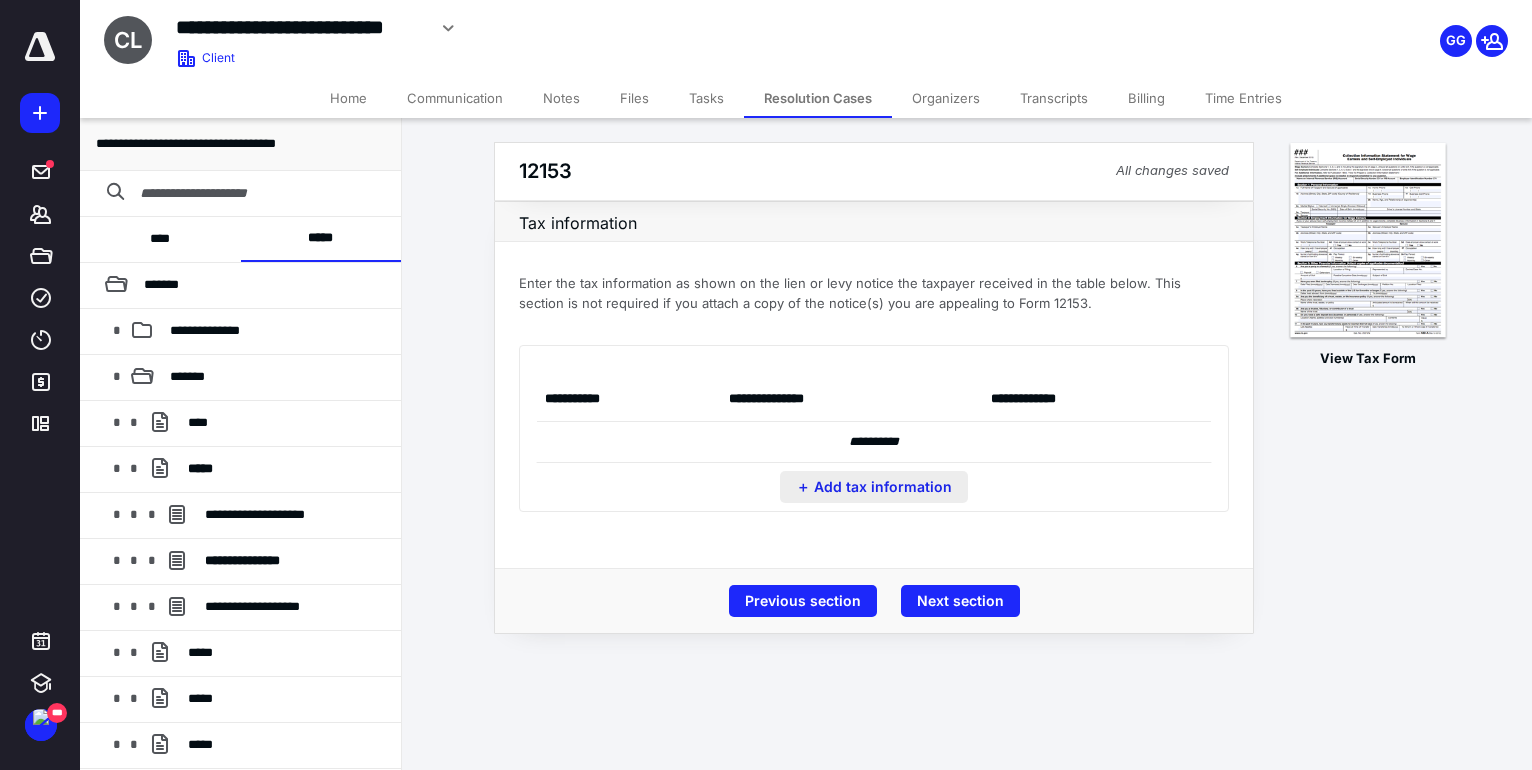 click on "＋ Add tax information" at bounding box center (874, 487) 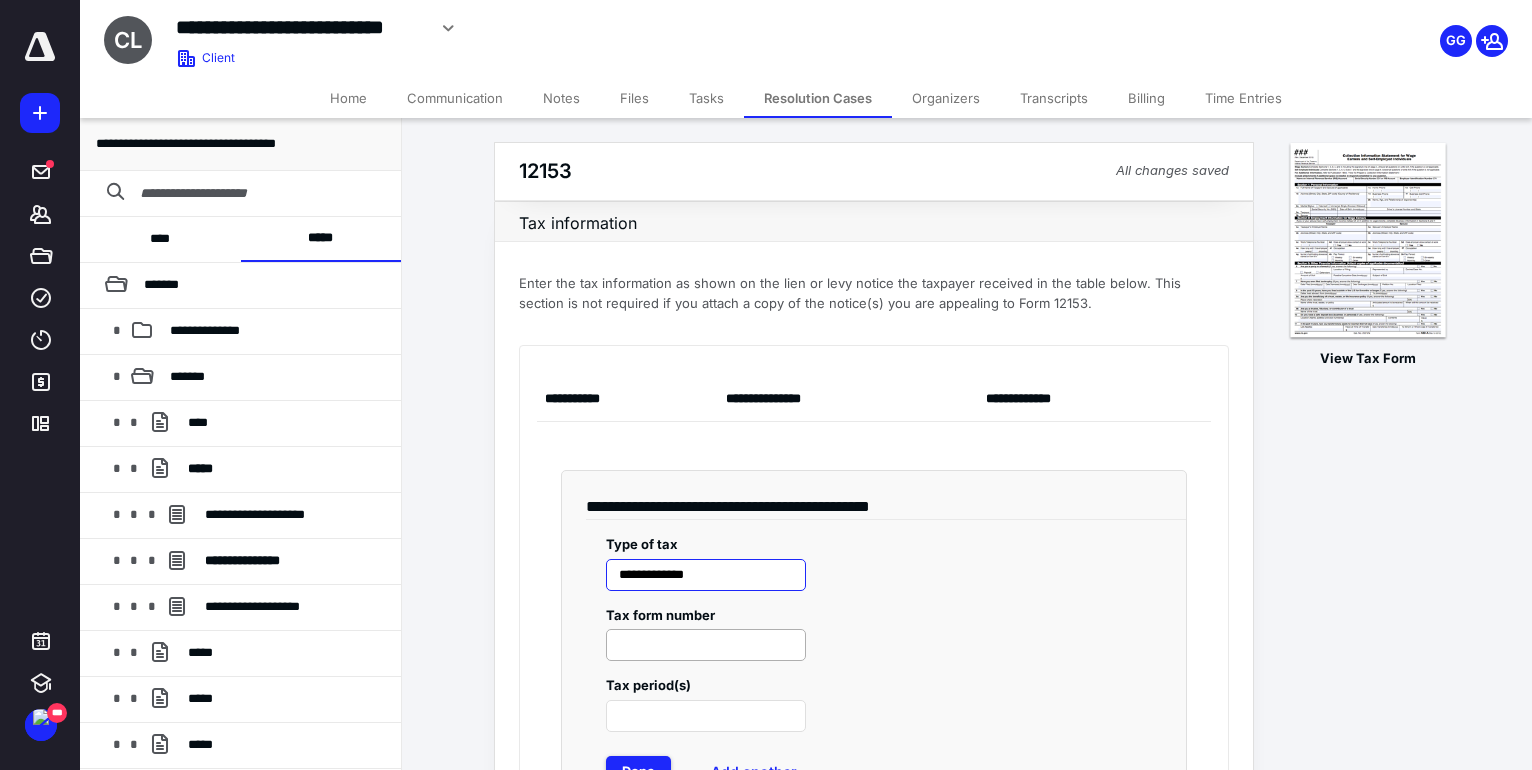 type on "**********" 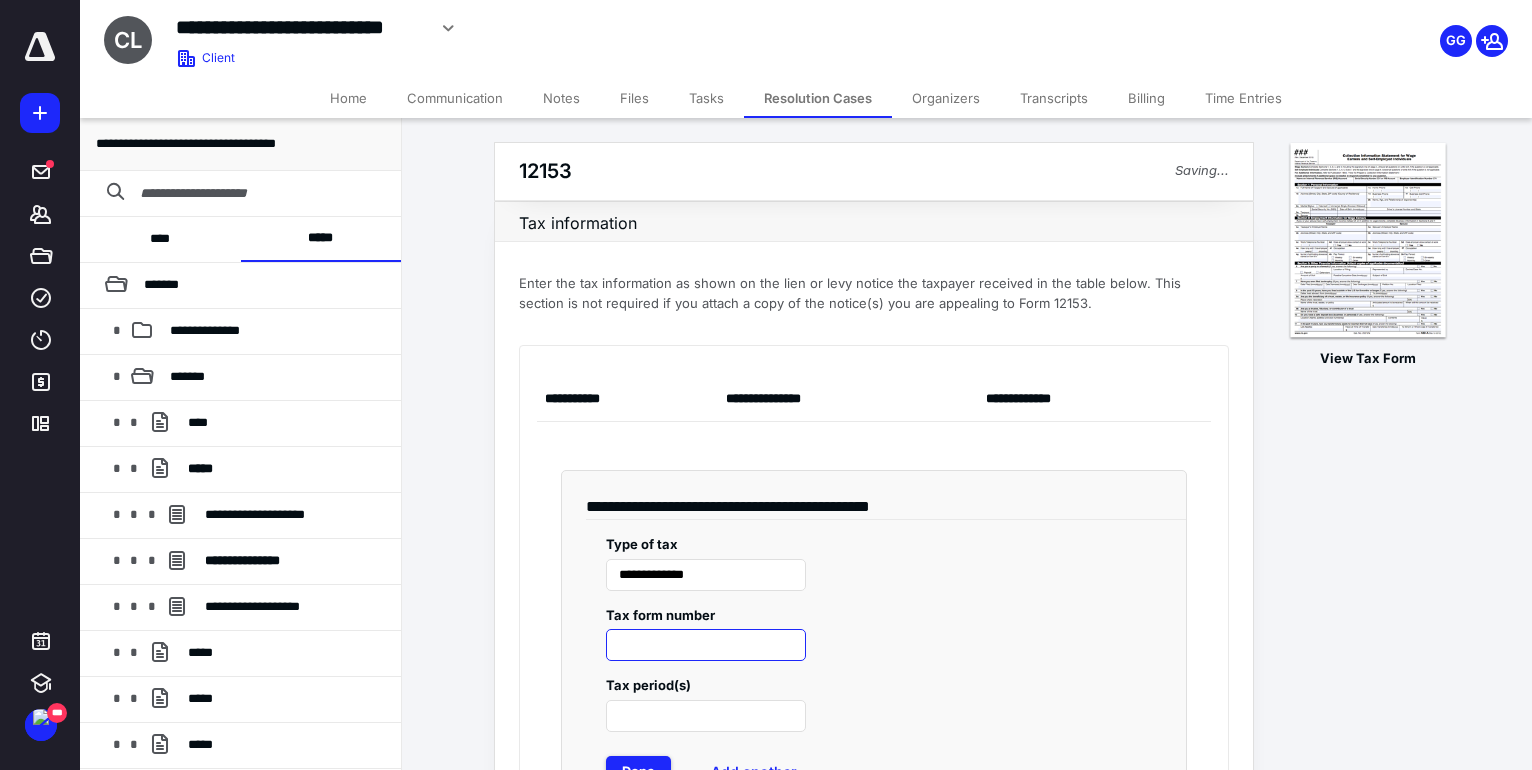 click at bounding box center (706, 645) 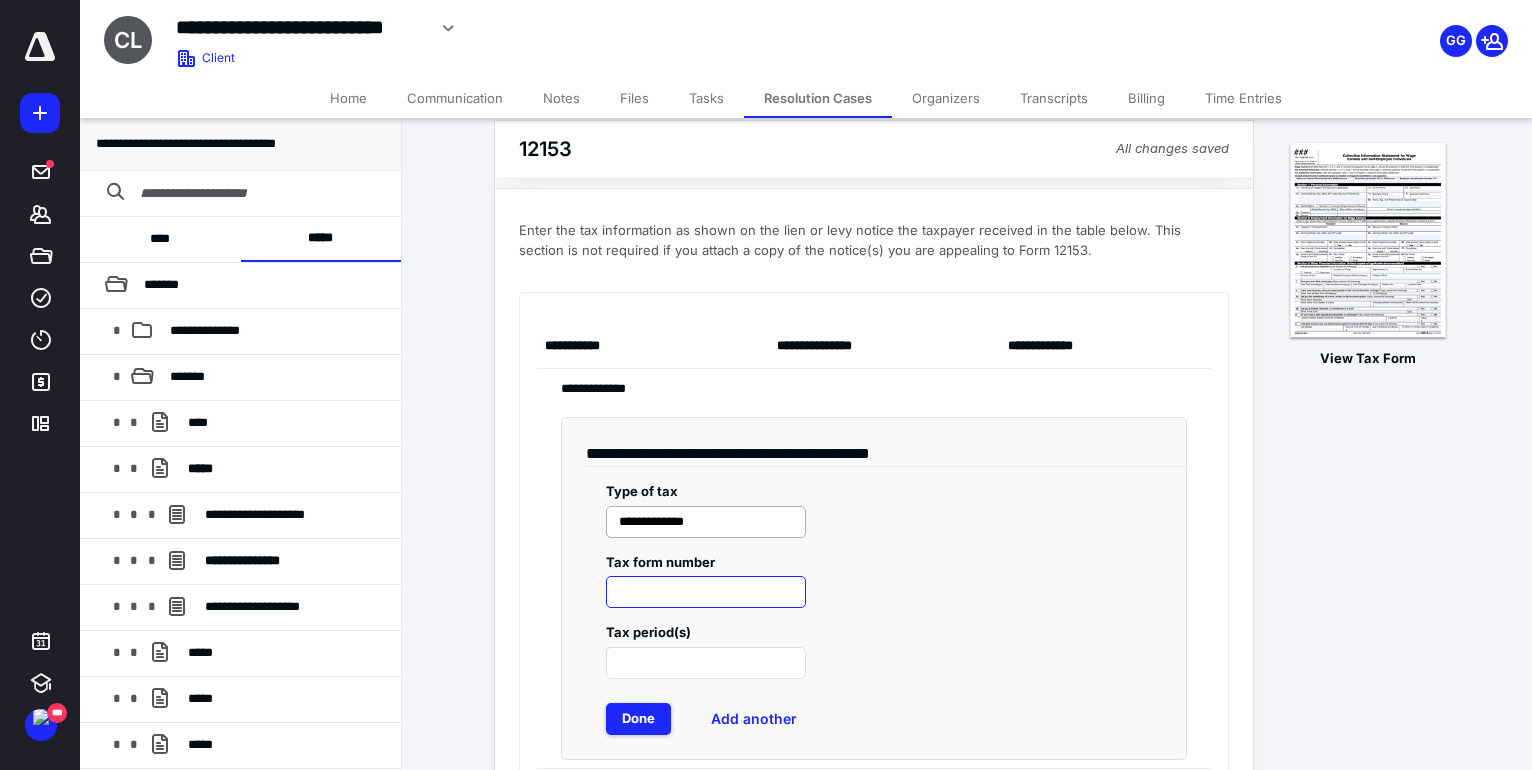 scroll, scrollTop: 55, scrollLeft: 0, axis: vertical 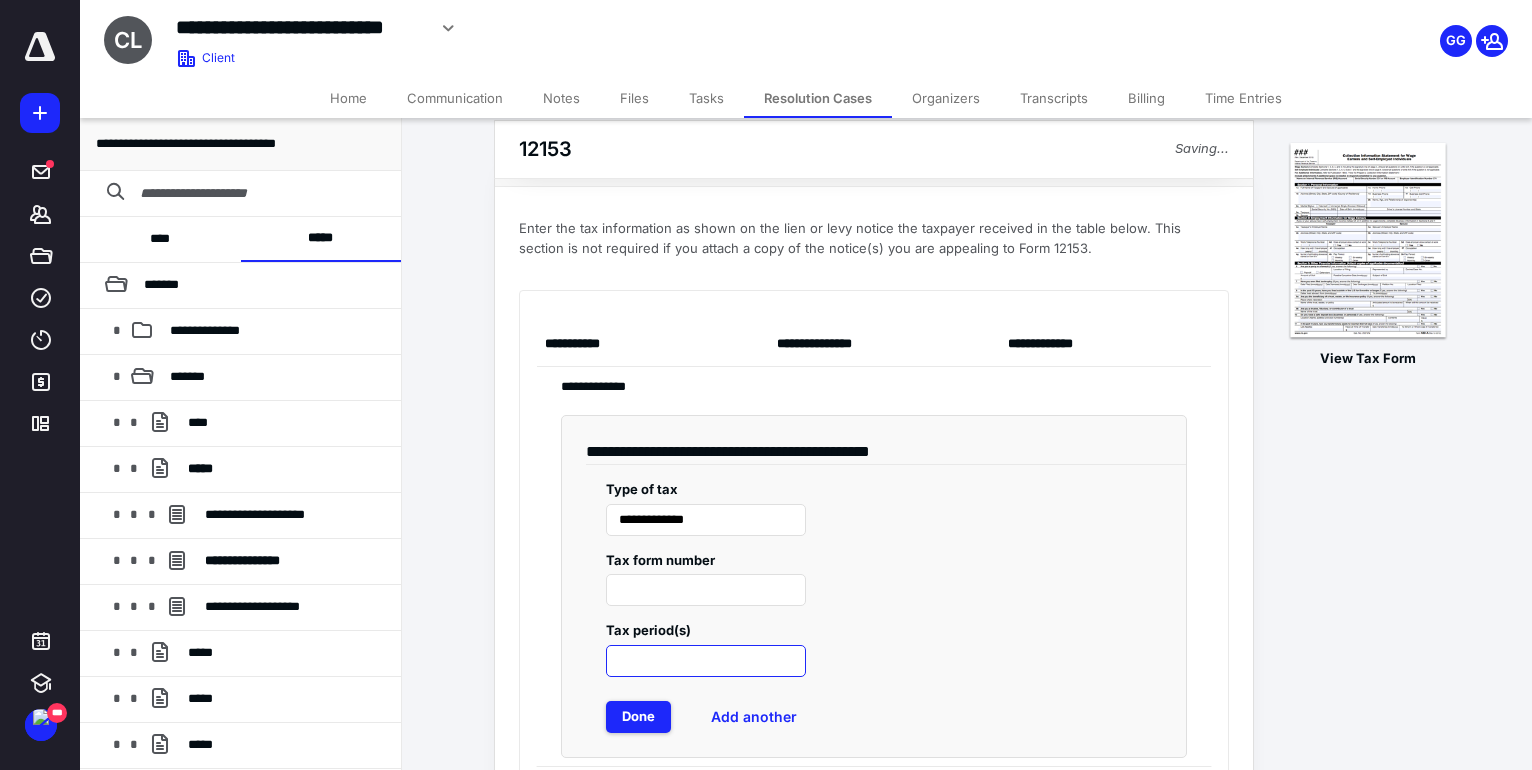 click at bounding box center [706, 661] 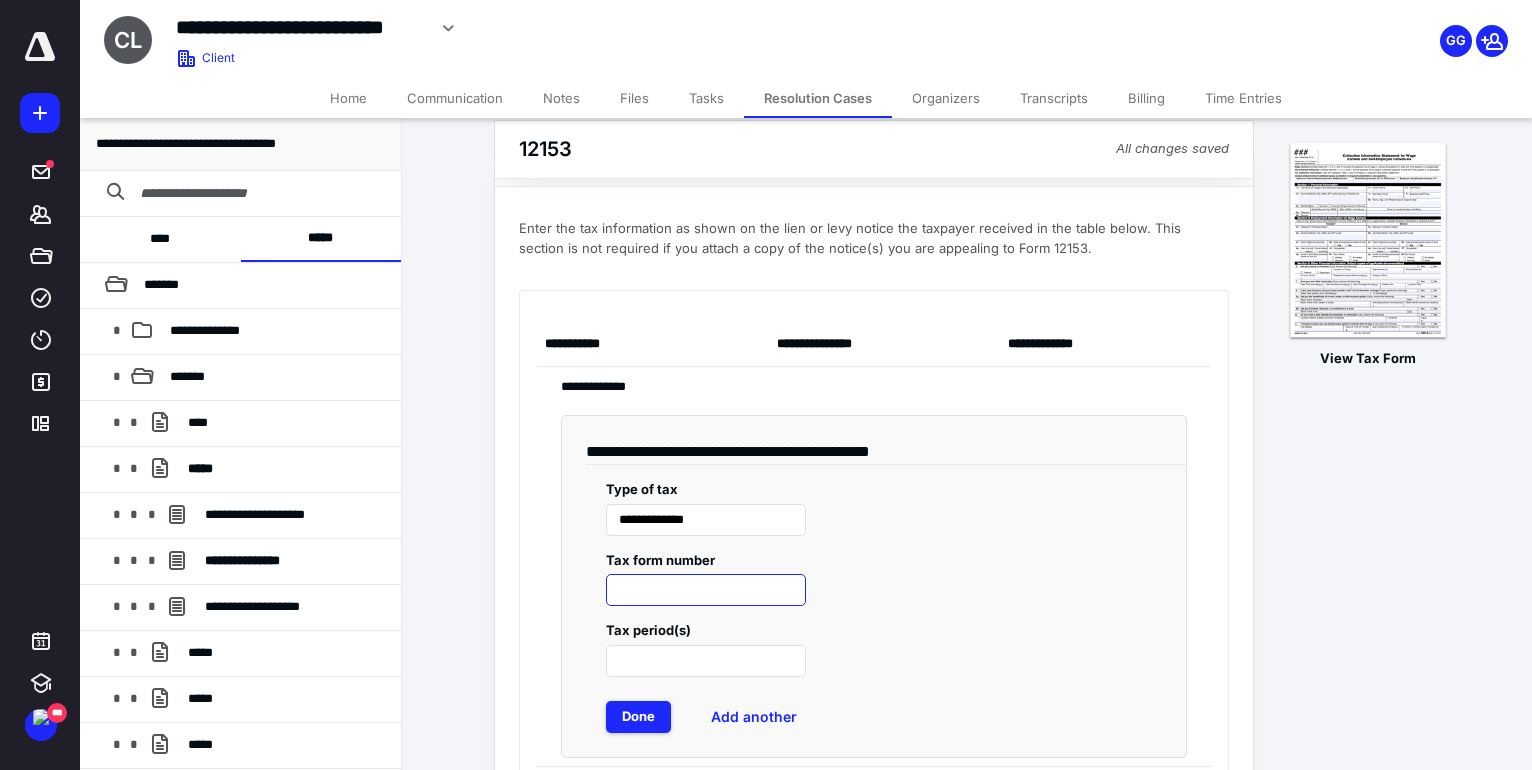 click at bounding box center [706, 590] 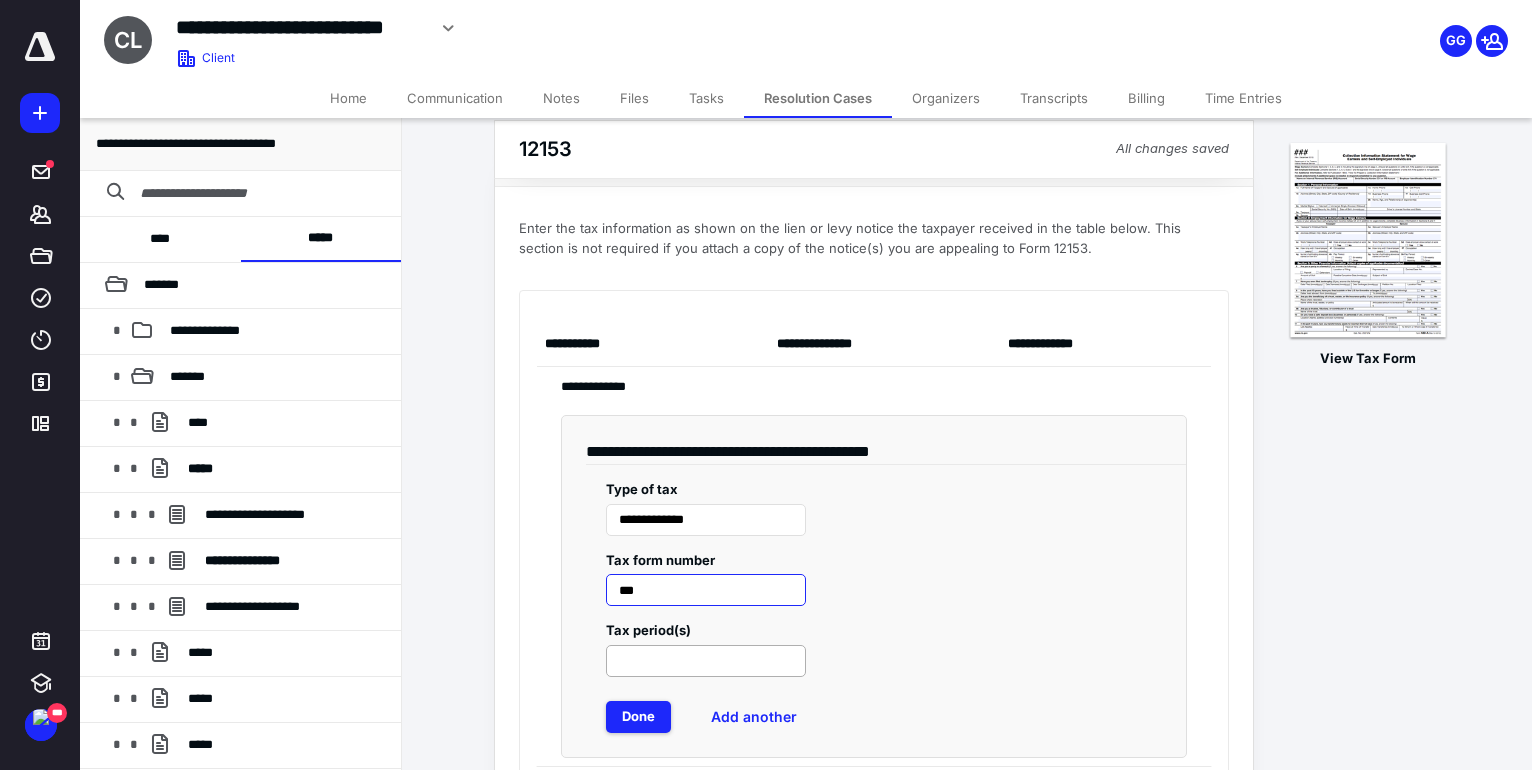 type on "***" 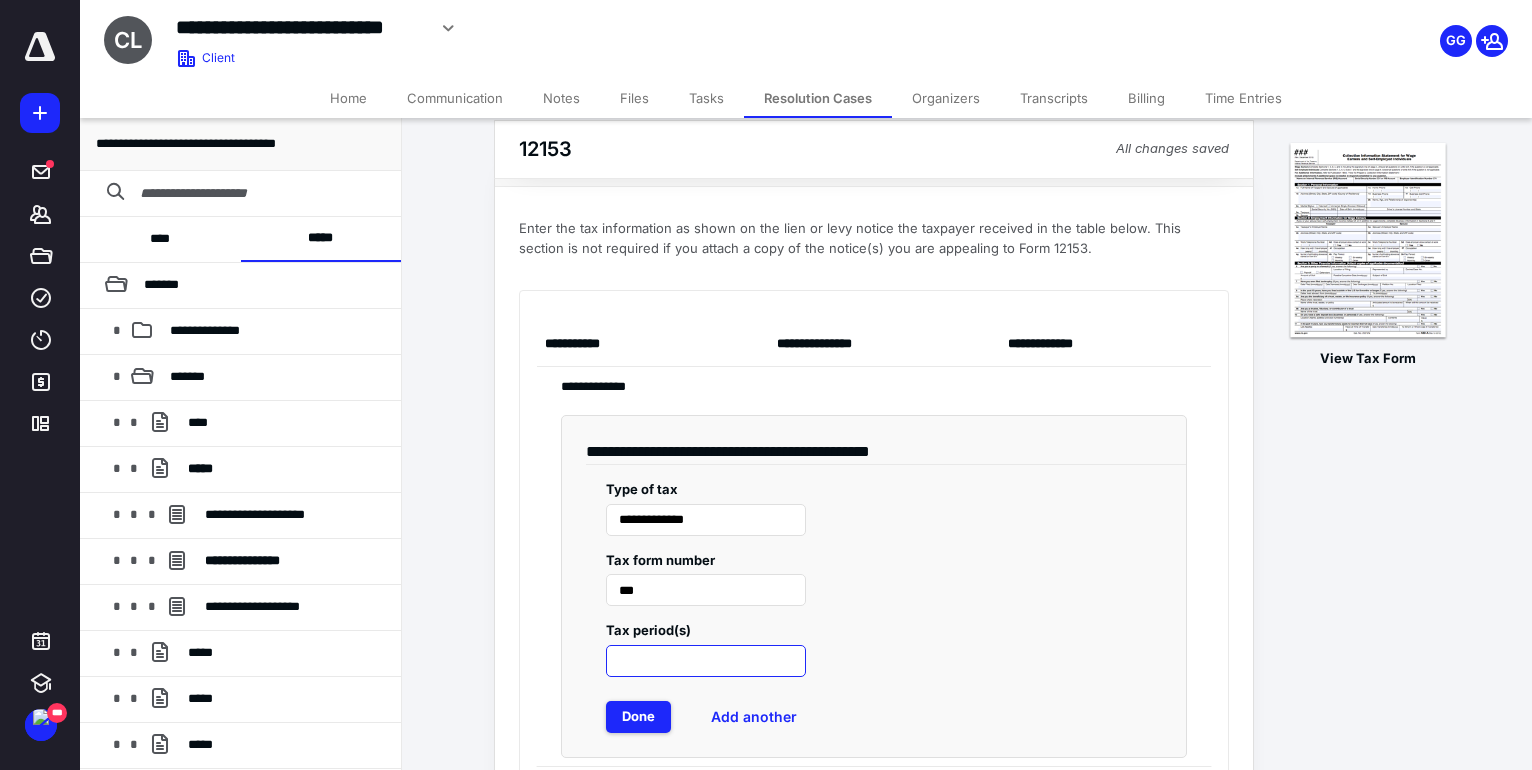 click at bounding box center [706, 661] 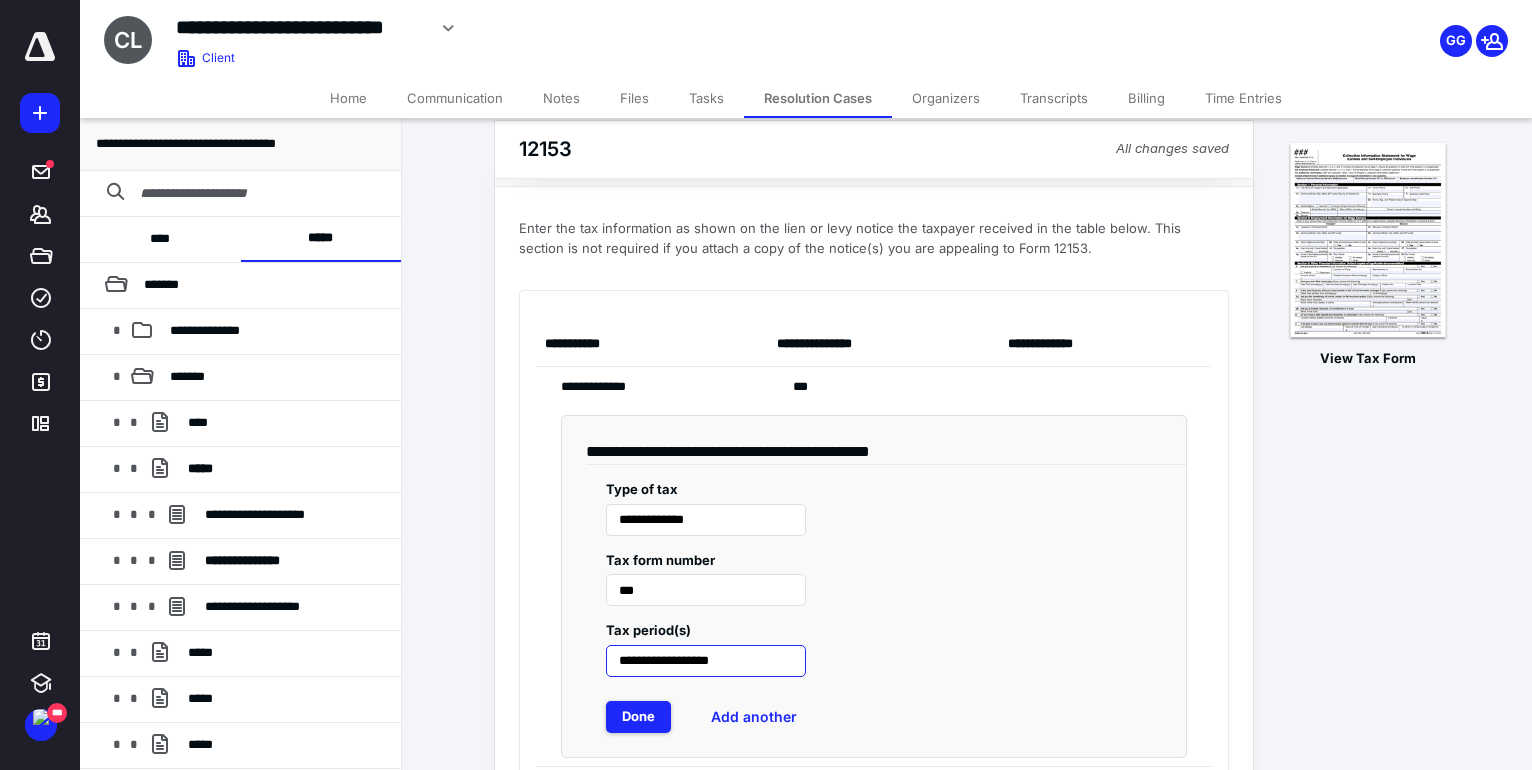 click on "**********" at bounding box center [706, 661] 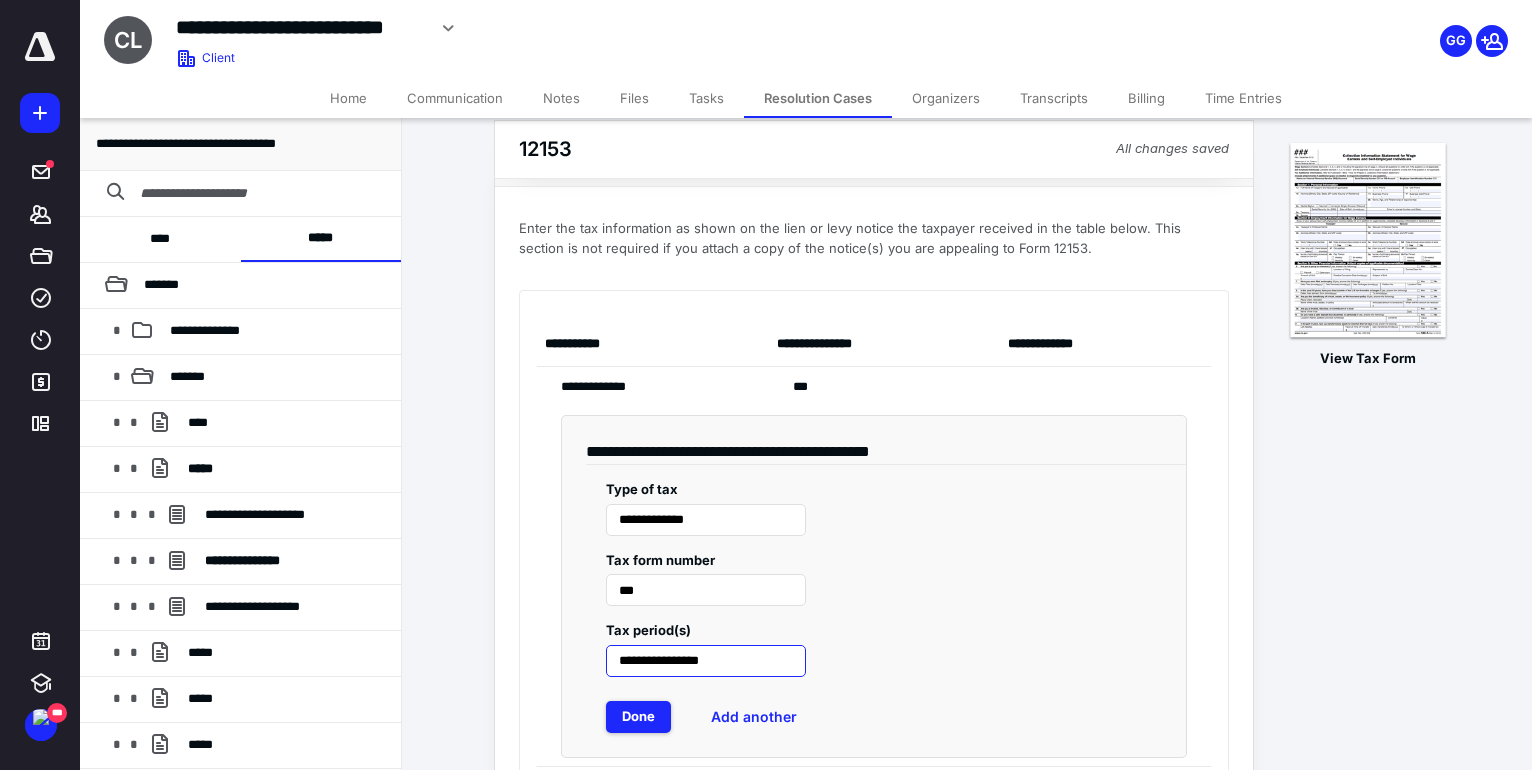 click on "**********" at bounding box center (706, 661) 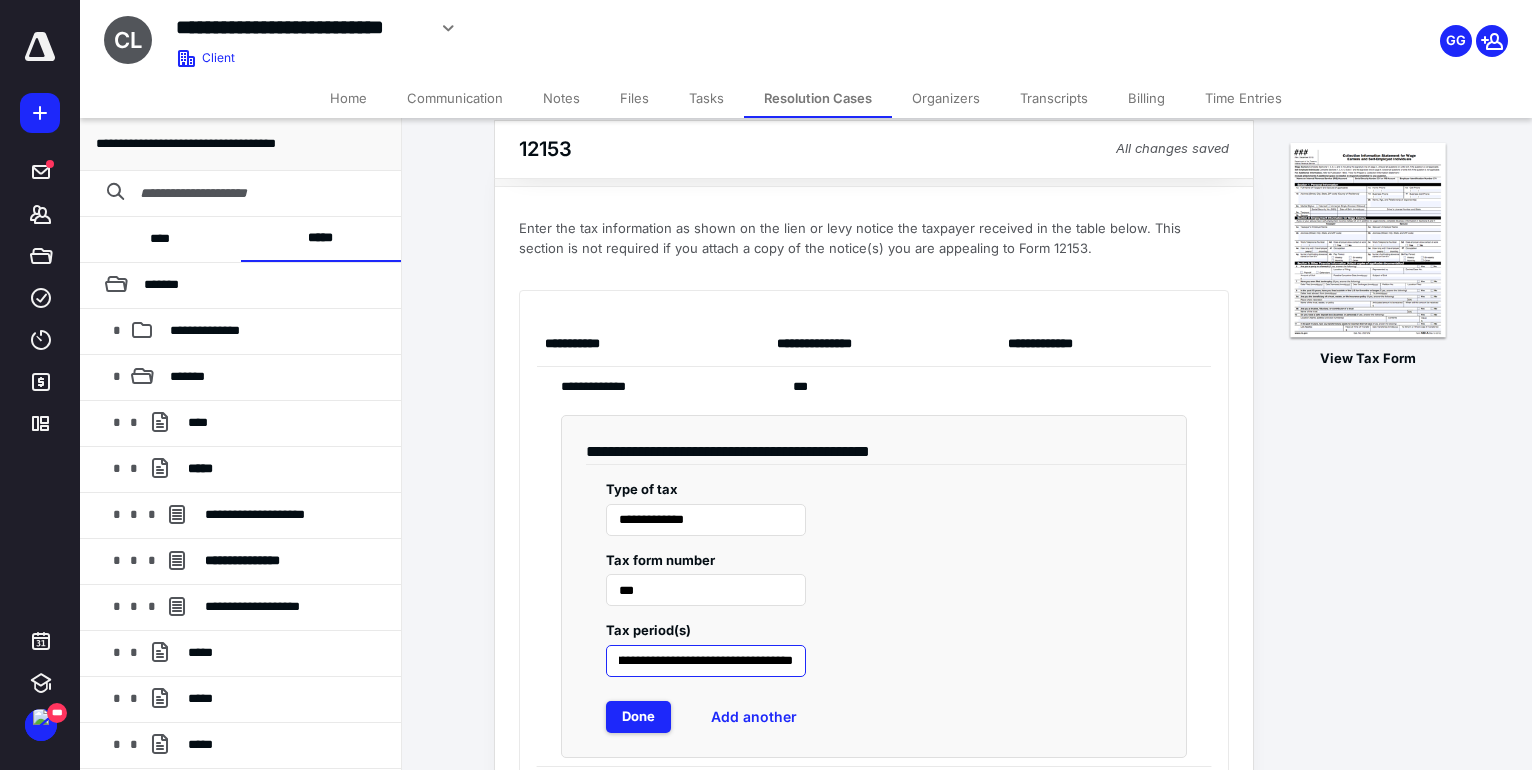 scroll, scrollTop: 0, scrollLeft: 561, axis: horizontal 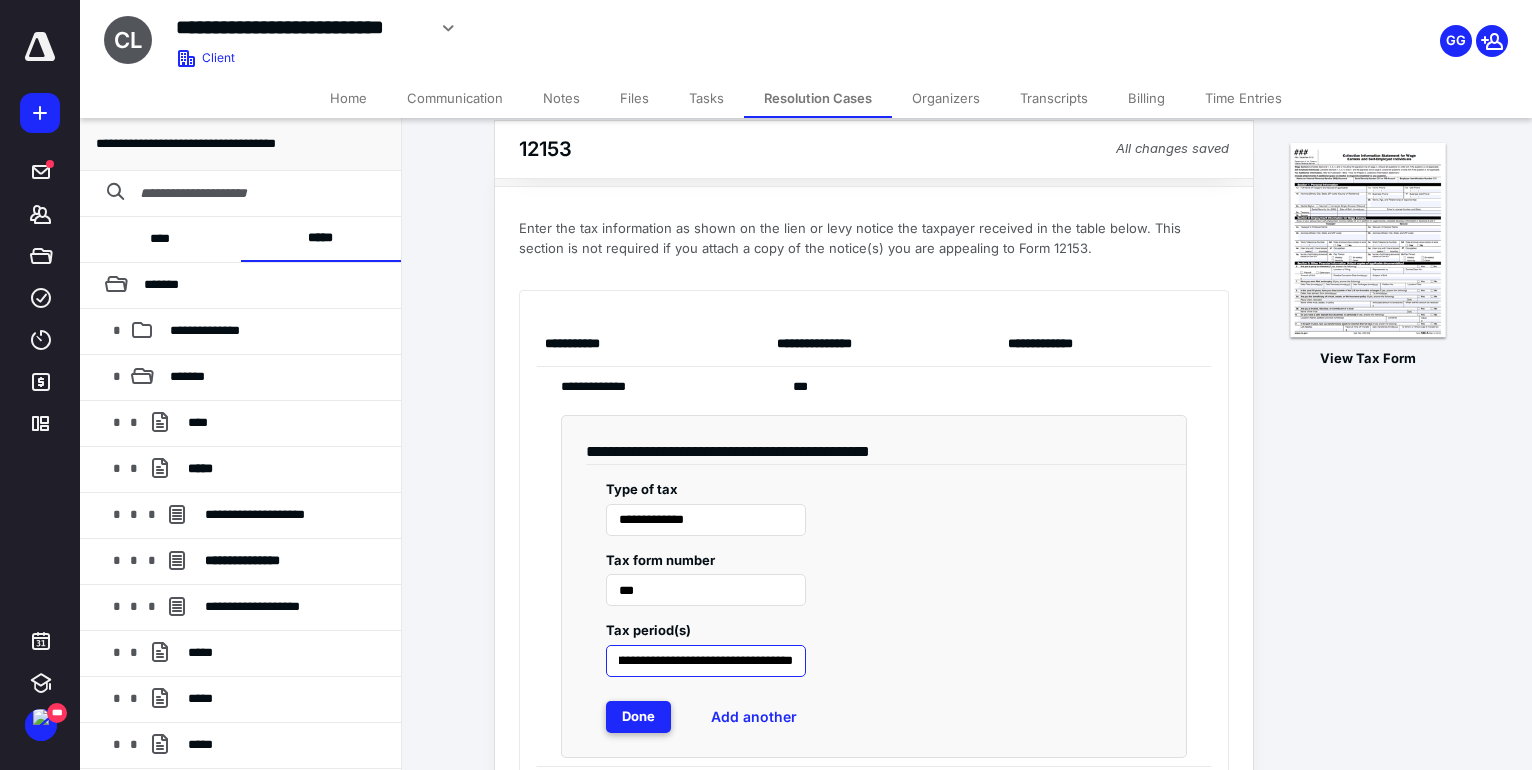 type on "**********" 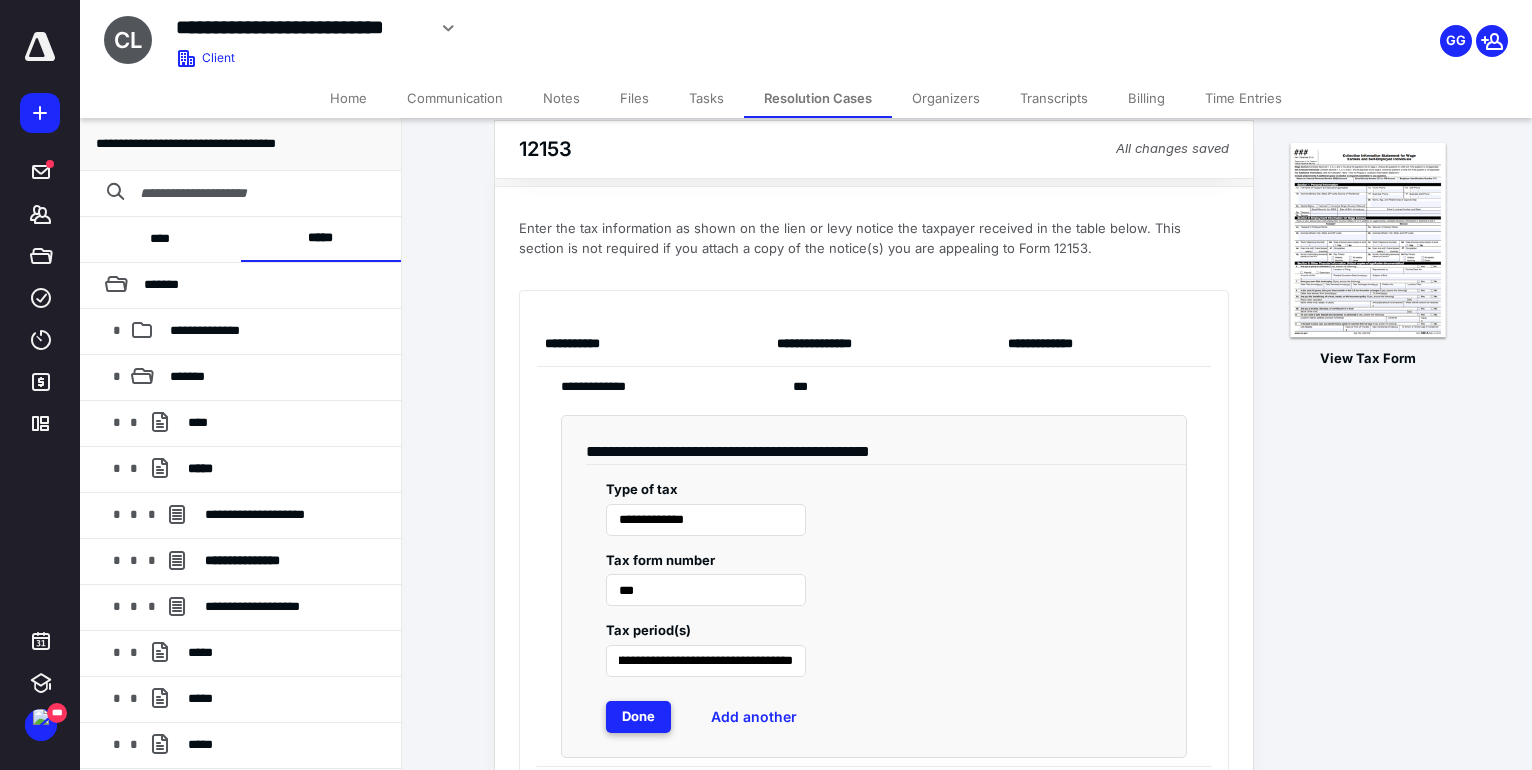 scroll, scrollTop: 0, scrollLeft: 0, axis: both 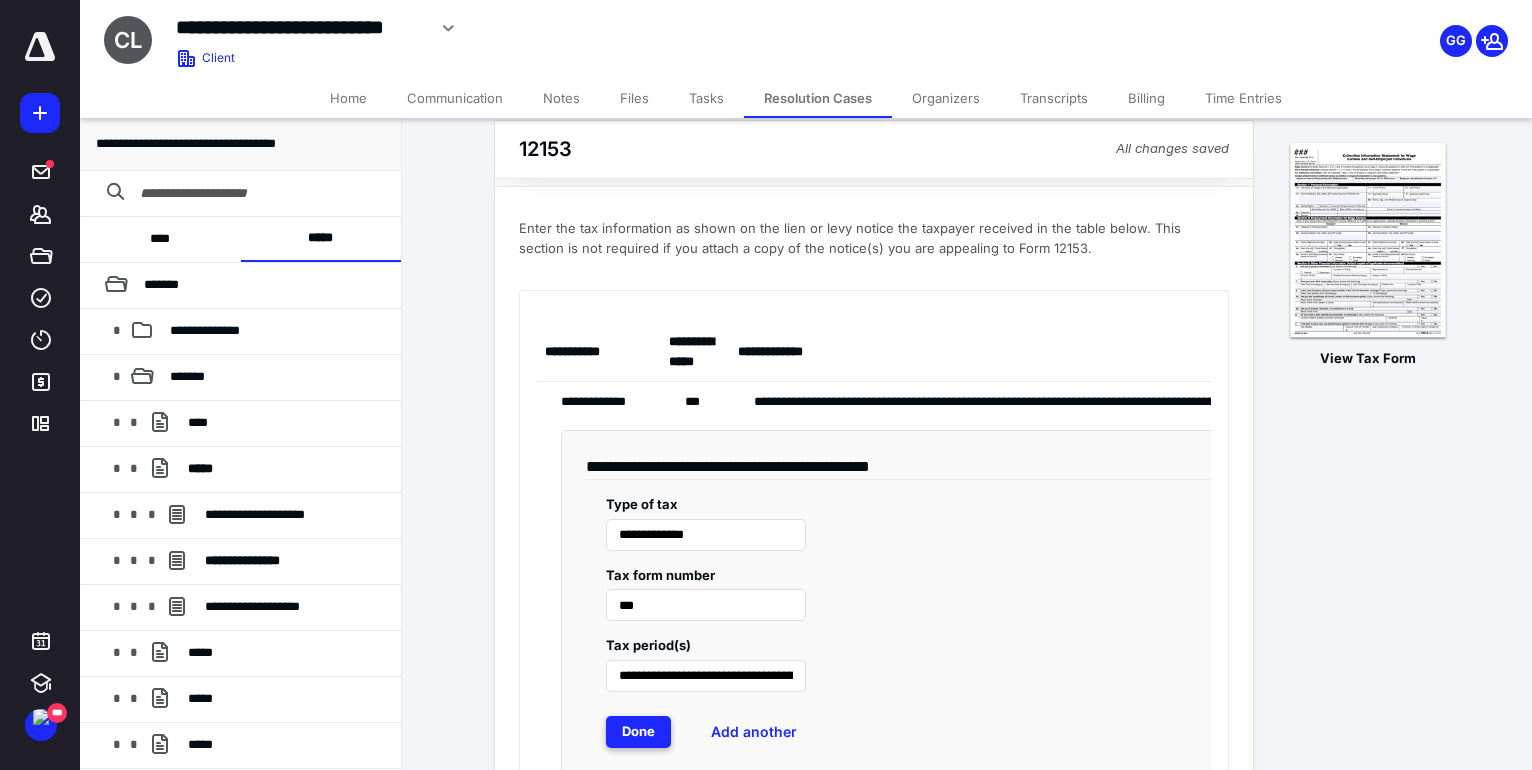 click on "Done" at bounding box center (638, 732) 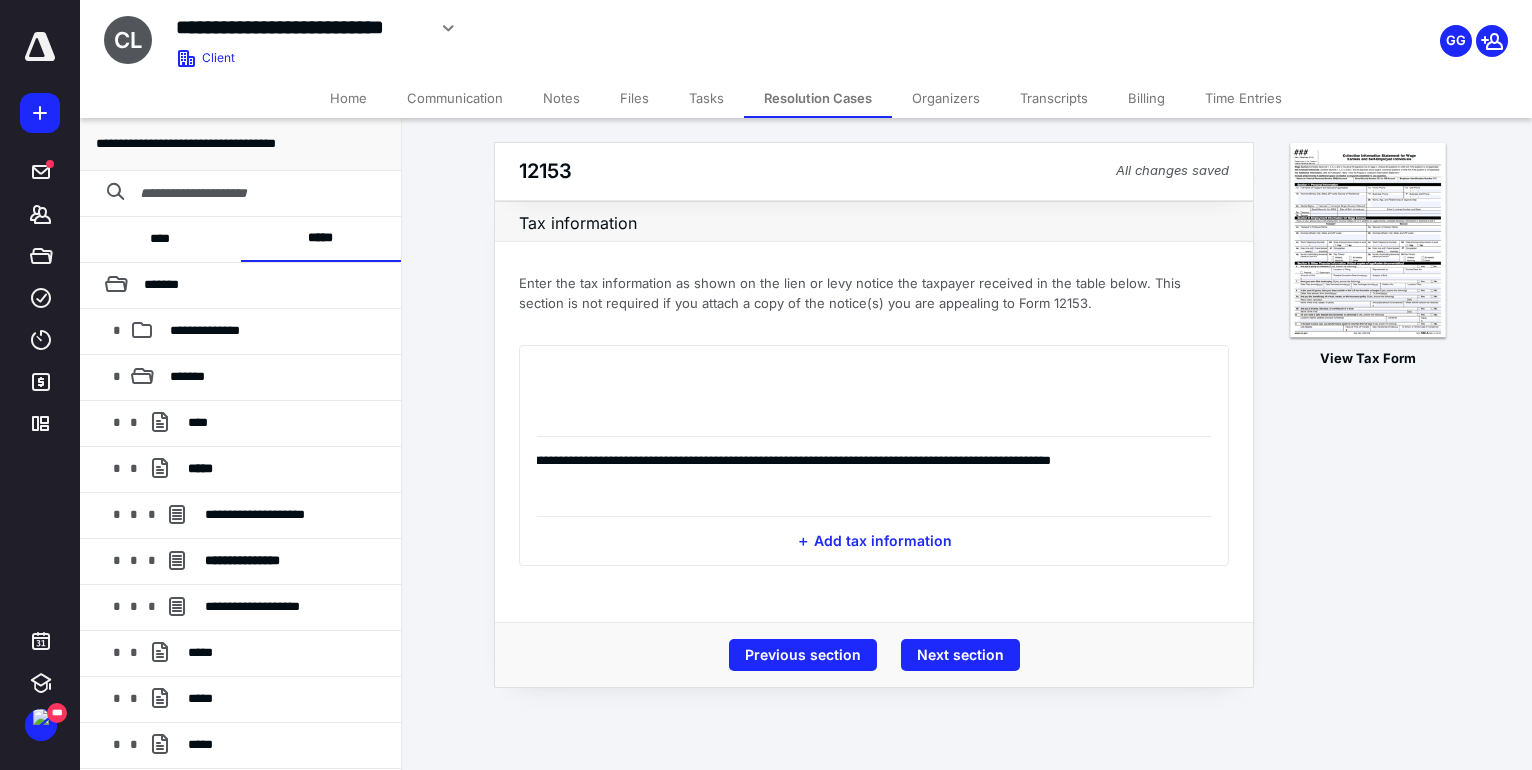 scroll, scrollTop: 0, scrollLeft: 359, axis: horizontal 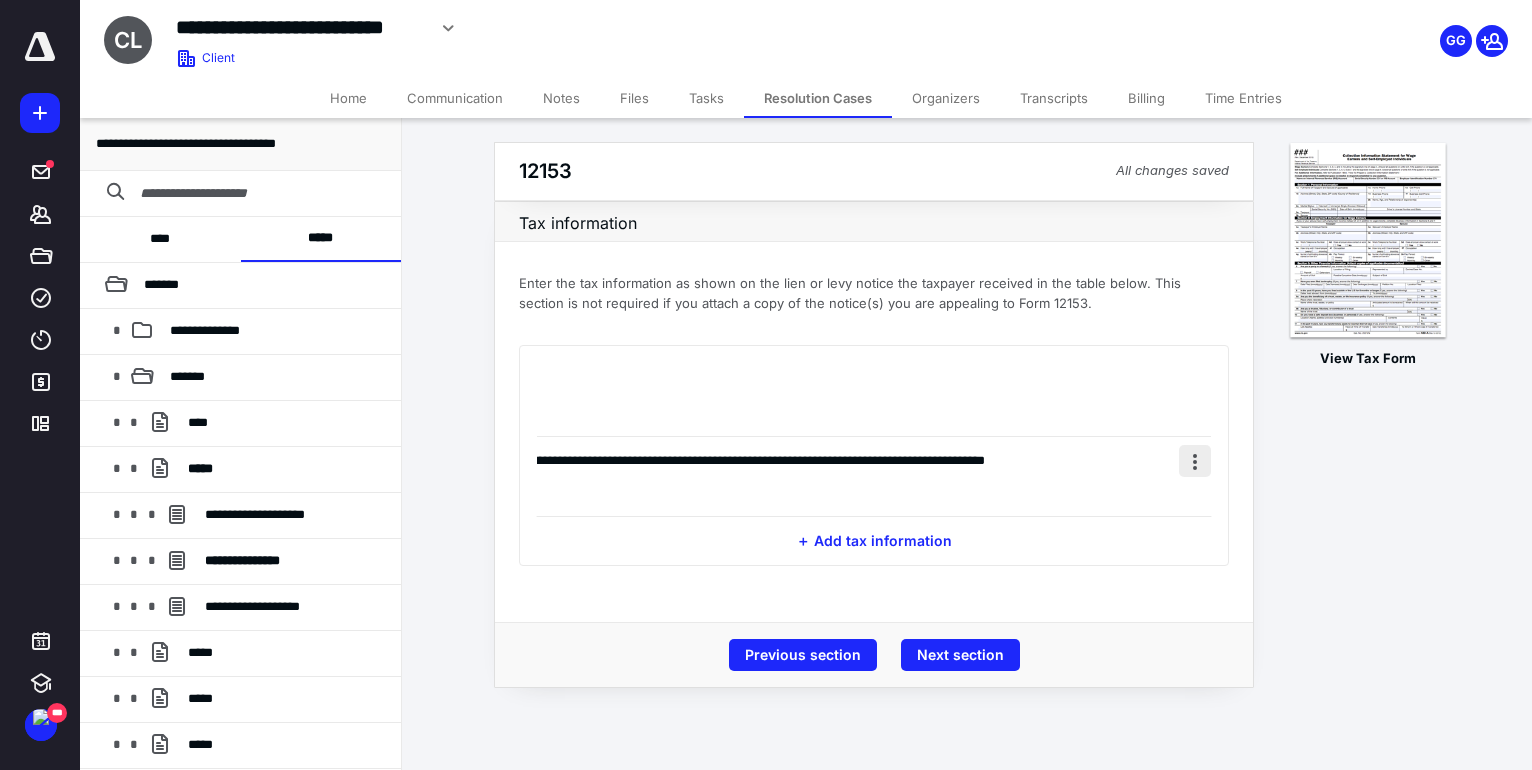 click at bounding box center (1195, 461) 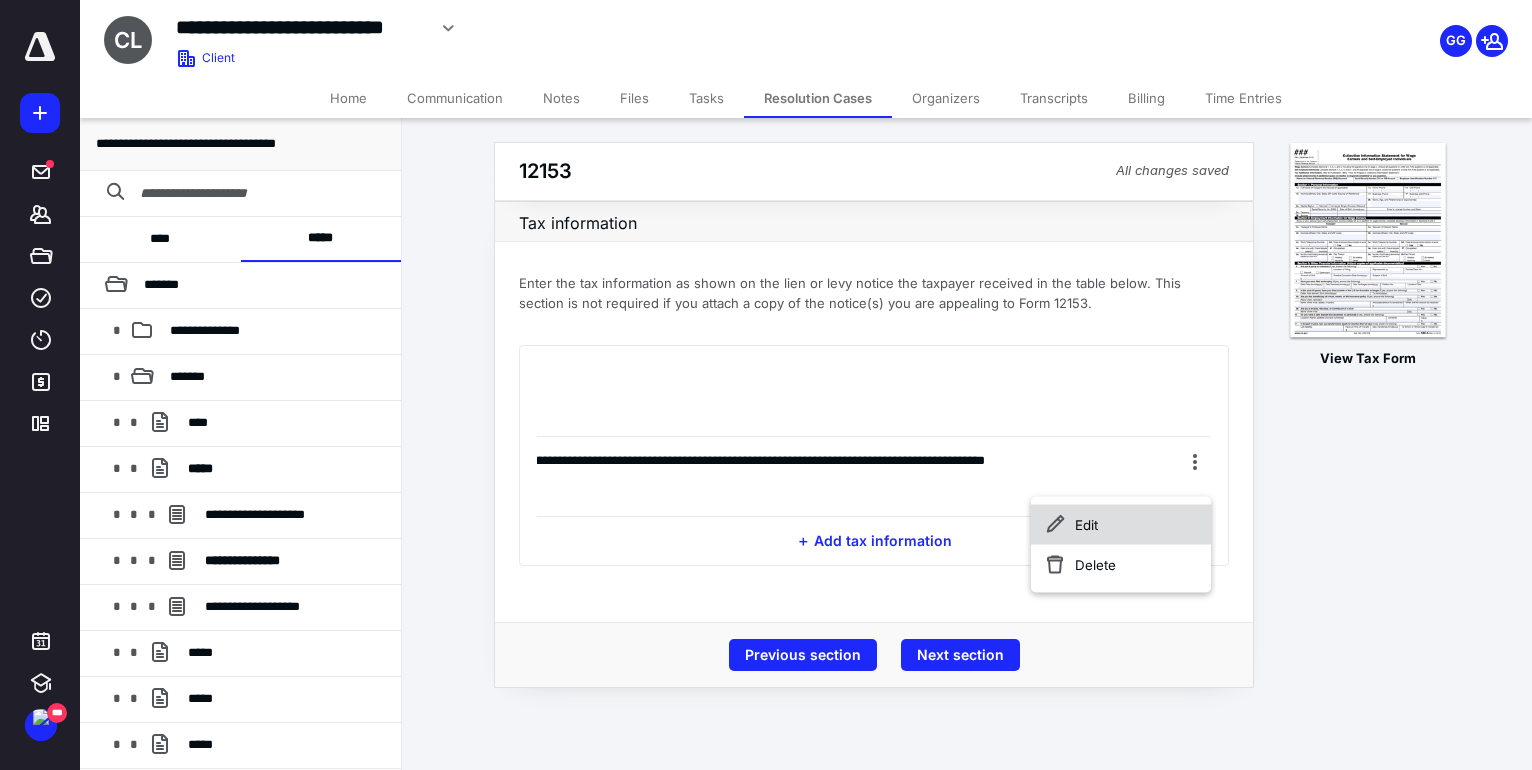 click on "Edit" at bounding box center (1121, 525) 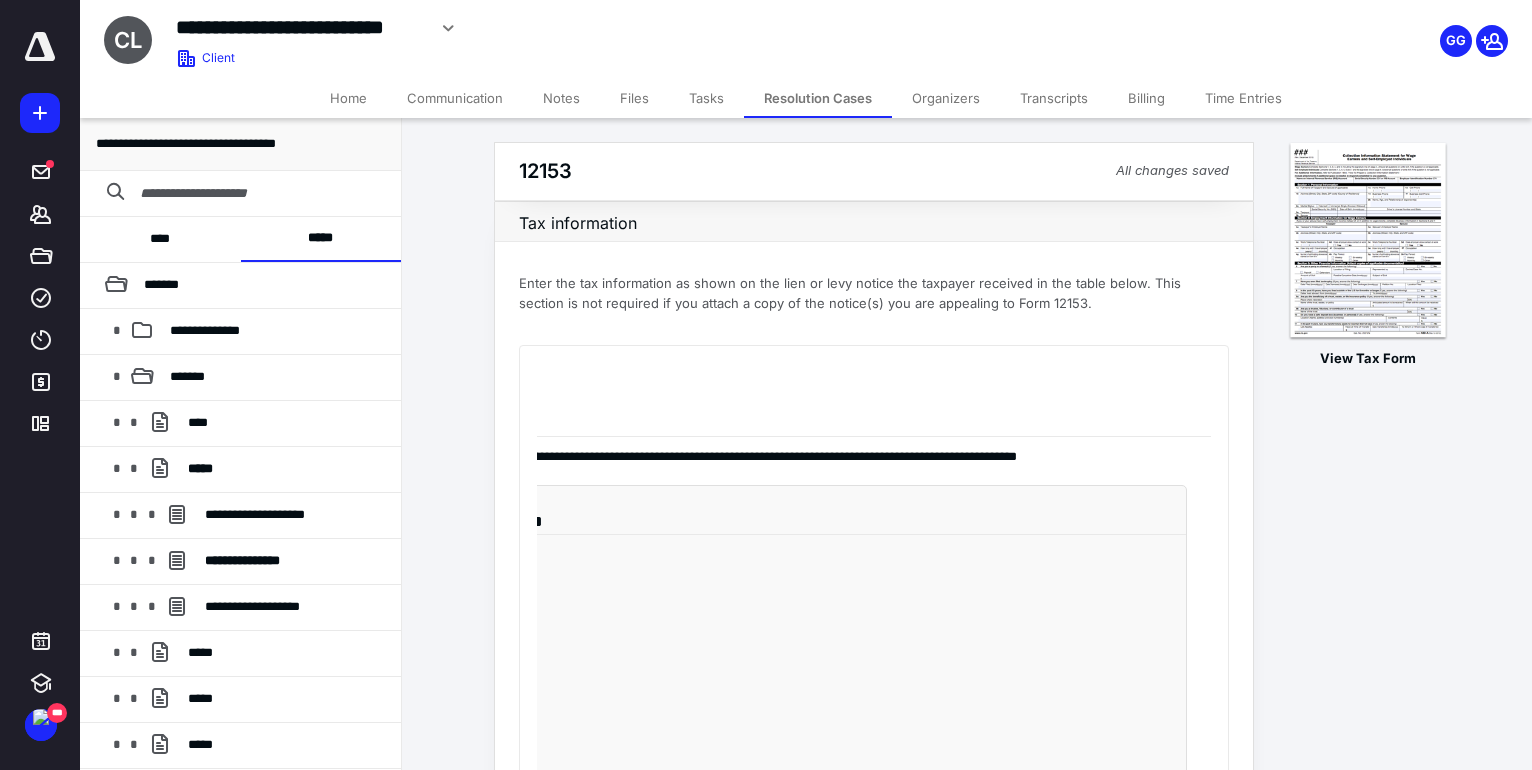 scroll, scrollTop: 0, scrollLeft: 0, axis: both 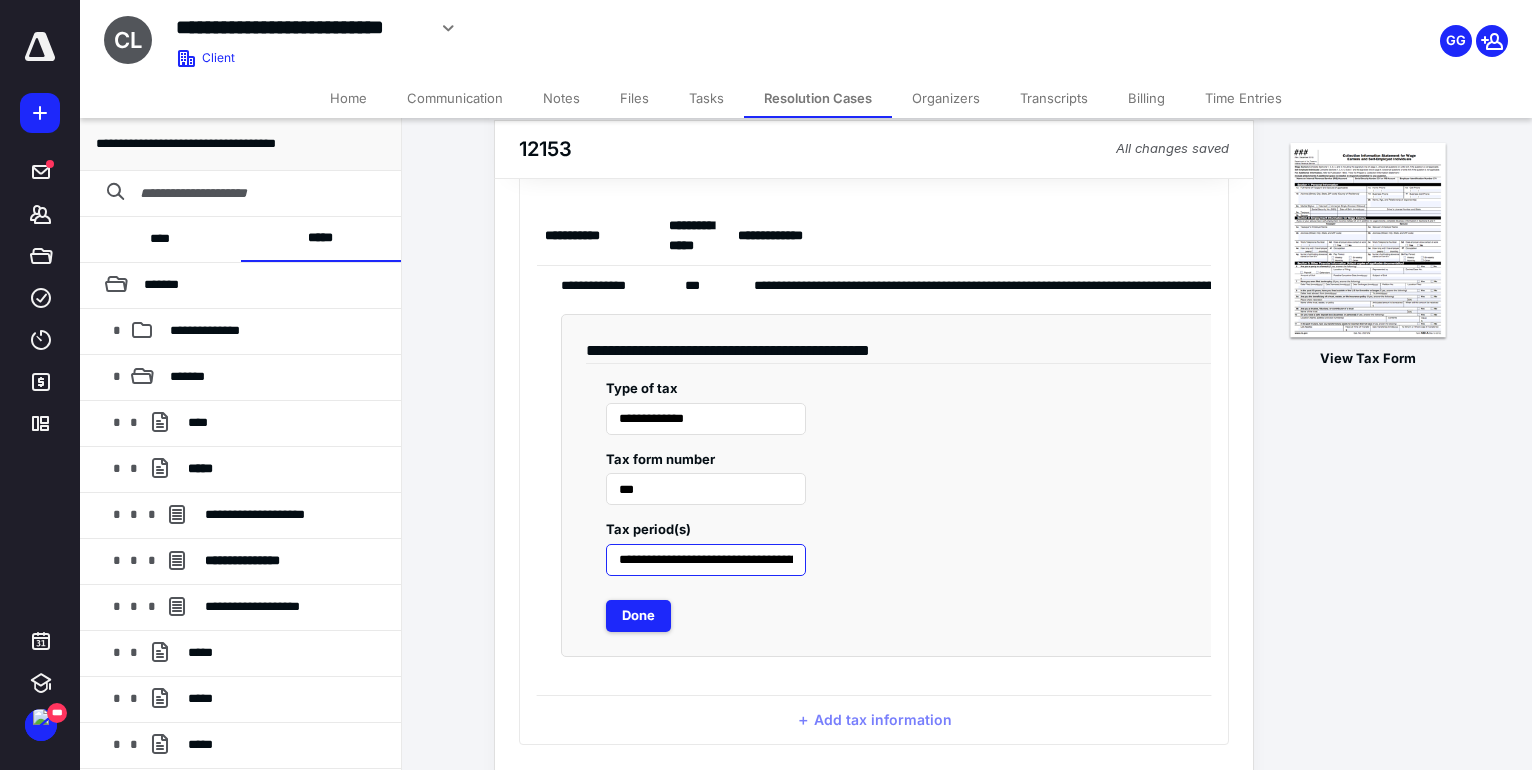 click on "**********" at bounding box center [706, 560] 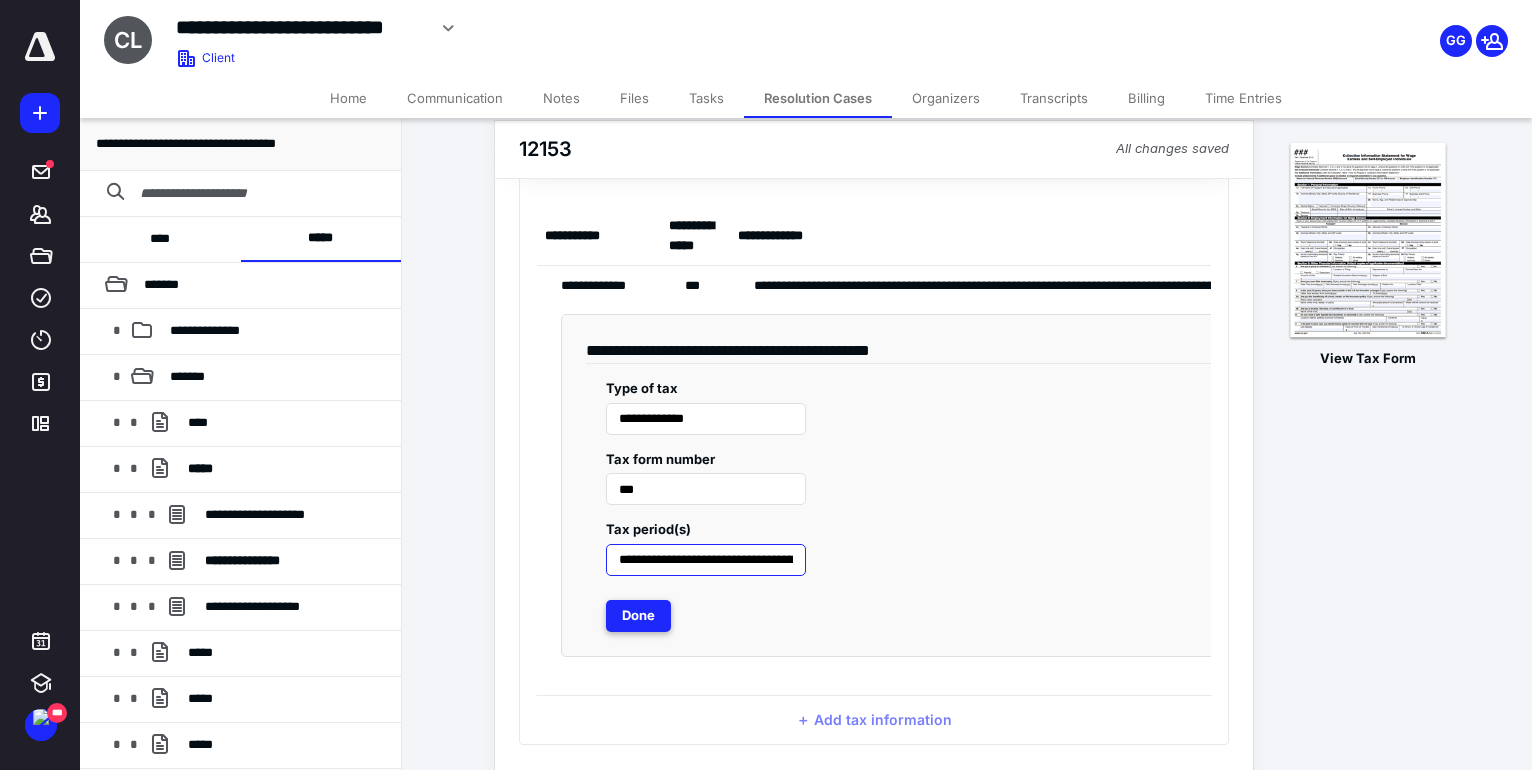 type on "**********" 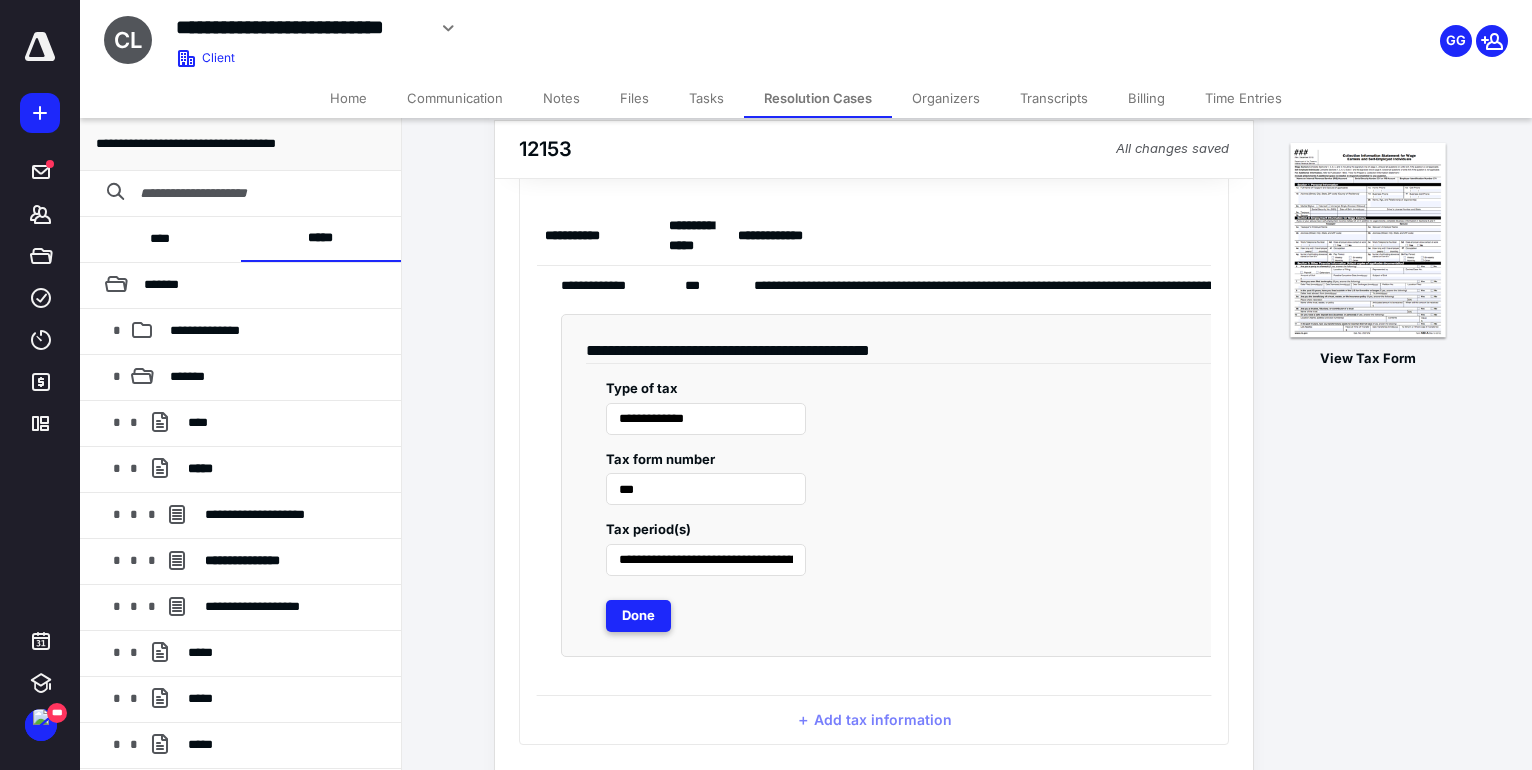 click on "Done" at bounding box center (638, 616) 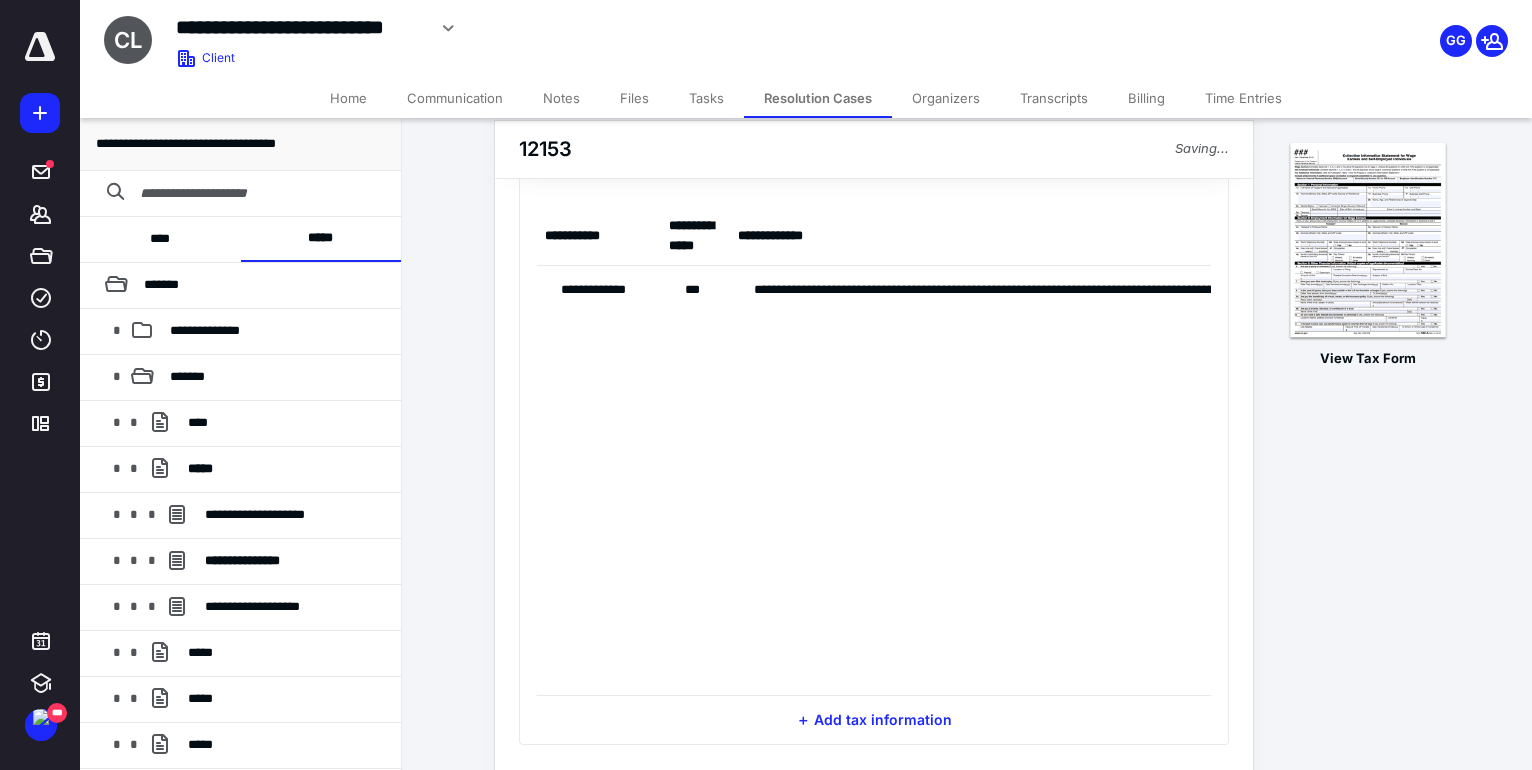 scroll, scrollTop: 0, scrollLeft: 0, axis: both 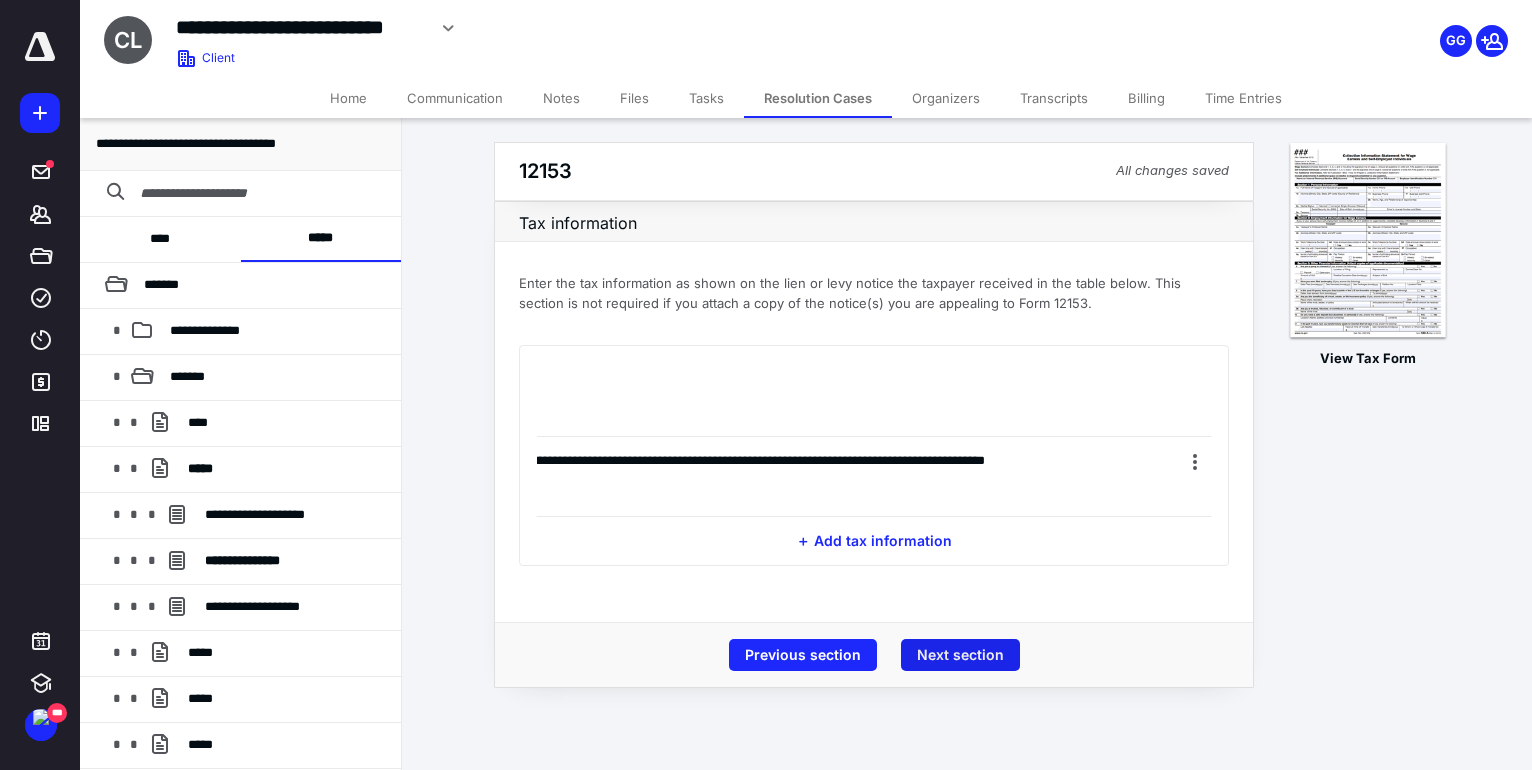 click on "Next section" at bounding box center [960, 655] 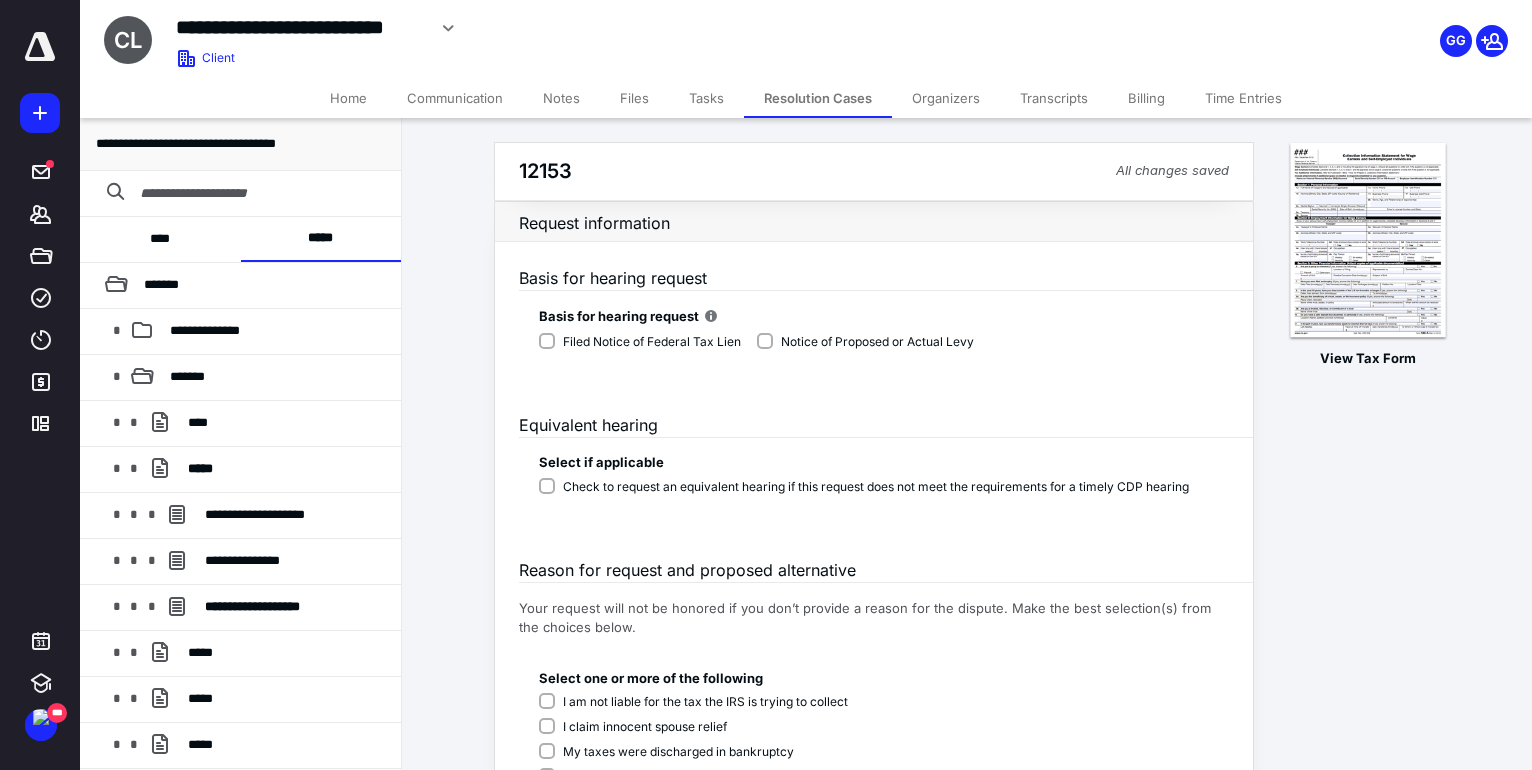 click on "Notice of Proposed or Actual Levy" at bounding box center (865, 342) 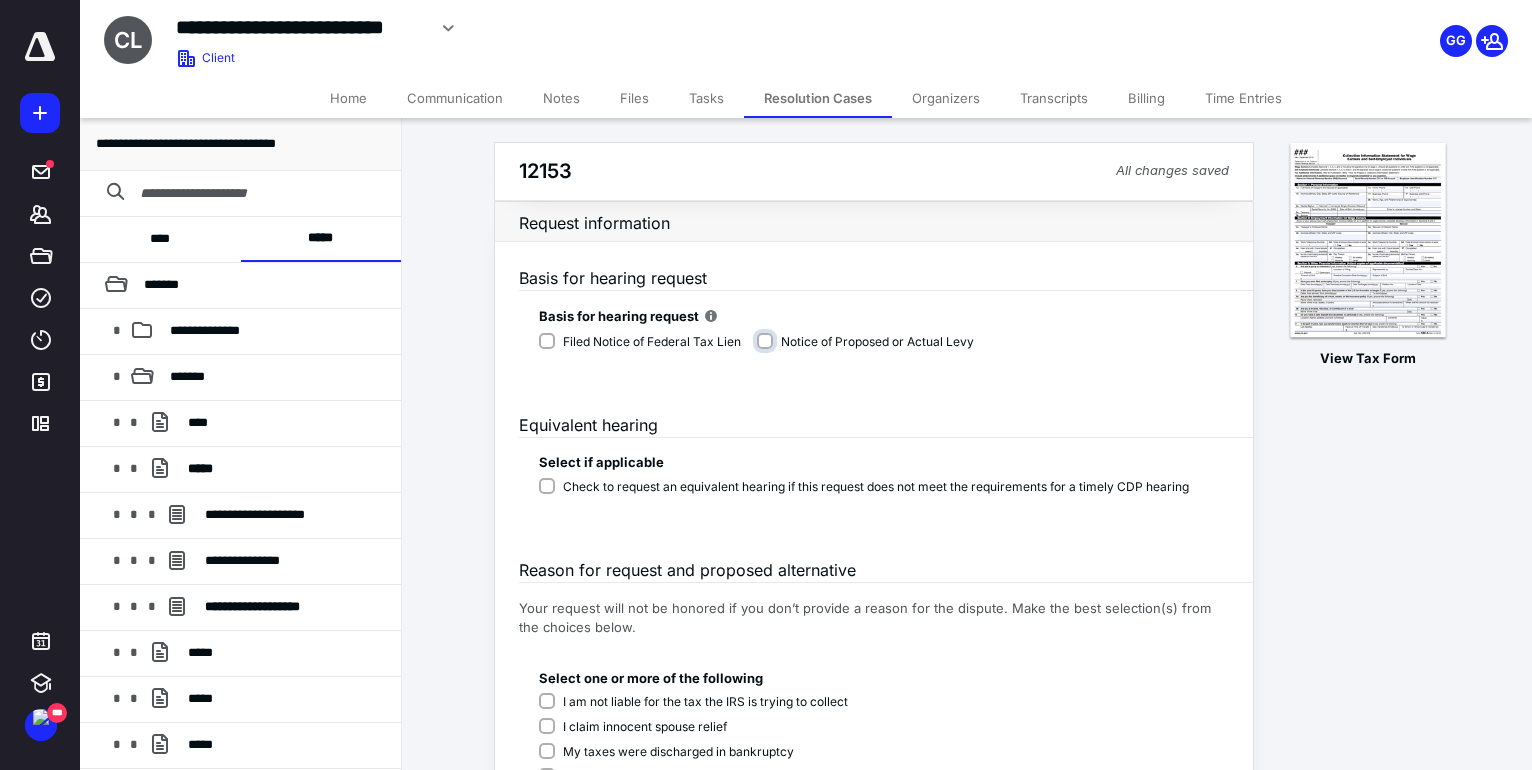 click on "Notice of Proposed or Actual Levy" at bounding box center [869, 352] 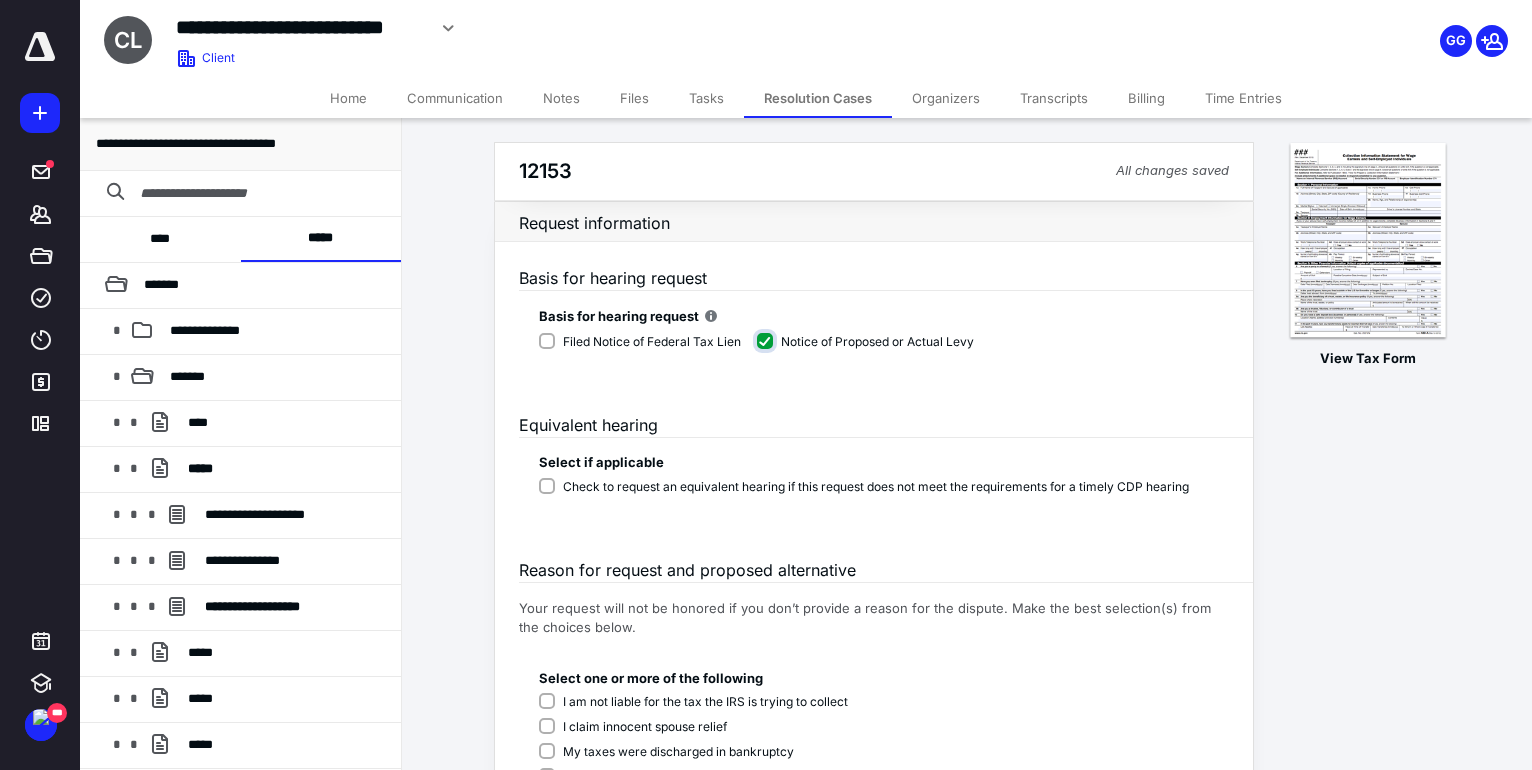checkbox on "****" 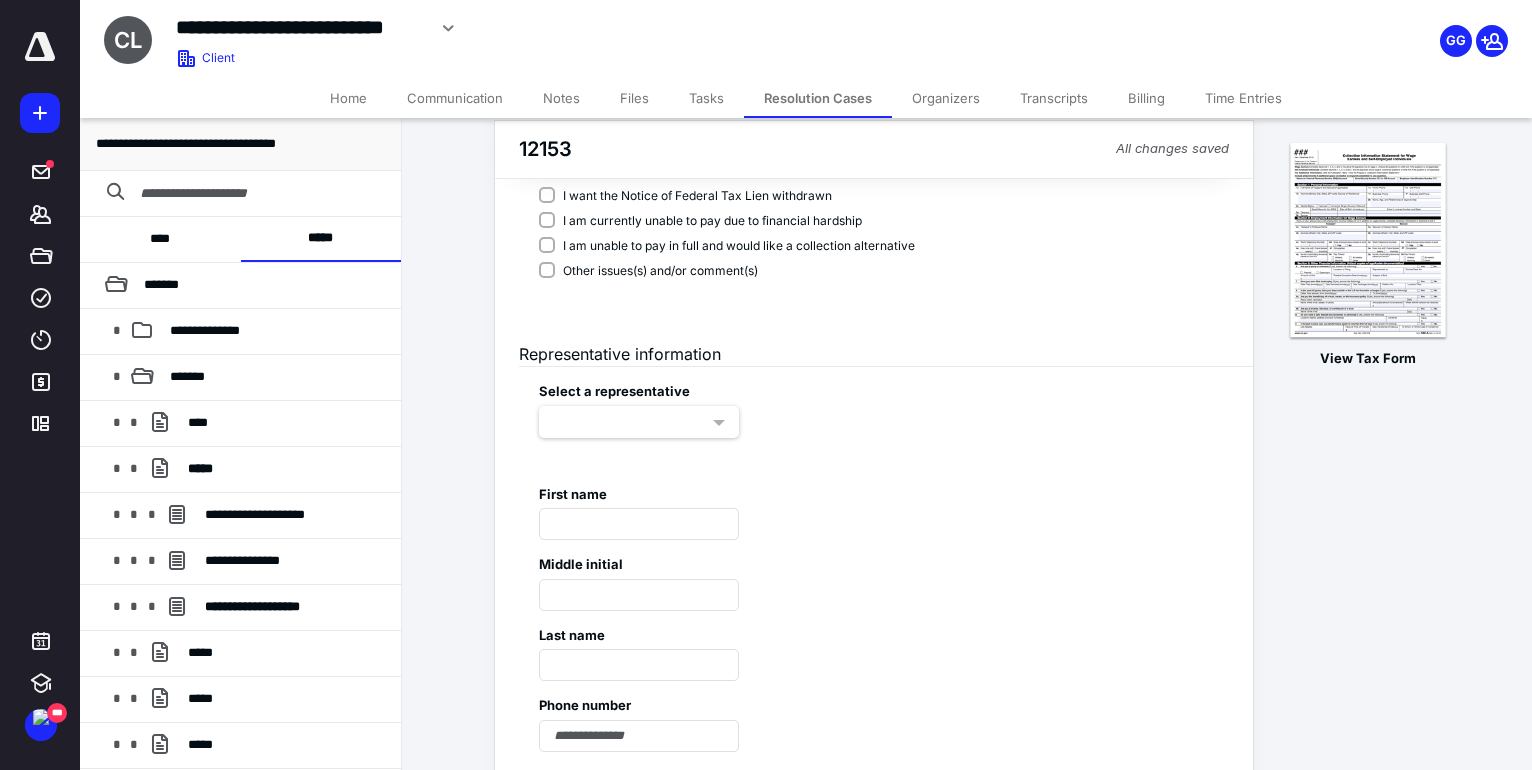 scroll, scrollTop: 620, scrollLeft: 0, axis: vertical 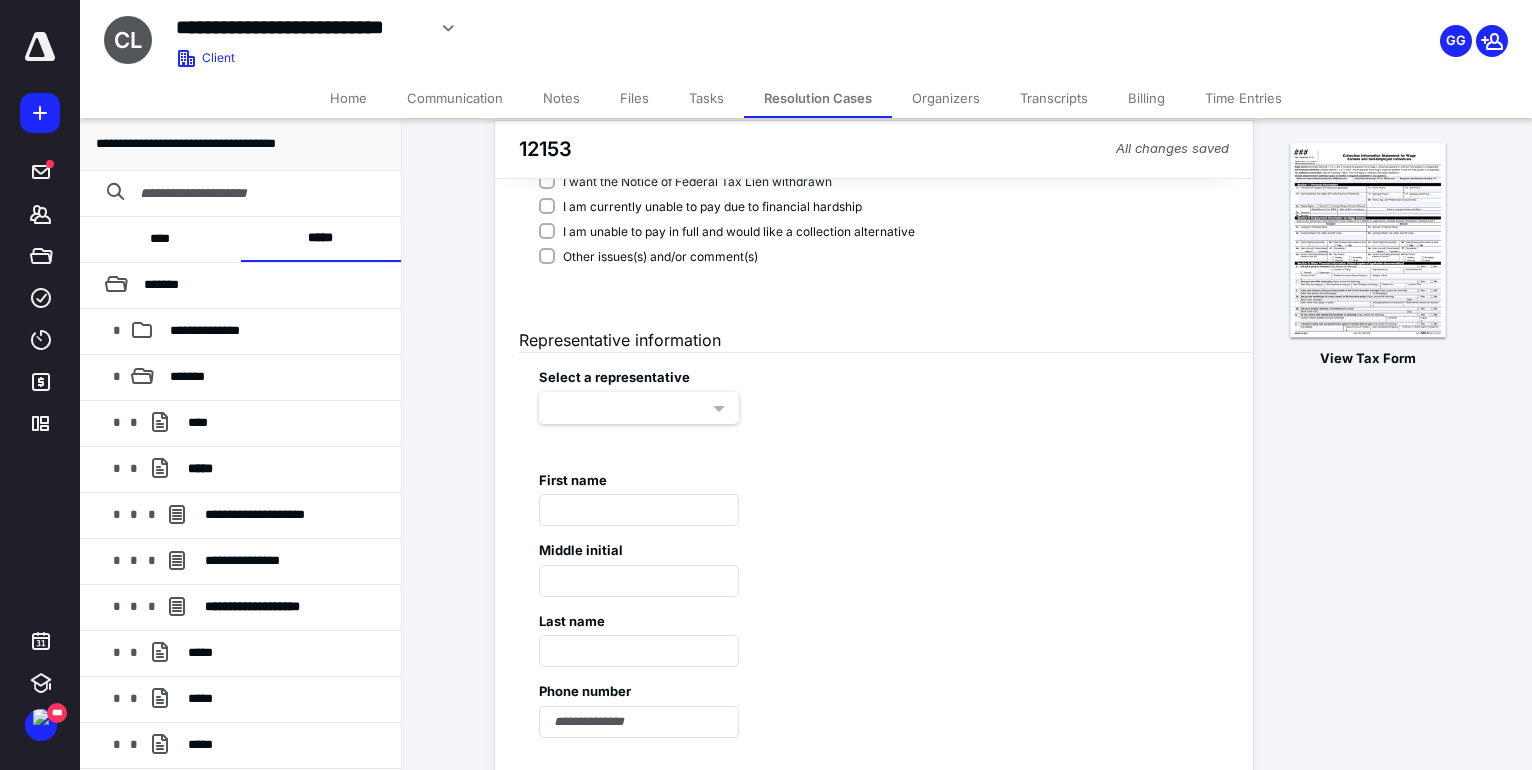 click at bounding box center (639, 408) 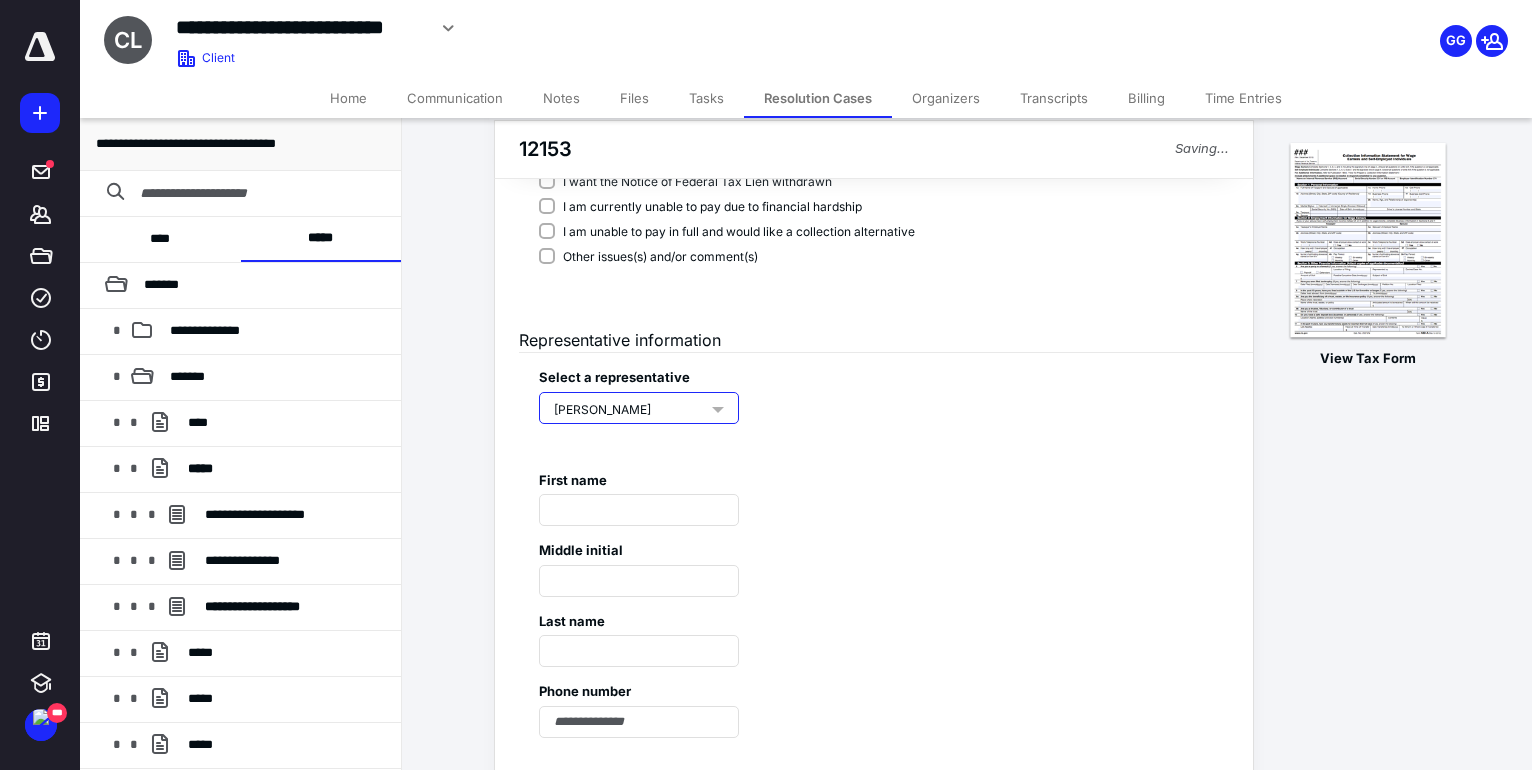 type on "*******" 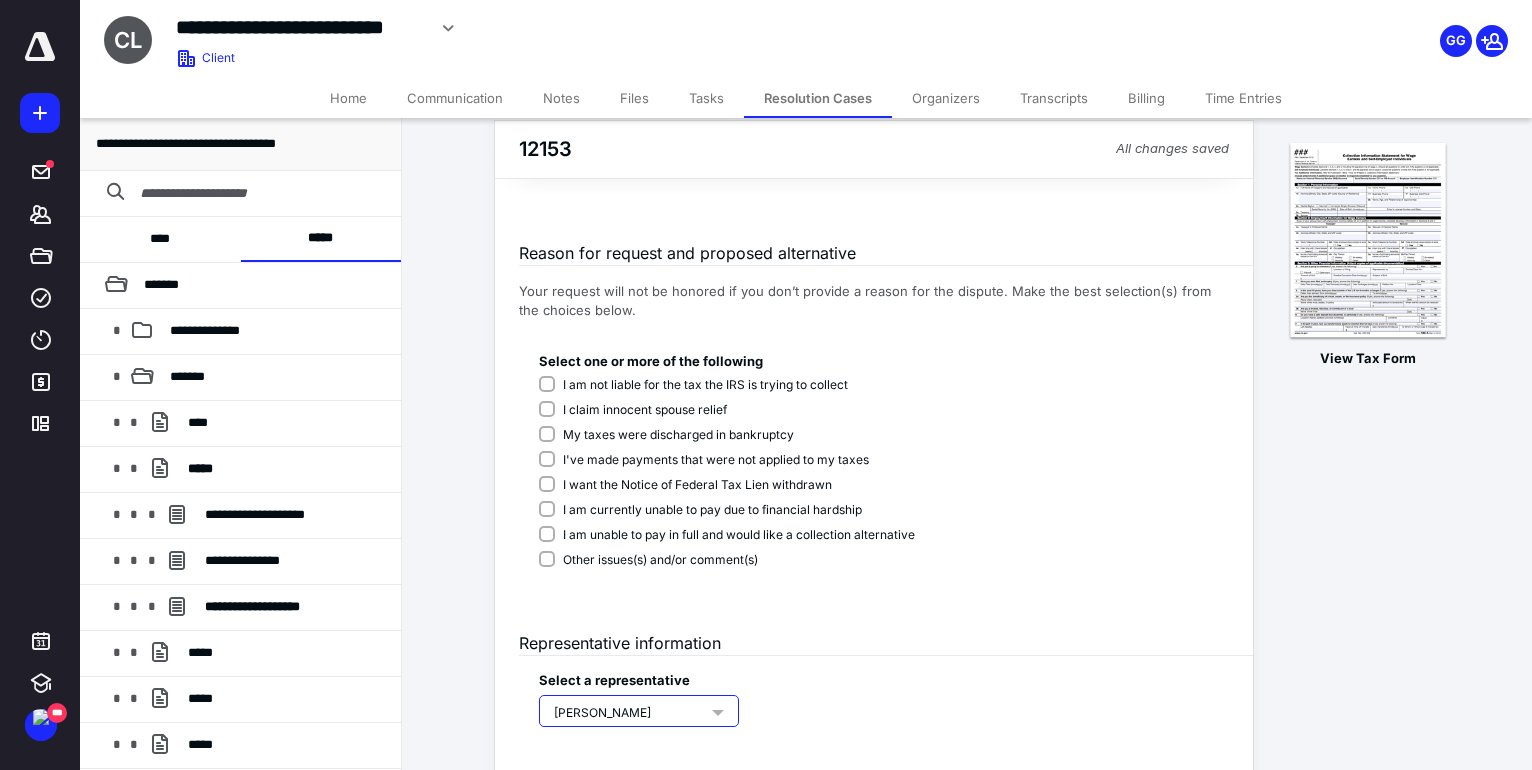scroll, scrollTop: 498, scrollLeft: 0, axis: vertical 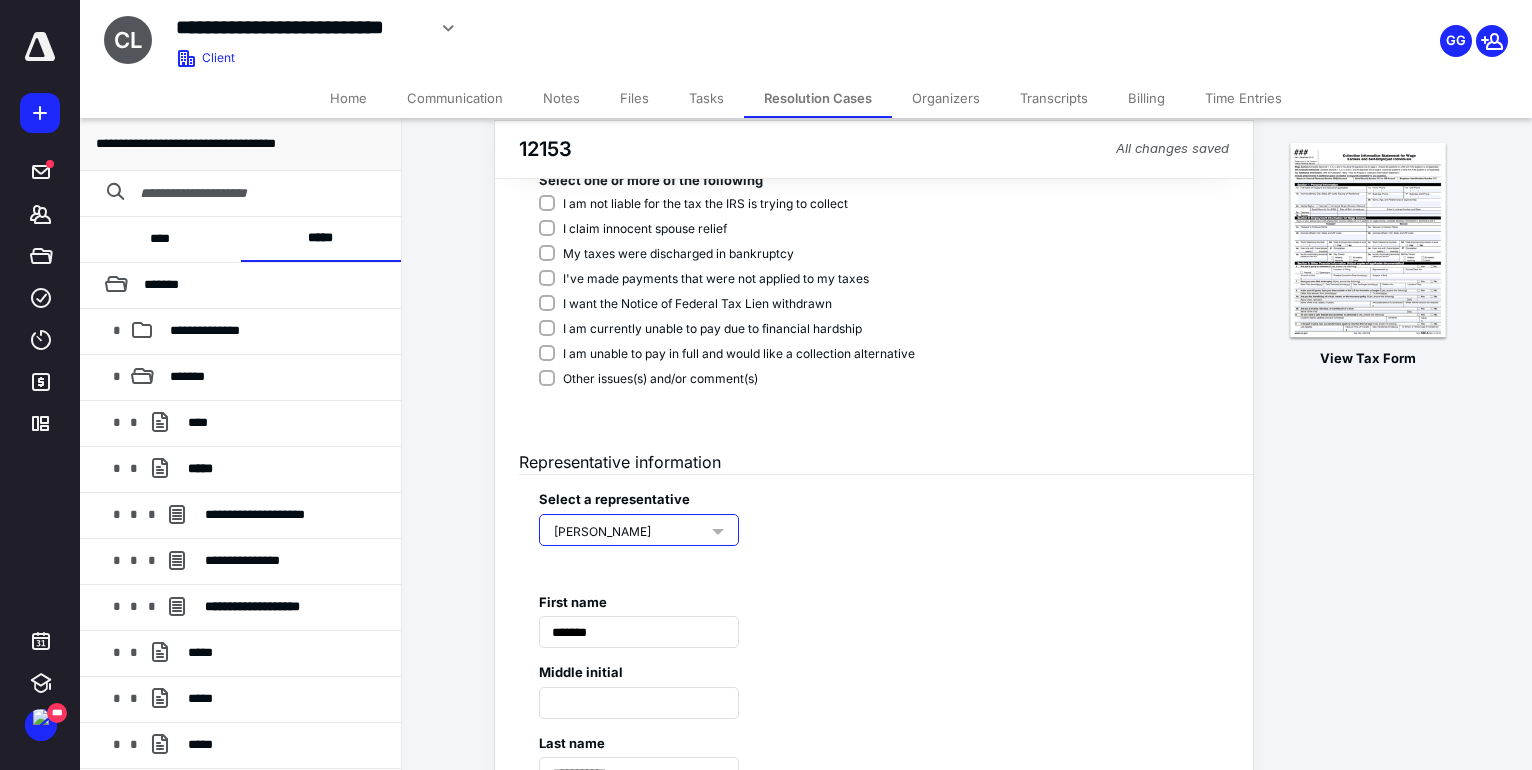 click on "Other issues(s) and/or comment(s)" at bounding box center [727, 379] 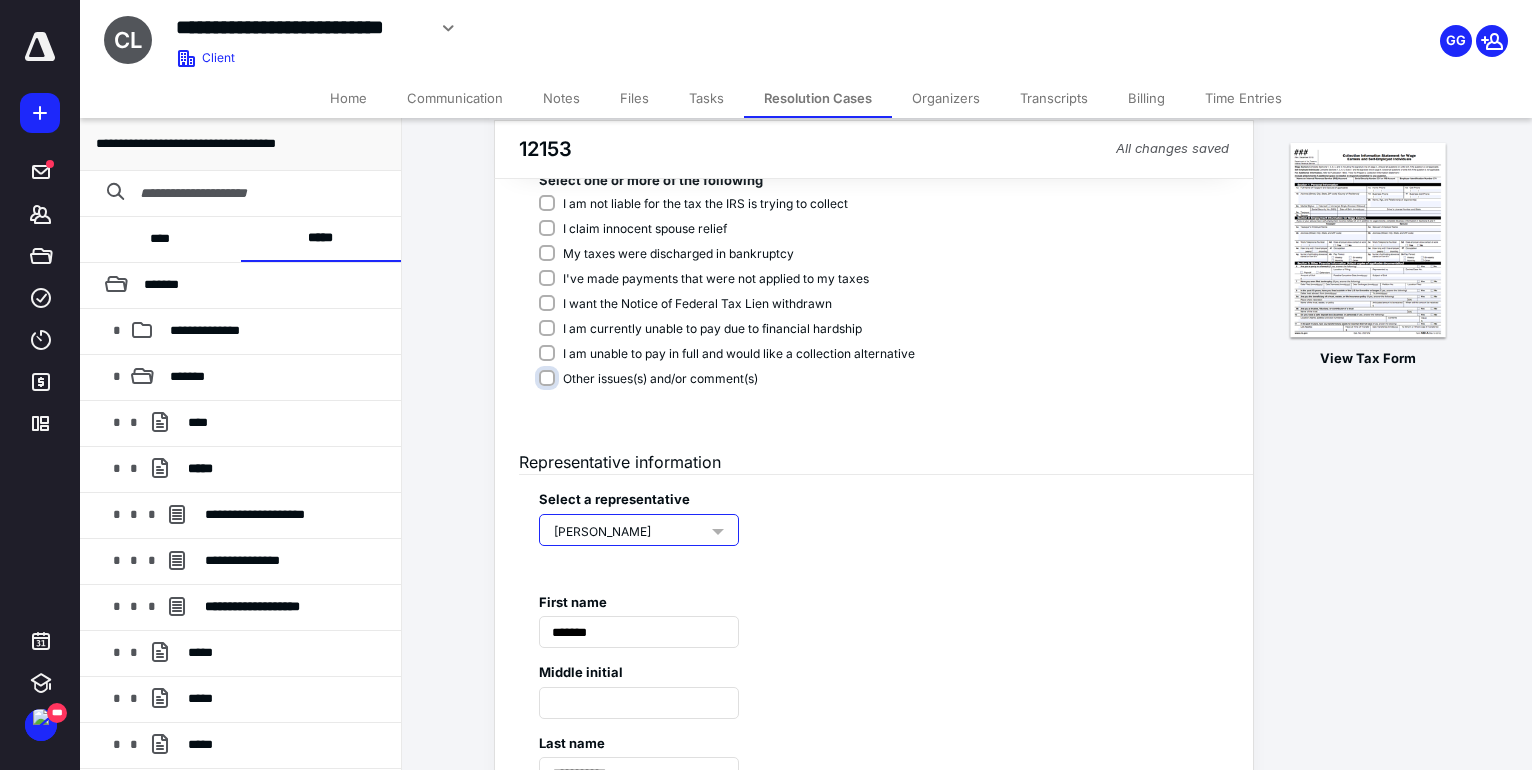 click on "Other issues(s) and/or comment(s)" at bounding box center (731, 389) 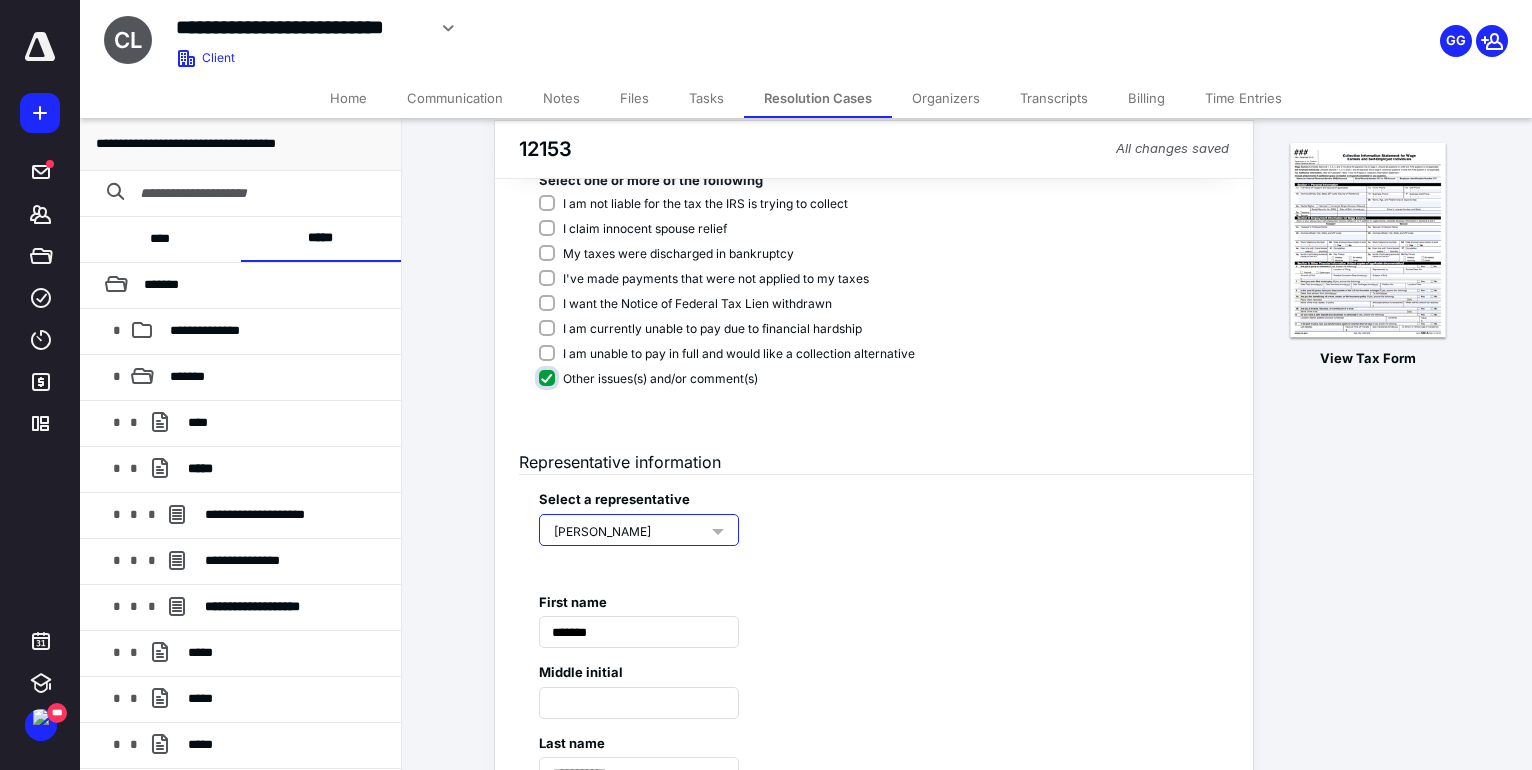 checkbox on "****" 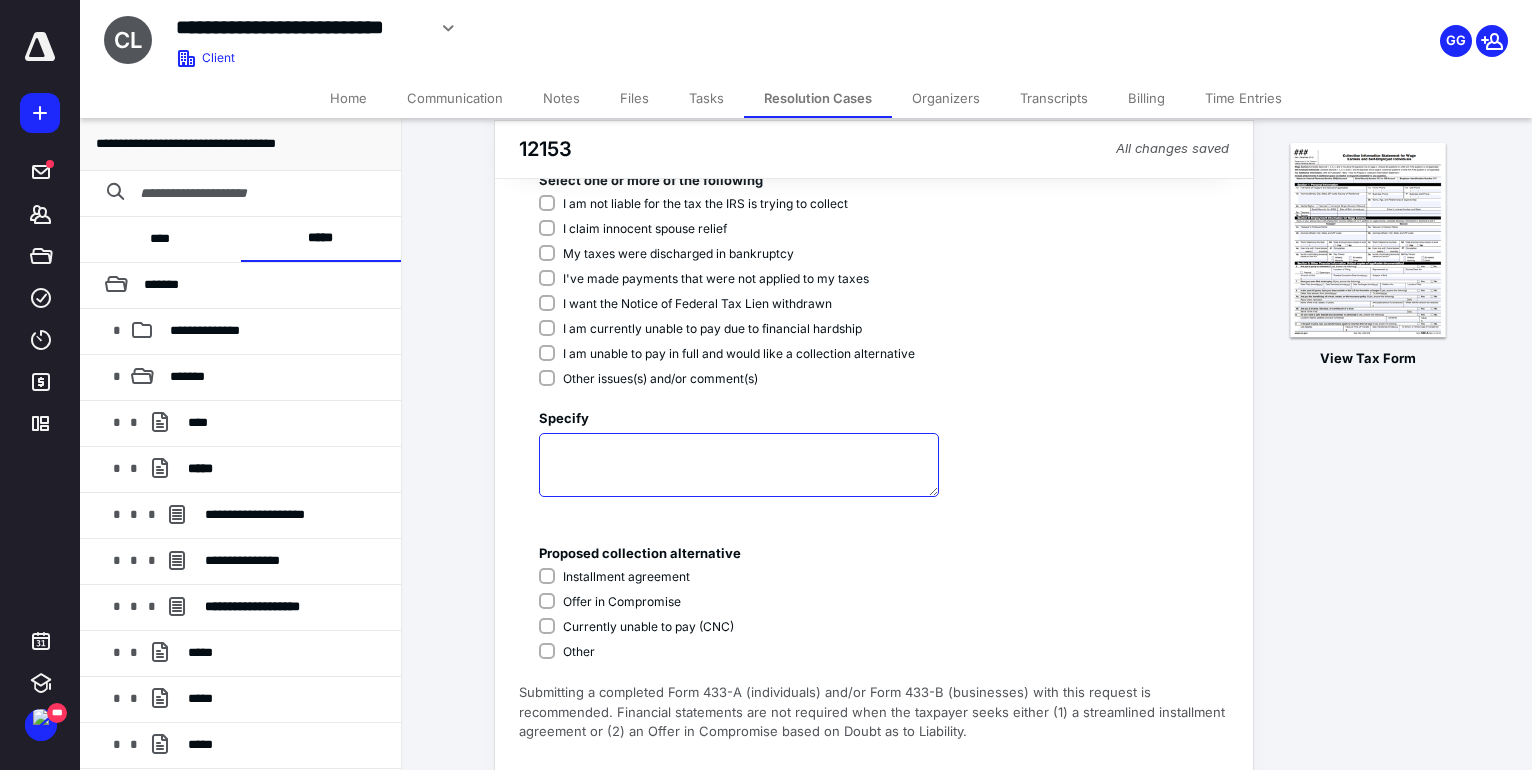 click at bounding box center [739, 465] 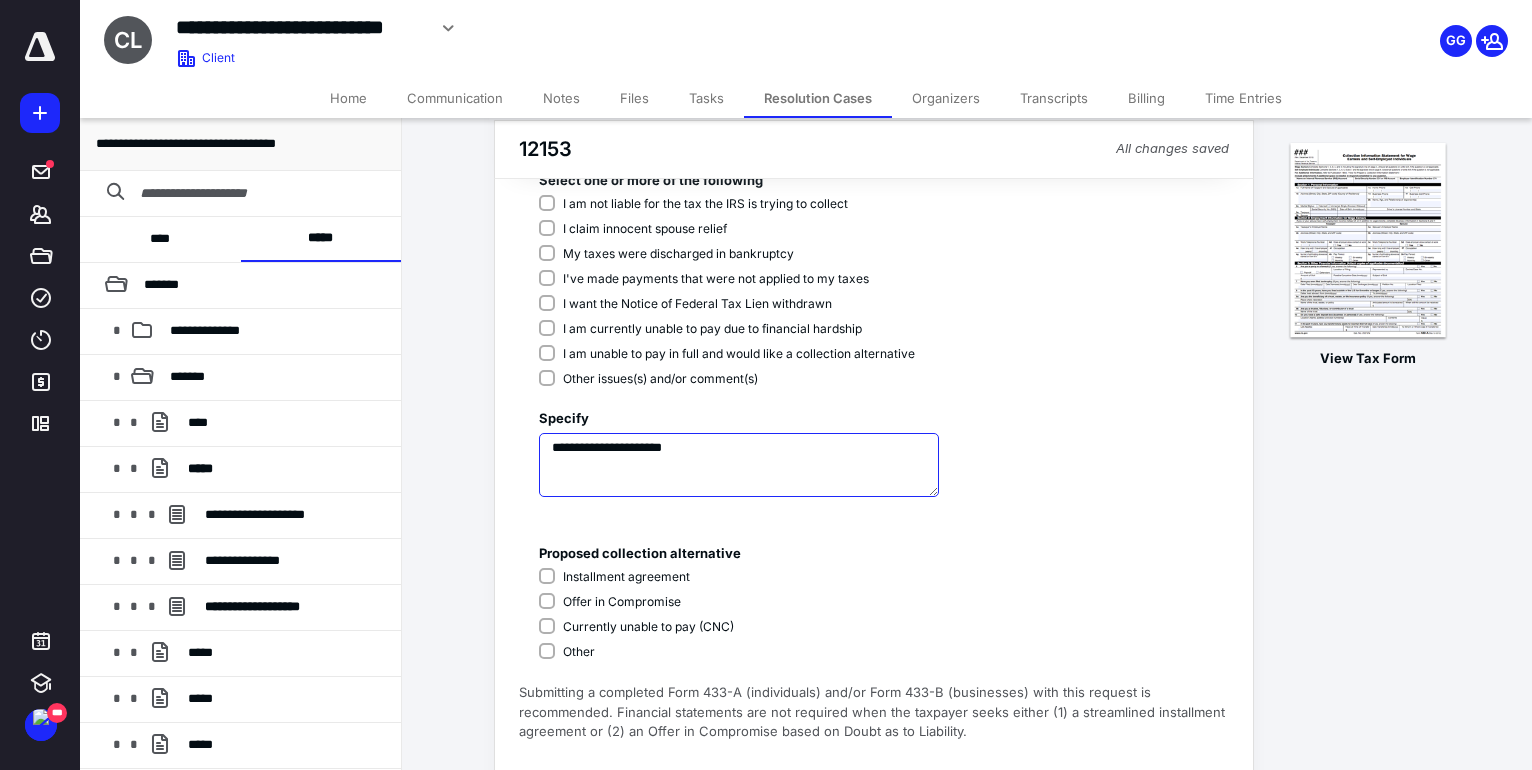 type on "**********" 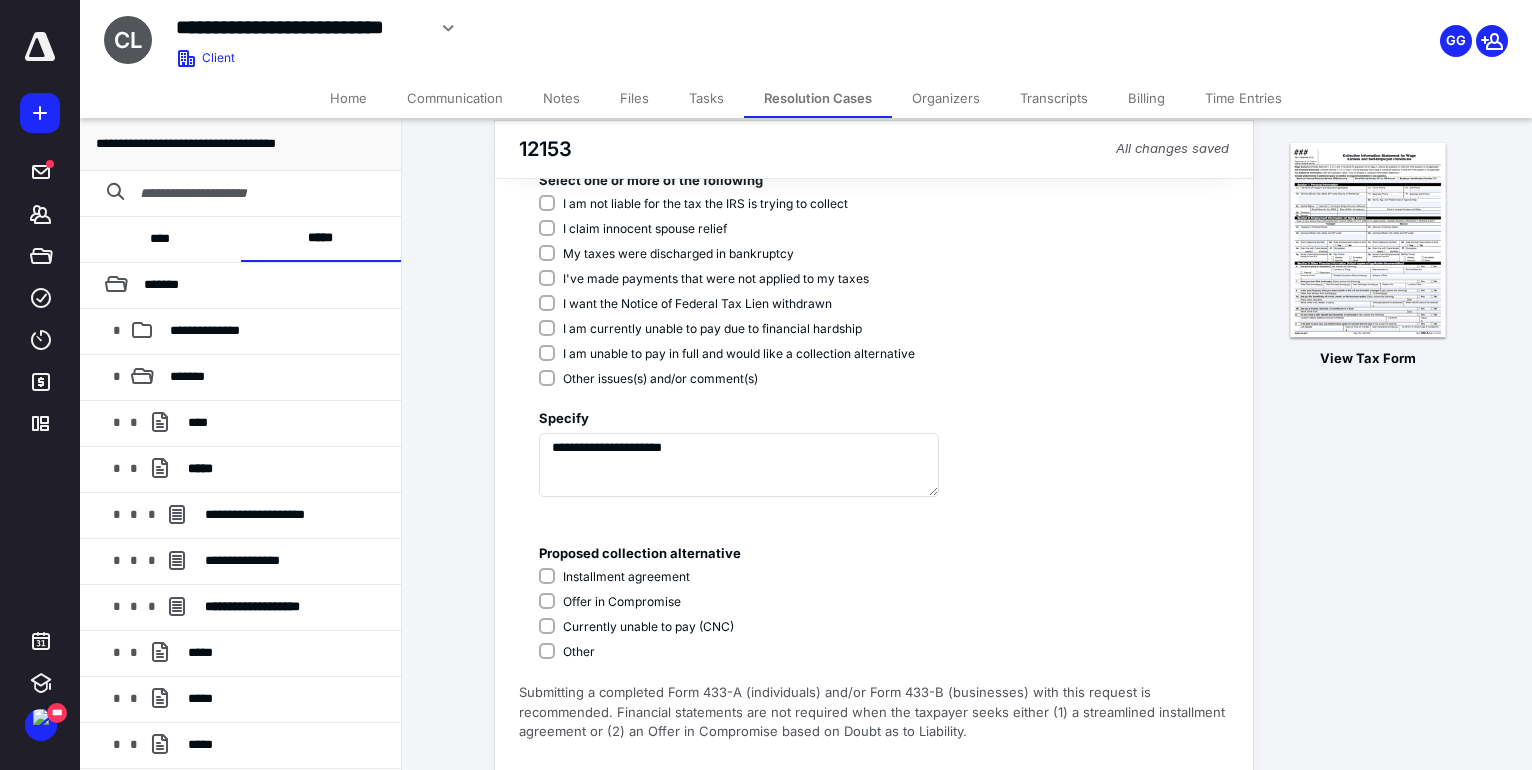 click on "Proposed collection alternative Installment agreement Offer in Compromise Currently unable to pay (CNC) Other" at bounding box center [874, 598] 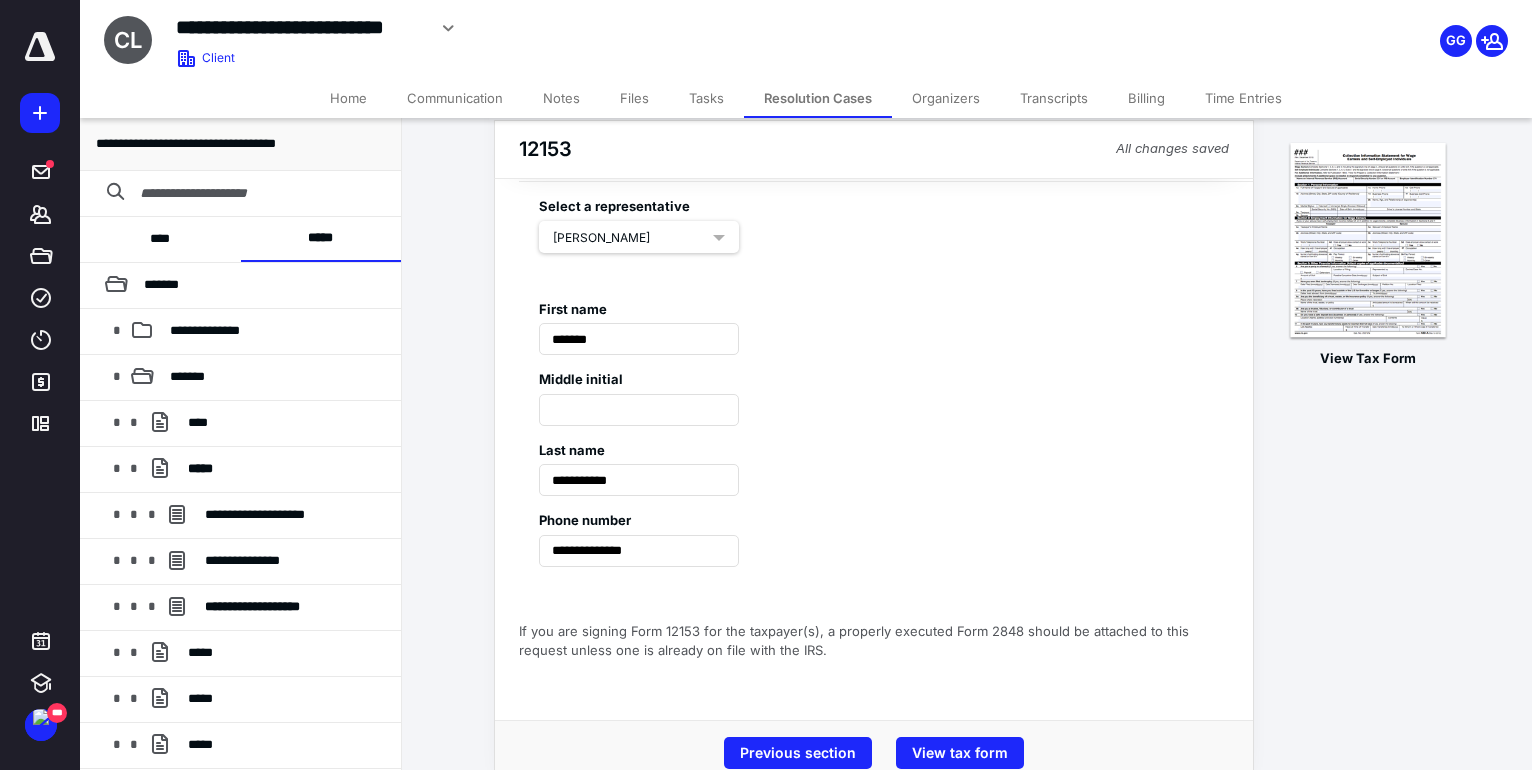 scroll, scrollTop: 1200, scrollLeft: 0, axis: vertical 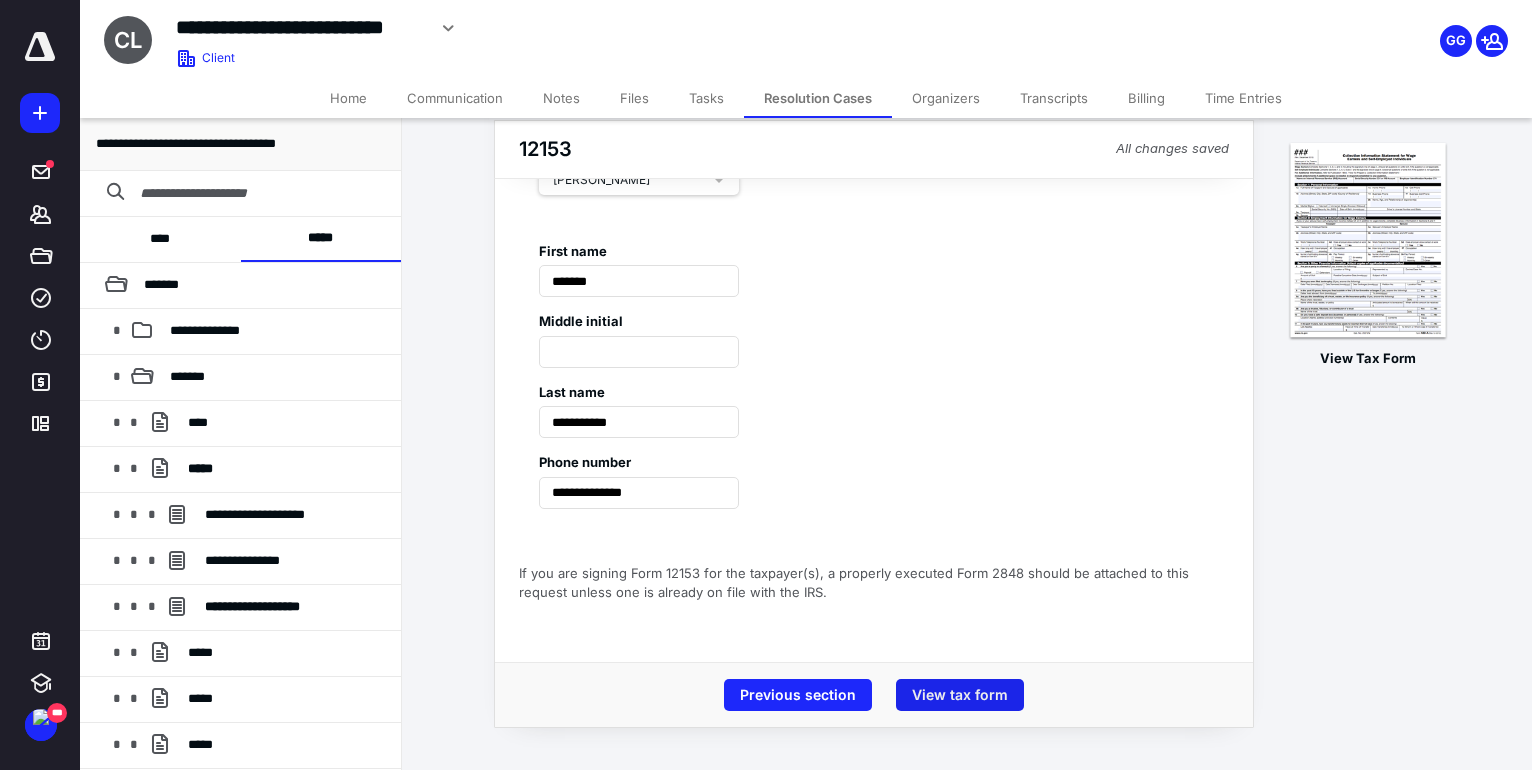 click on "View tax form" at bounding box center [960, 695] 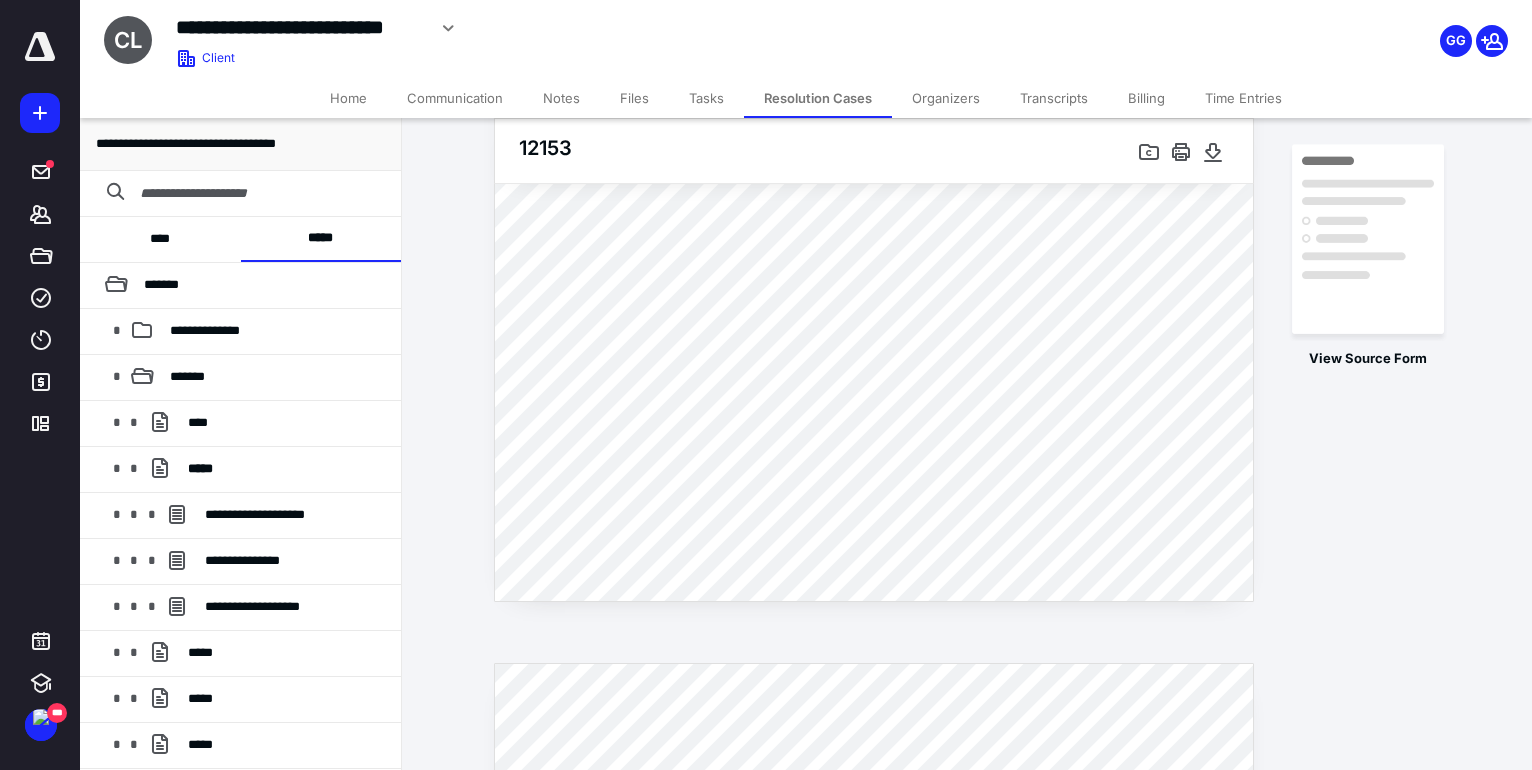 scroll, scrollTop: 0, scrollLeft: 0, axis: both 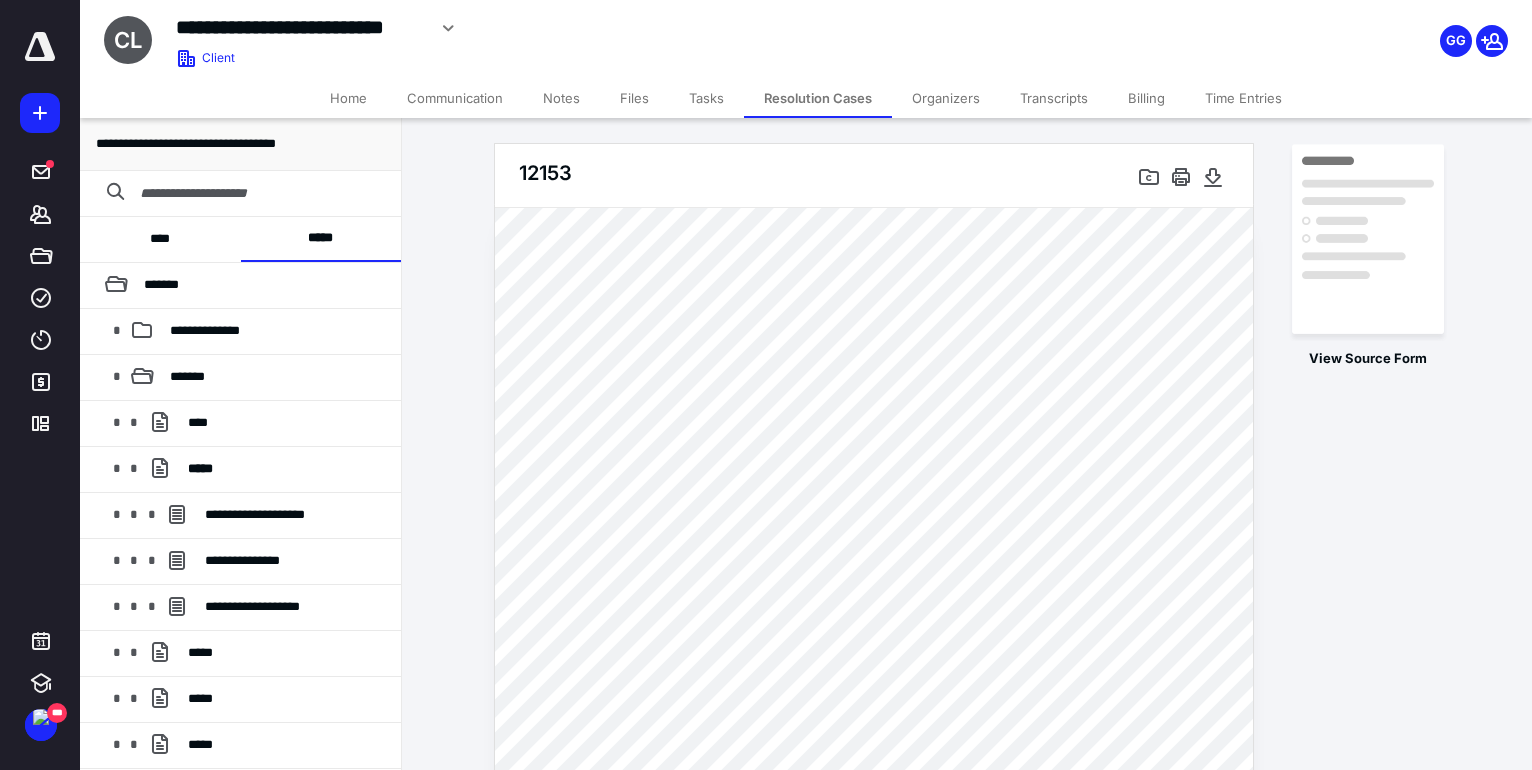 click on "Home" at bounding box center (348, 98) 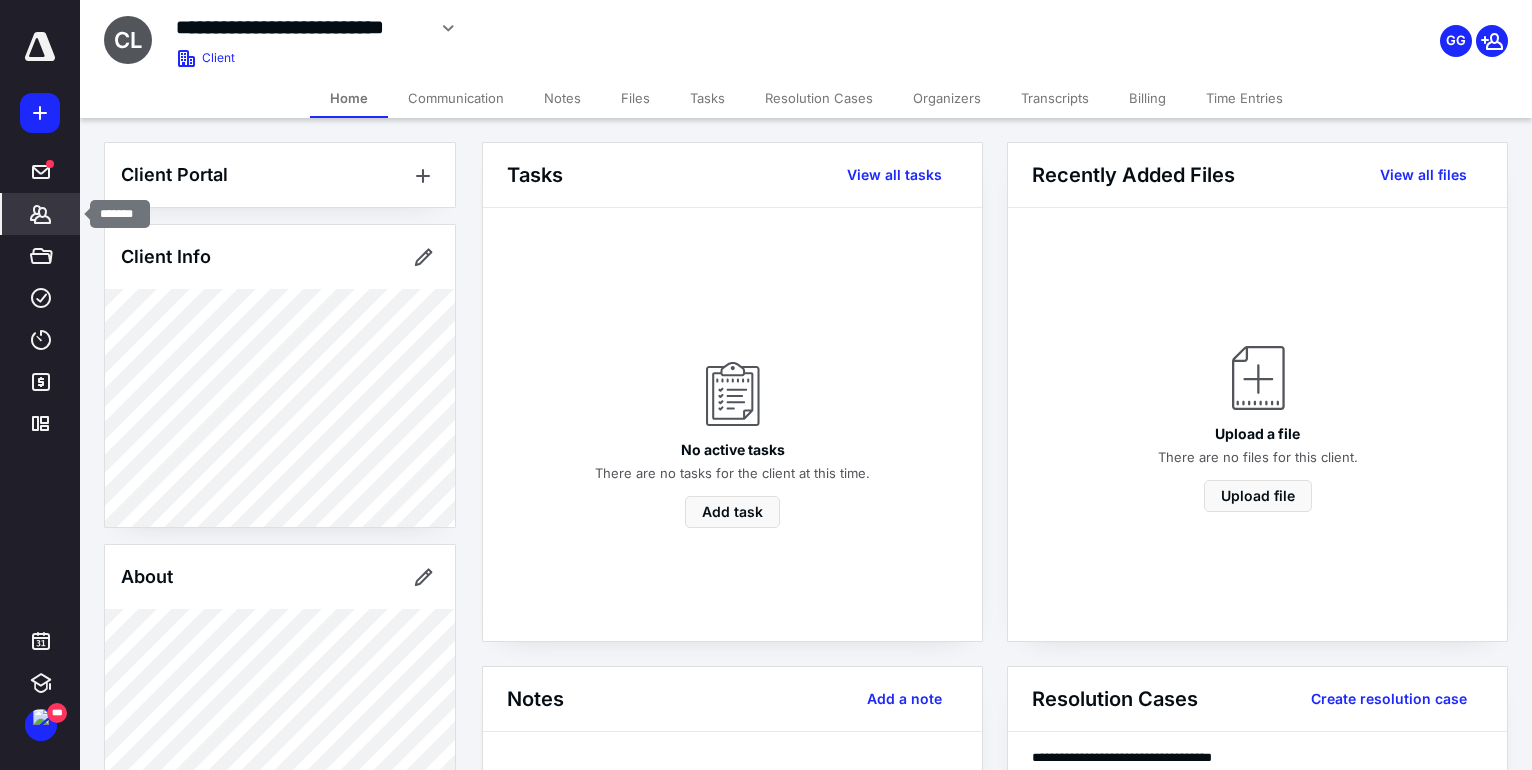 click 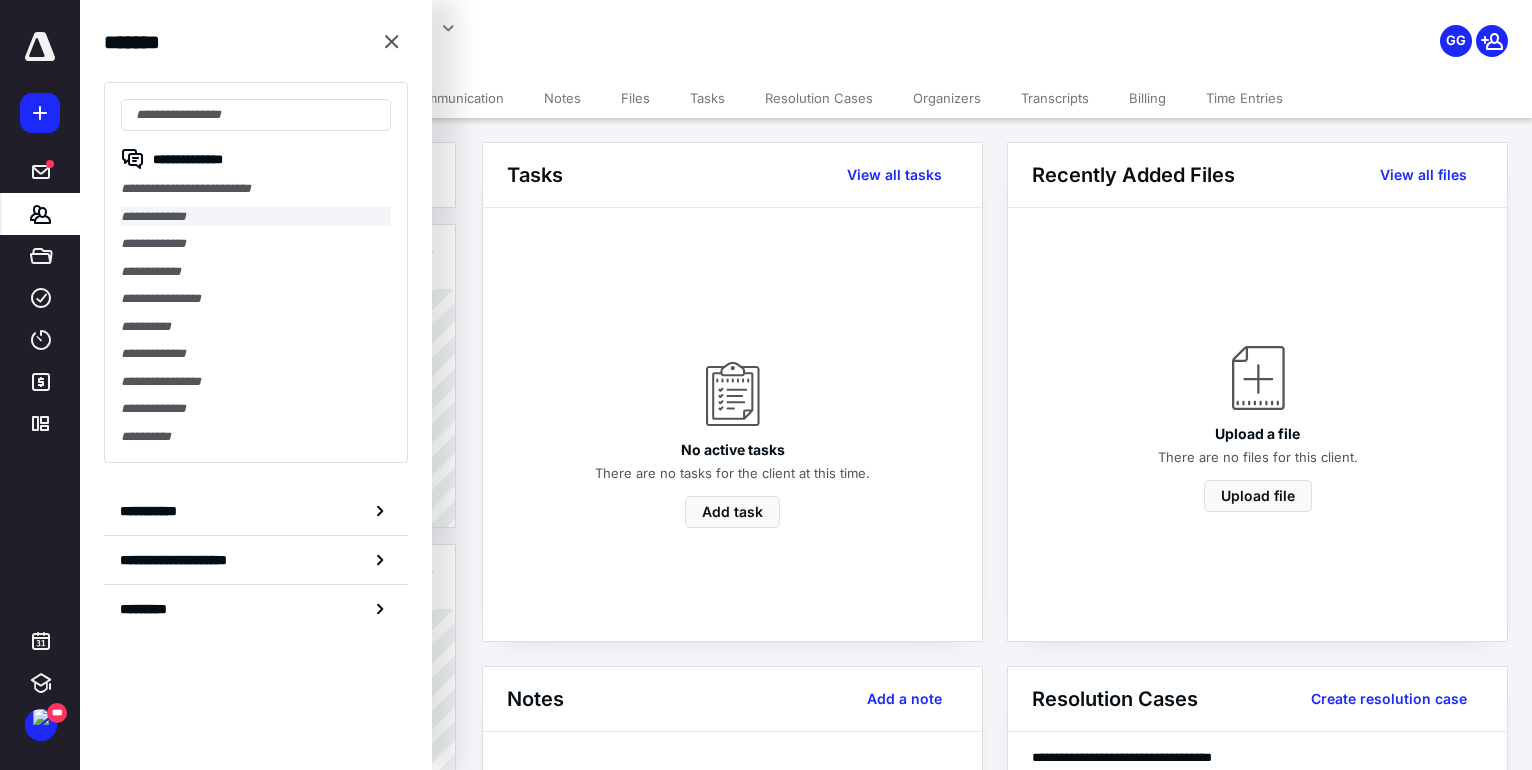 click on "**********" at bounding box center [256, 217] 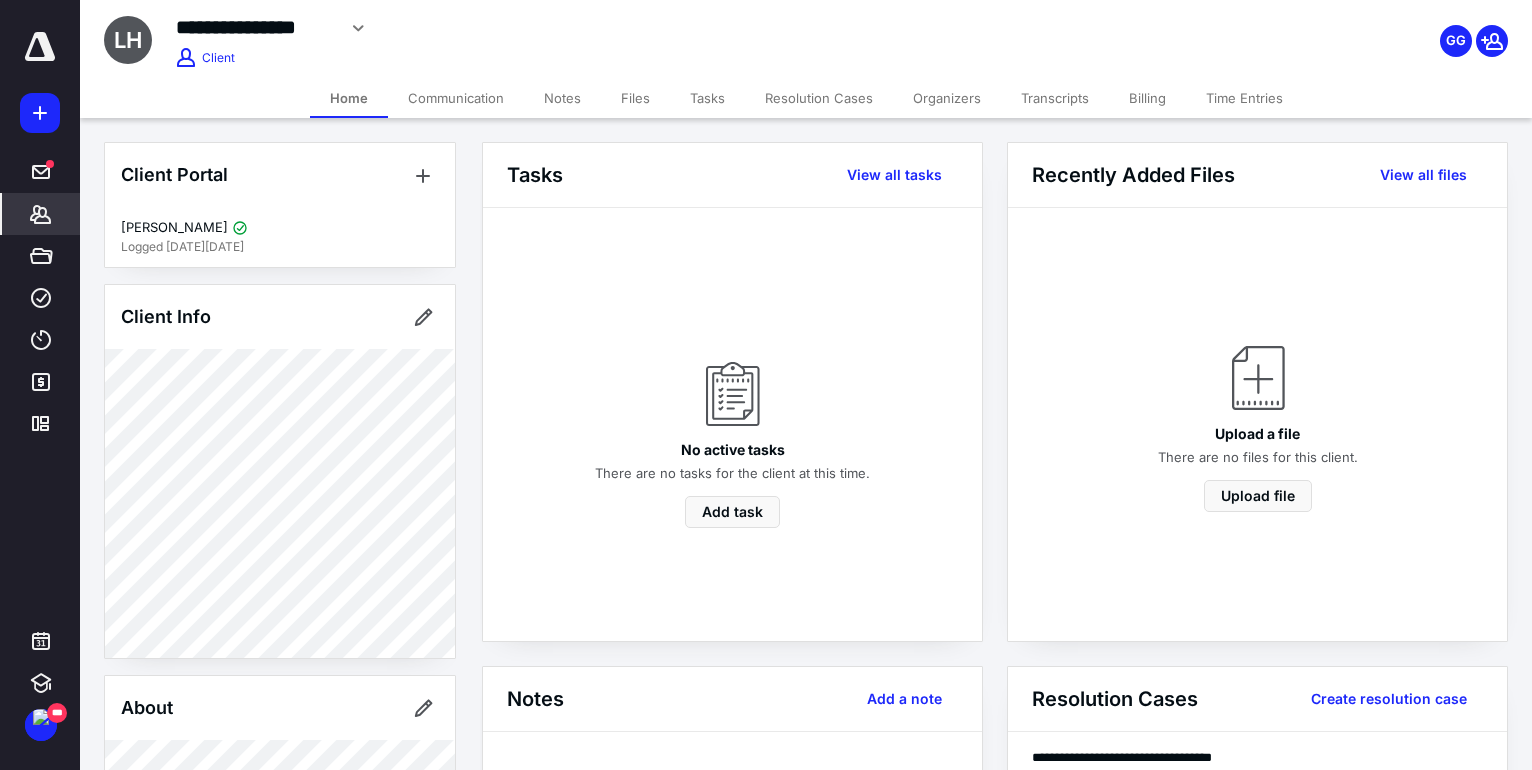 click on "Resolution Cases" at bounding box center (819, 98) 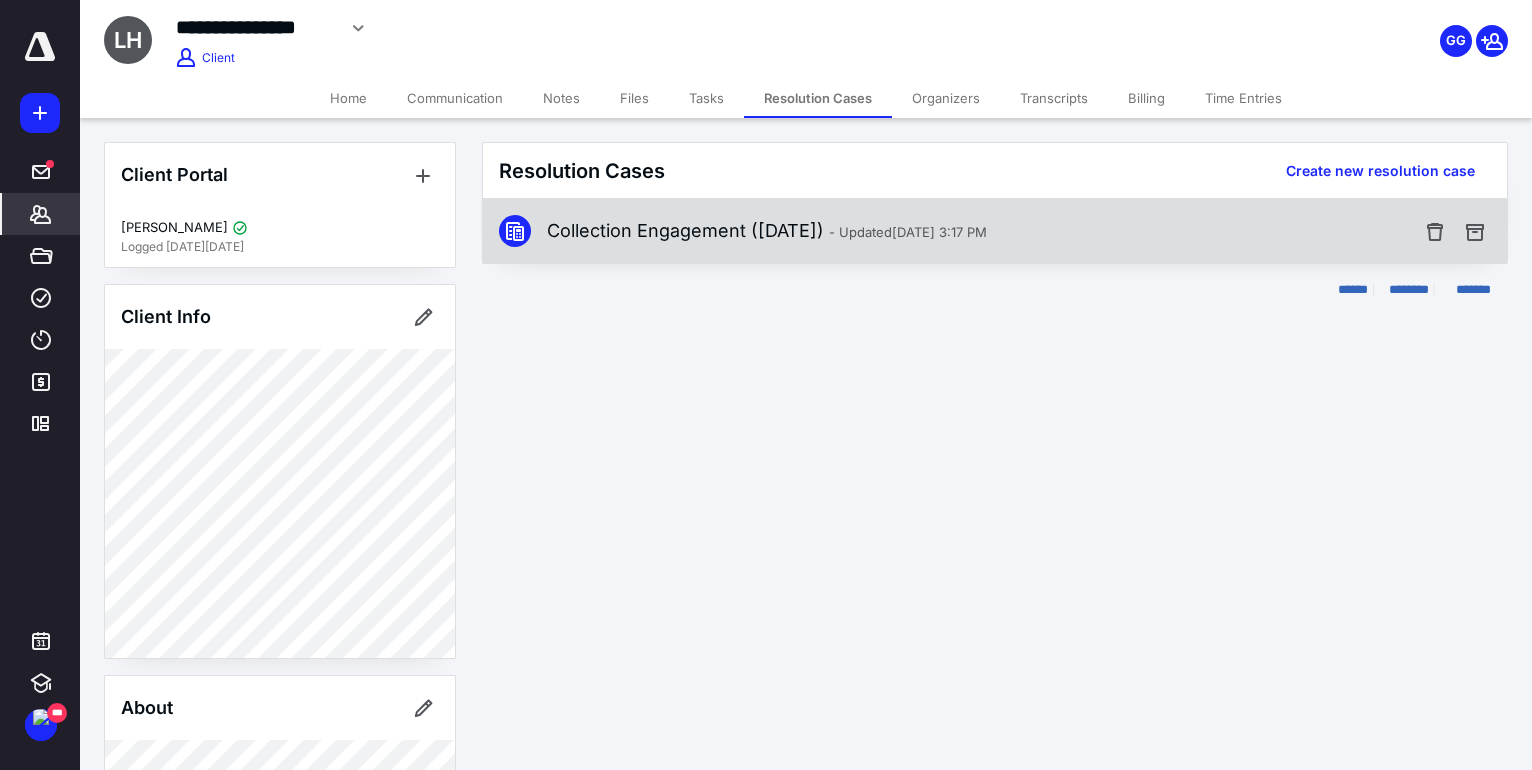click on "Collection Engagement ([DATE])   - Updated  [DATE] 3:17 PM" at bounding box center [995, 231] 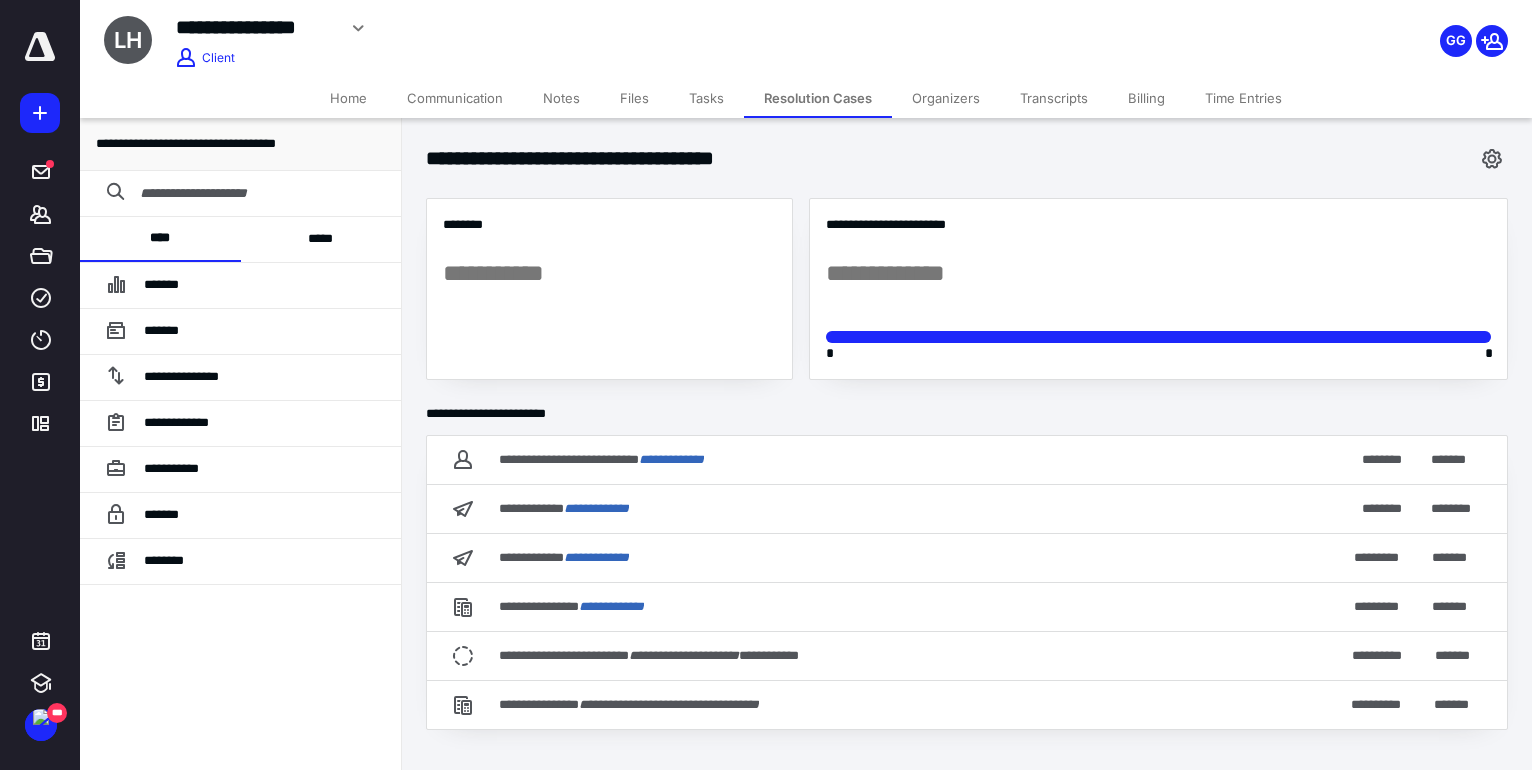 click on "*****" at bounding box center (321, 239) 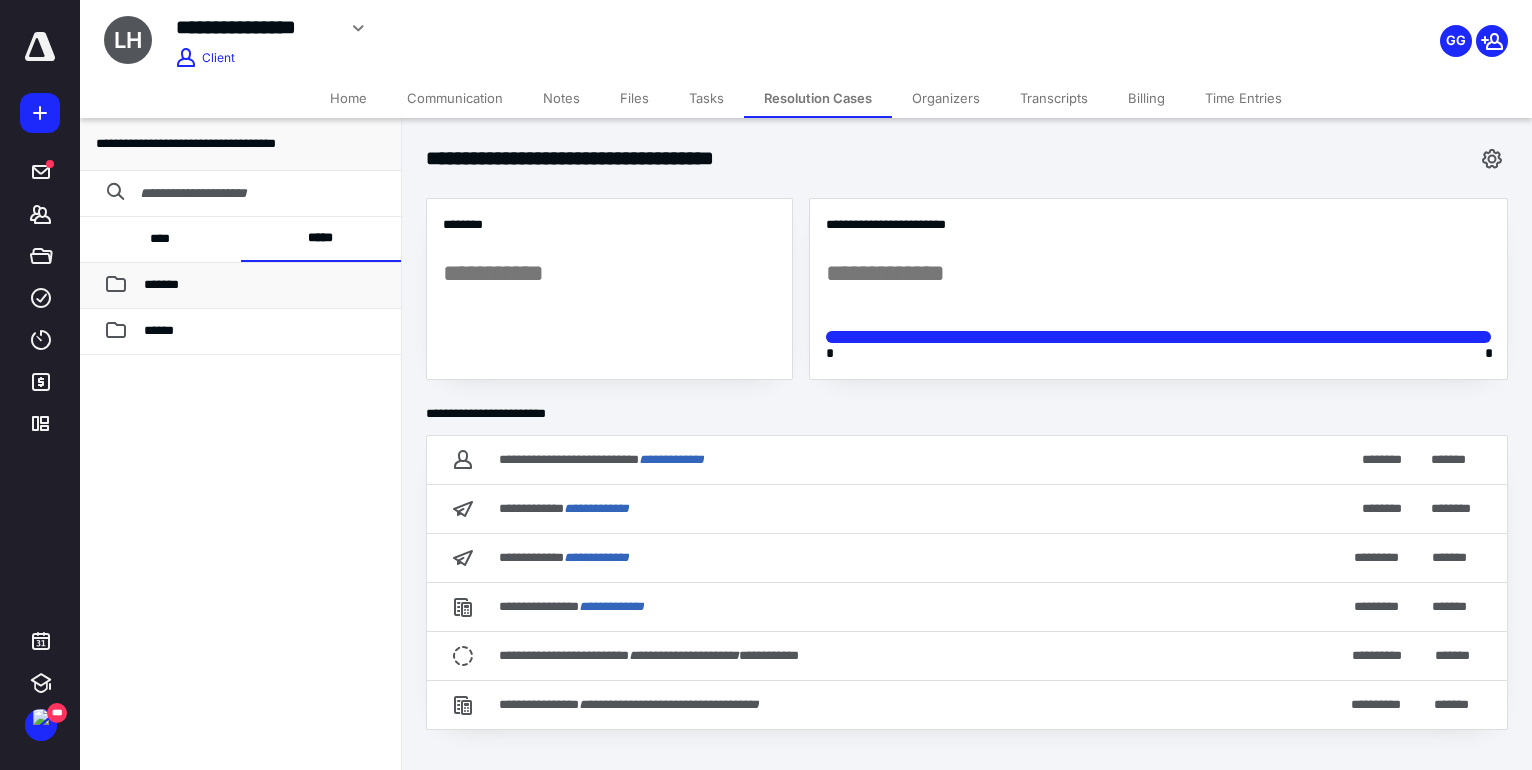 click on "*******" at bounding box center [264, 285] 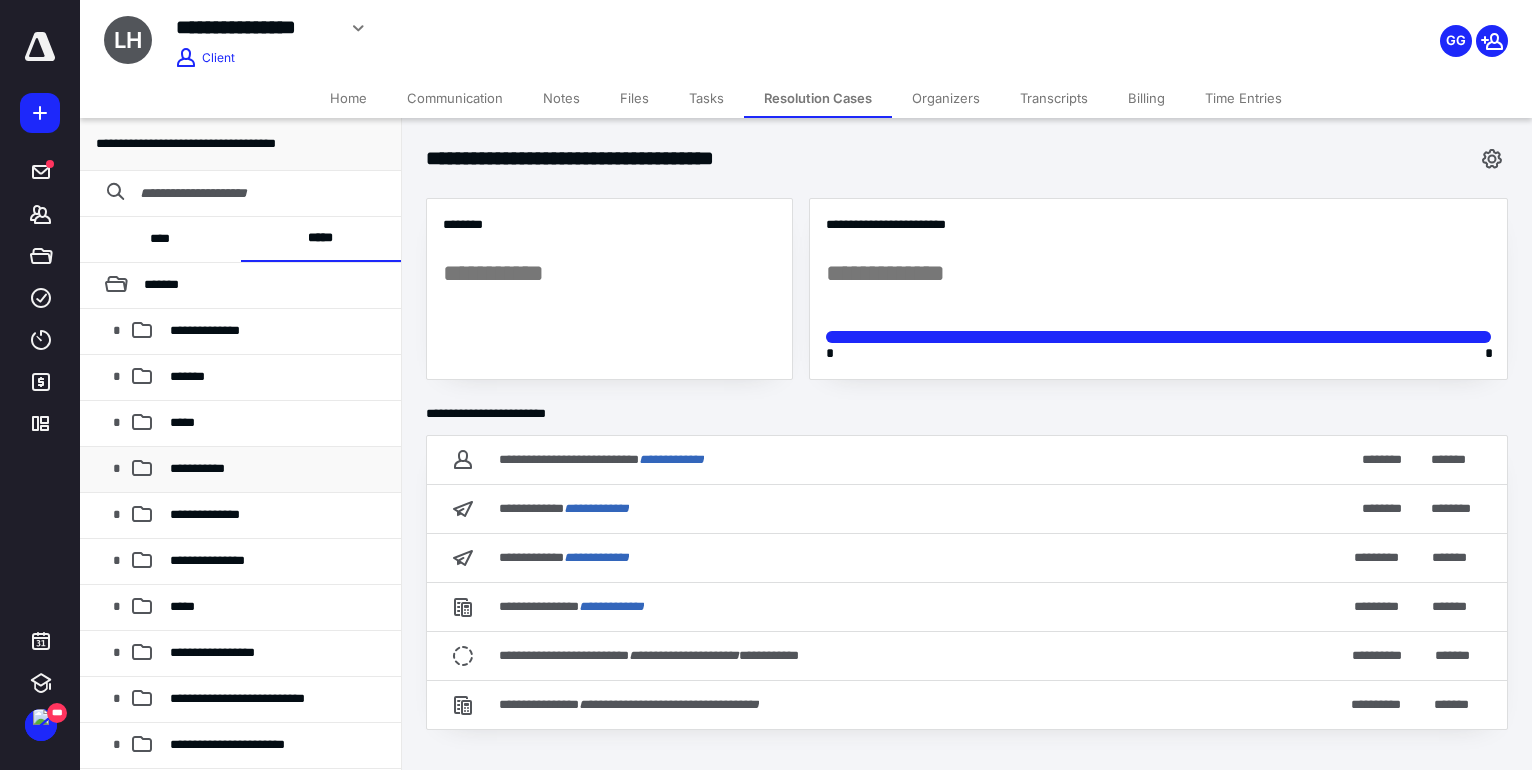 click on "**********" at bounding box center (277, 469) 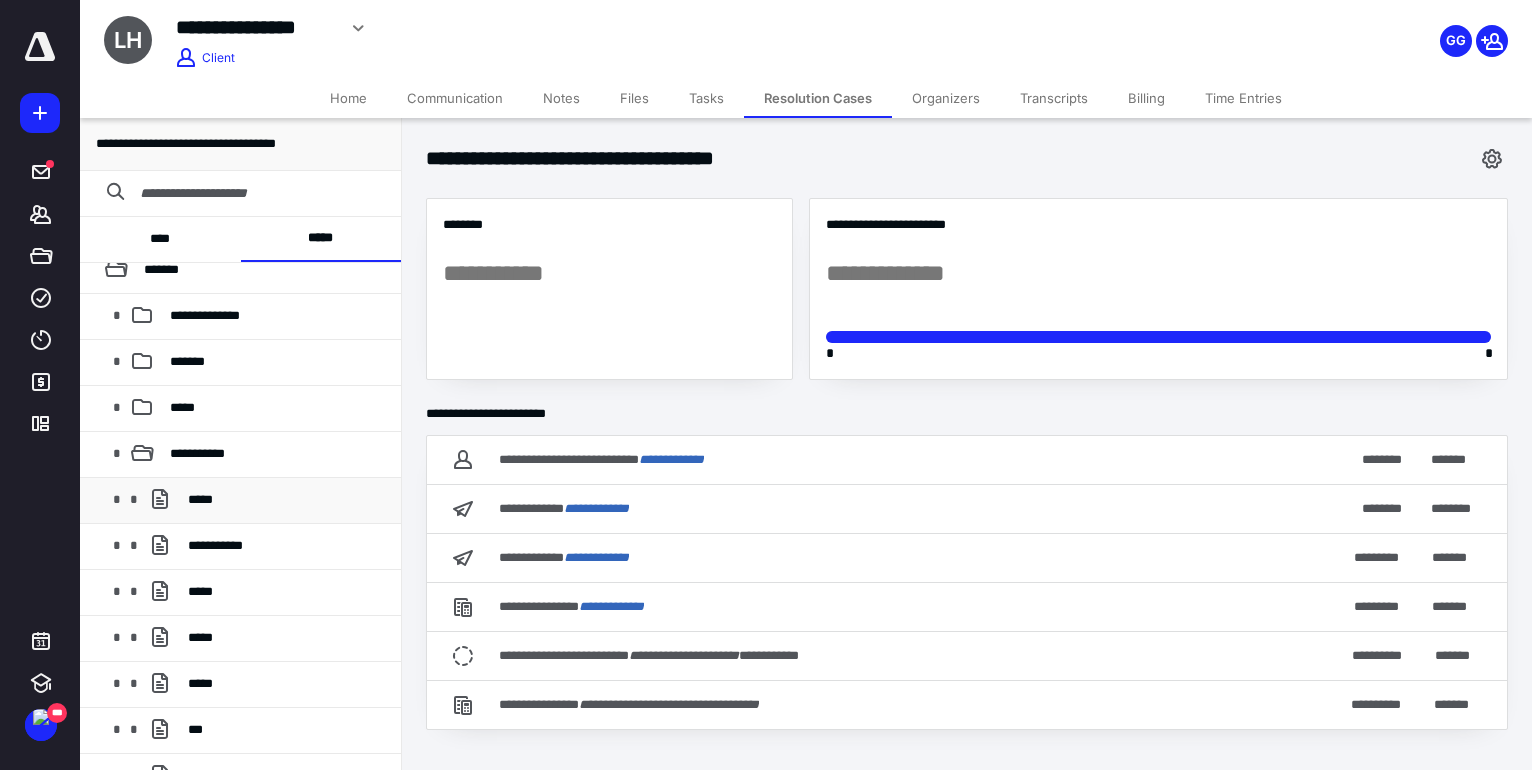 scroll, scrollTop: 16, scrollLeft: 0, axis: vertical 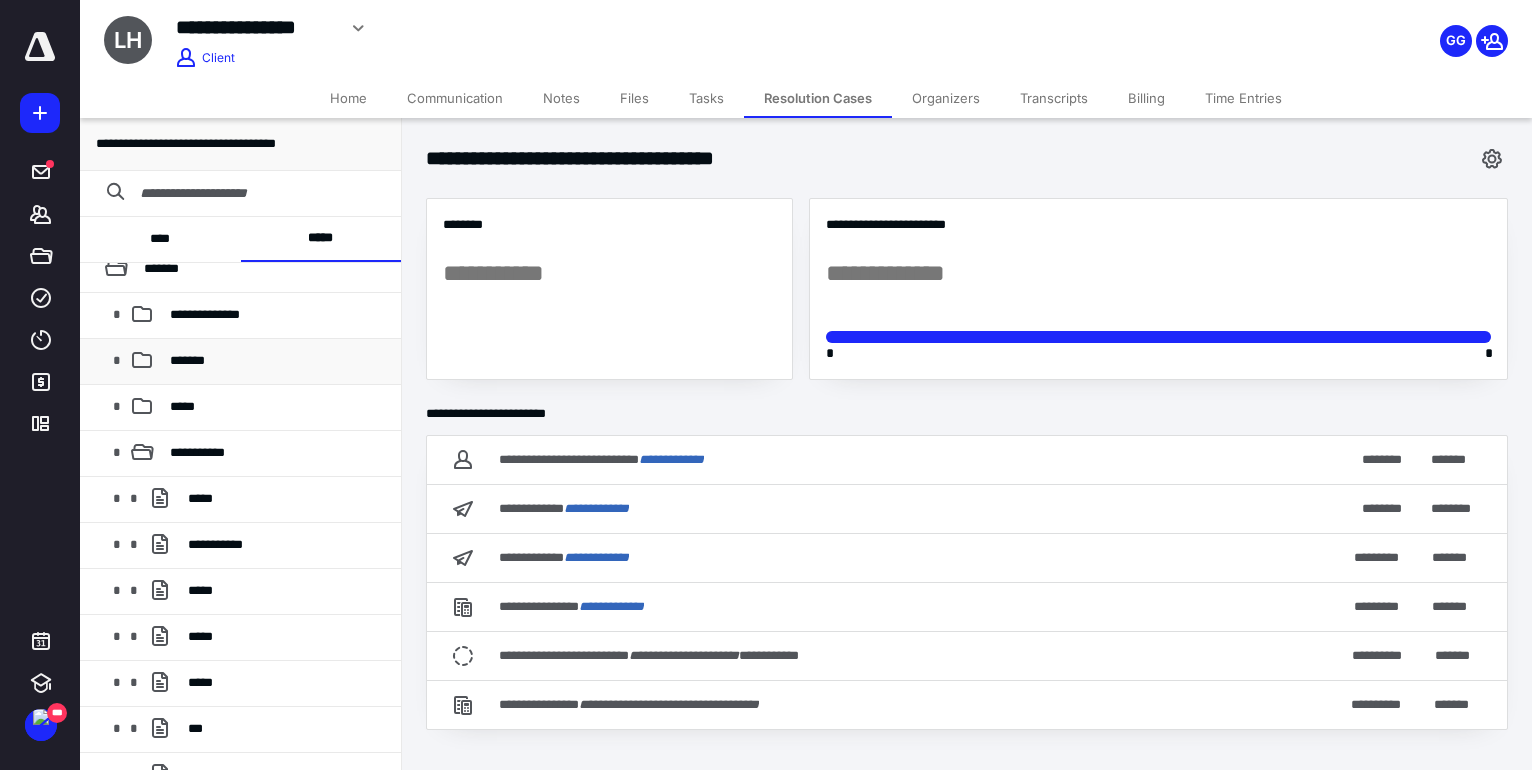 click on "*******" at bounding box center (187, 360) 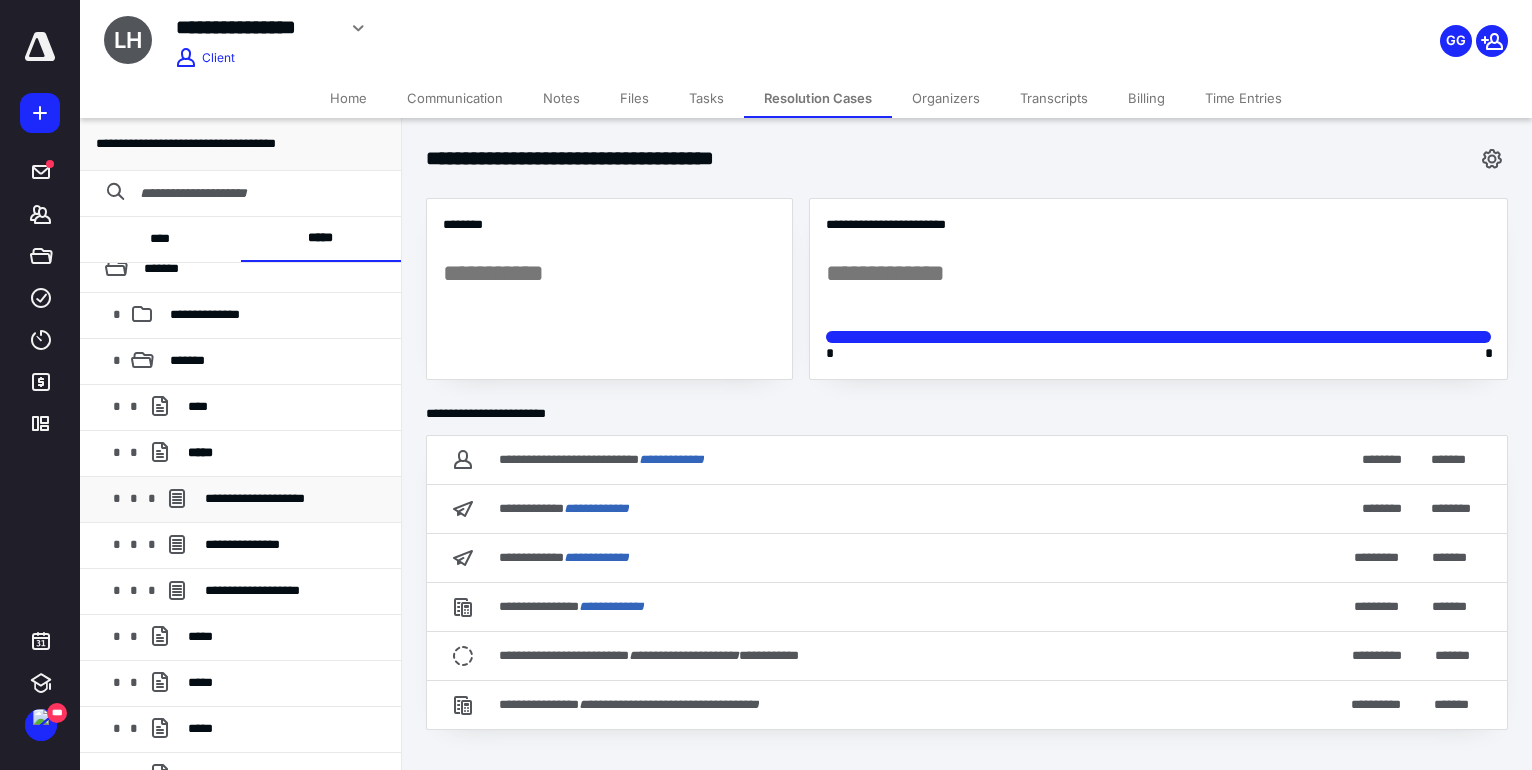 click on "**********" at bounding box center (295, 499) 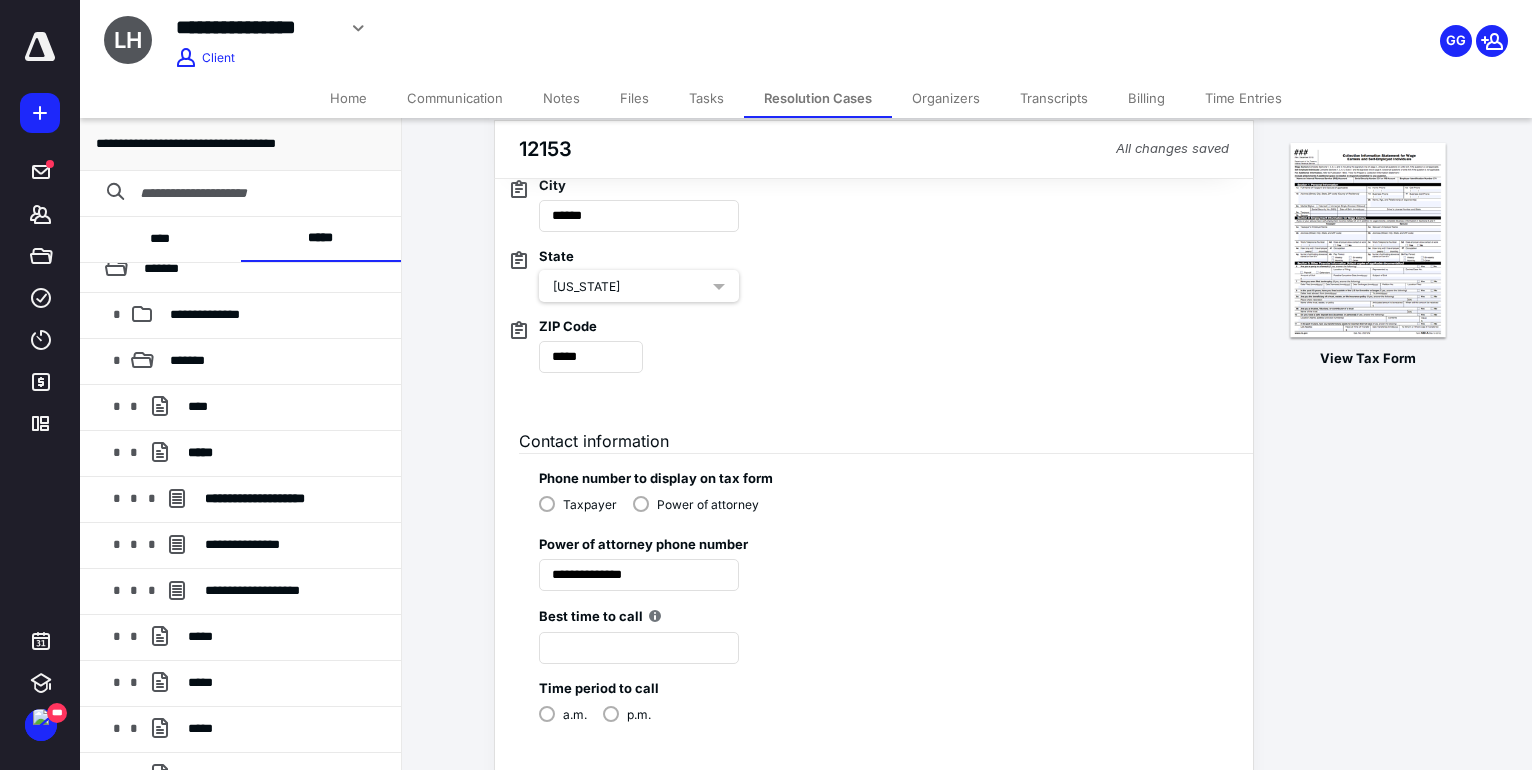 scroll, scrollTop: 869, scrollLeft: 0, axis: vertical 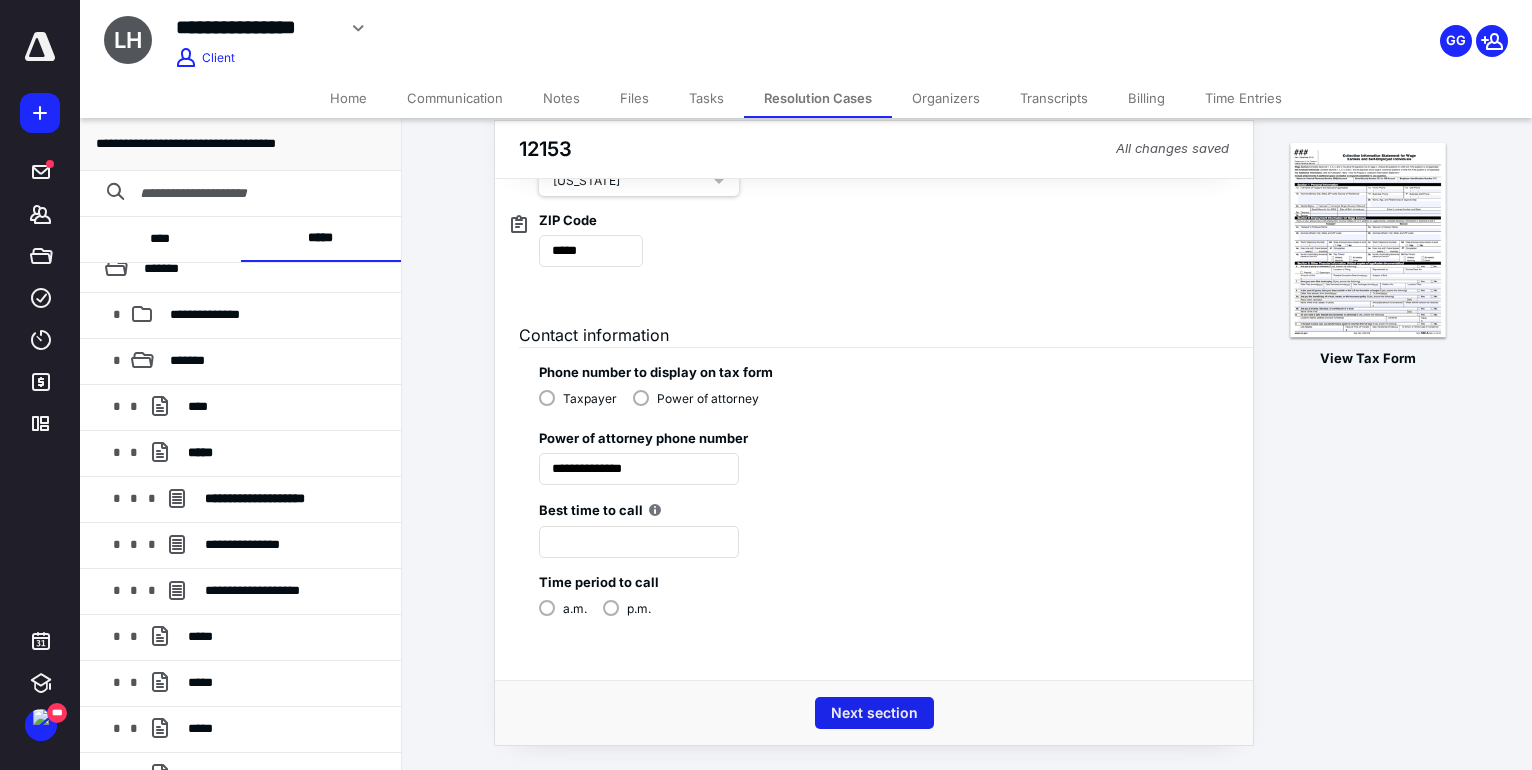 click on "Next section" at bounding box center [874, 713] 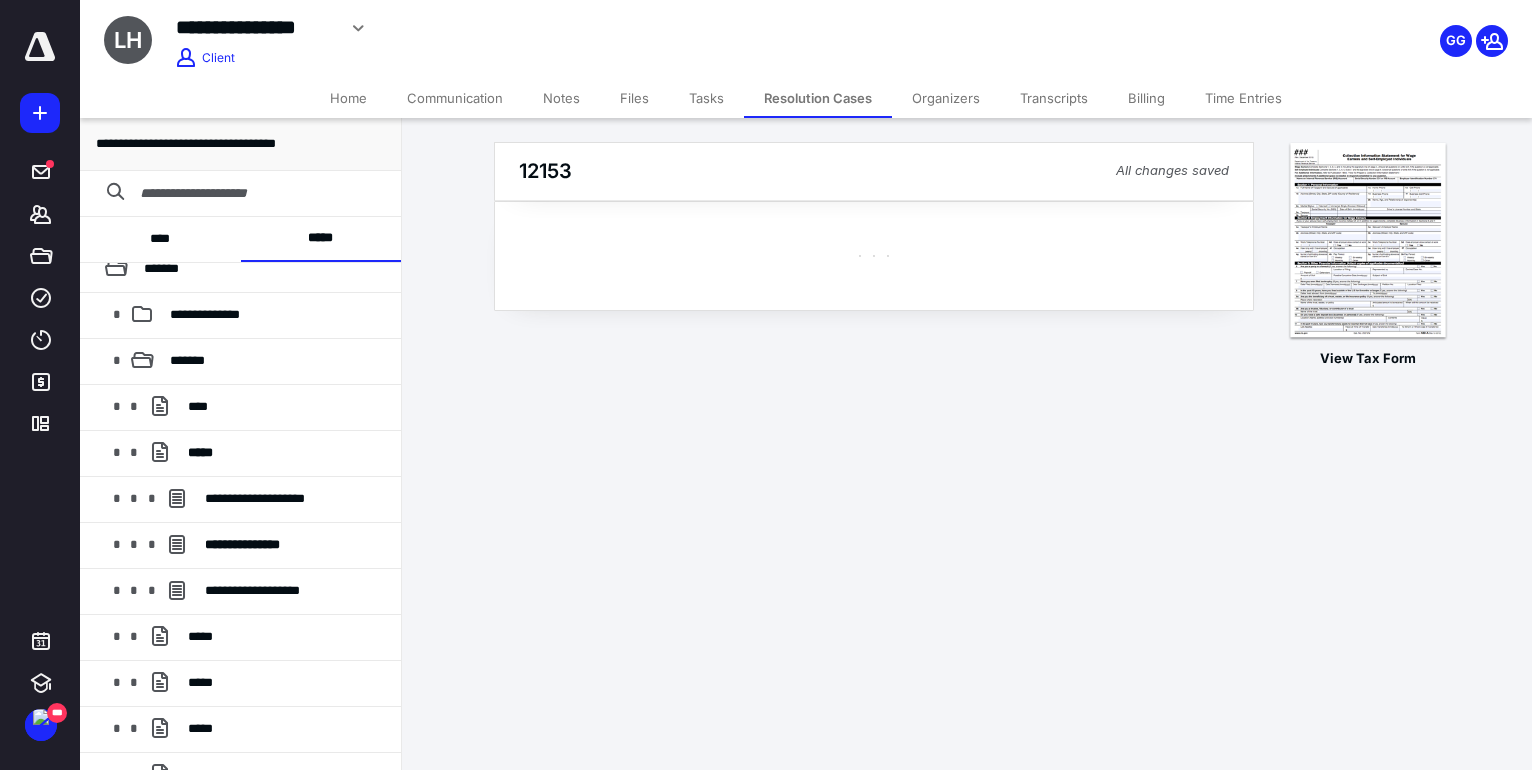 scroll, scrollTop: 0, scrollLeft: 0, axis: both 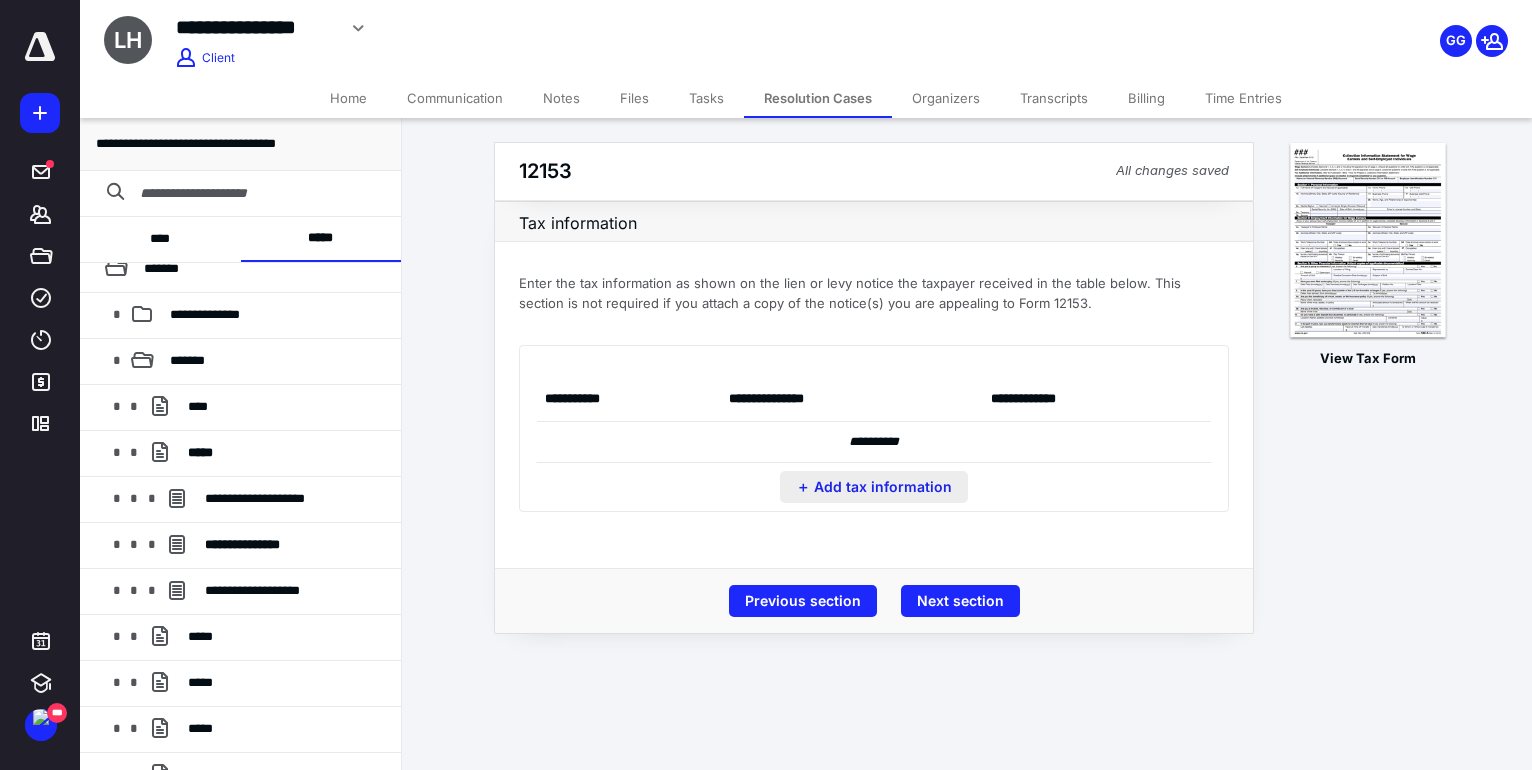 click on "＋ Add tax information" at bounding box center [874, 487] 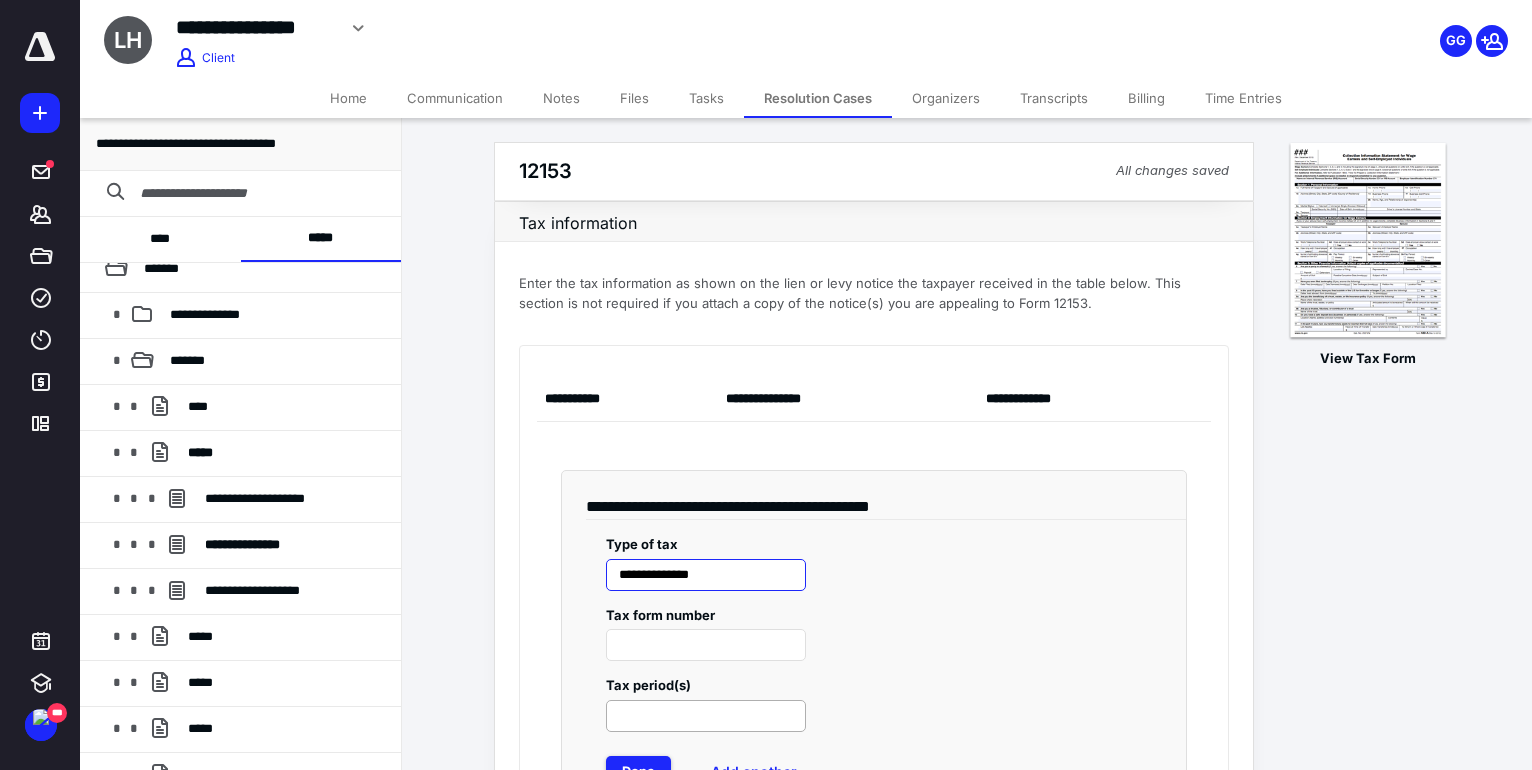 type on "**********" 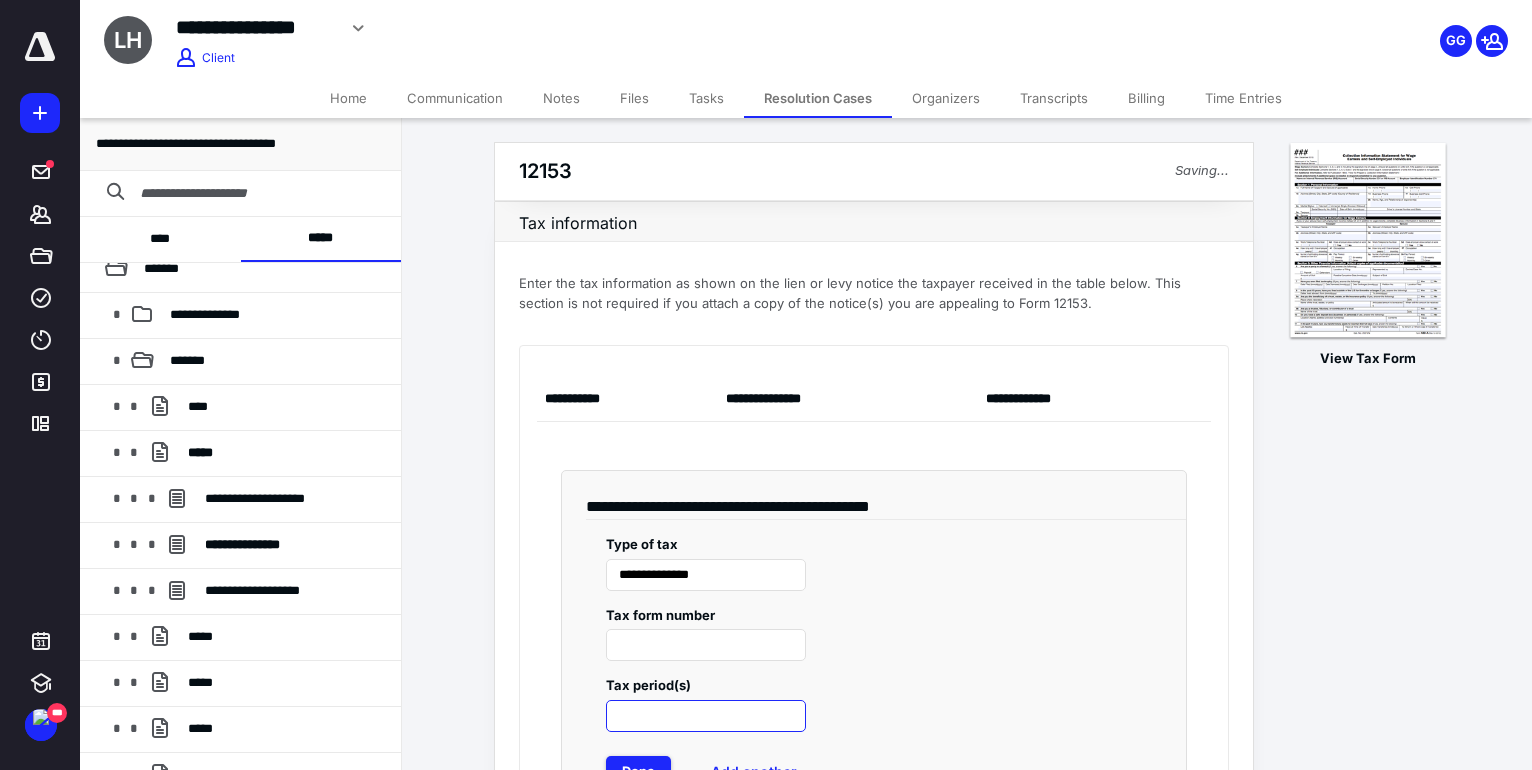 click at bounding box center (706, 716) 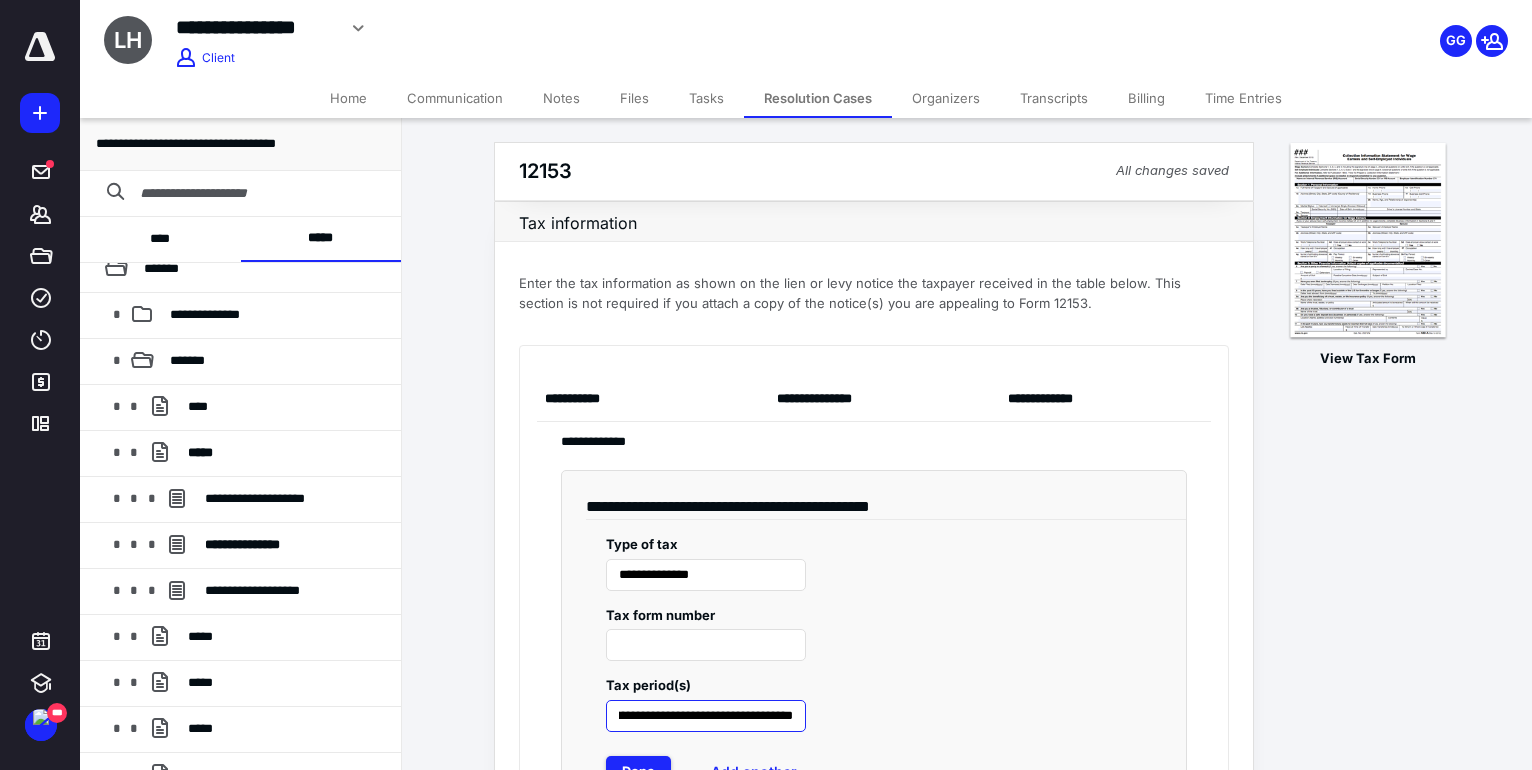 scroll, scrollTop: 0, scrollLeft: 561, axis: horizontal 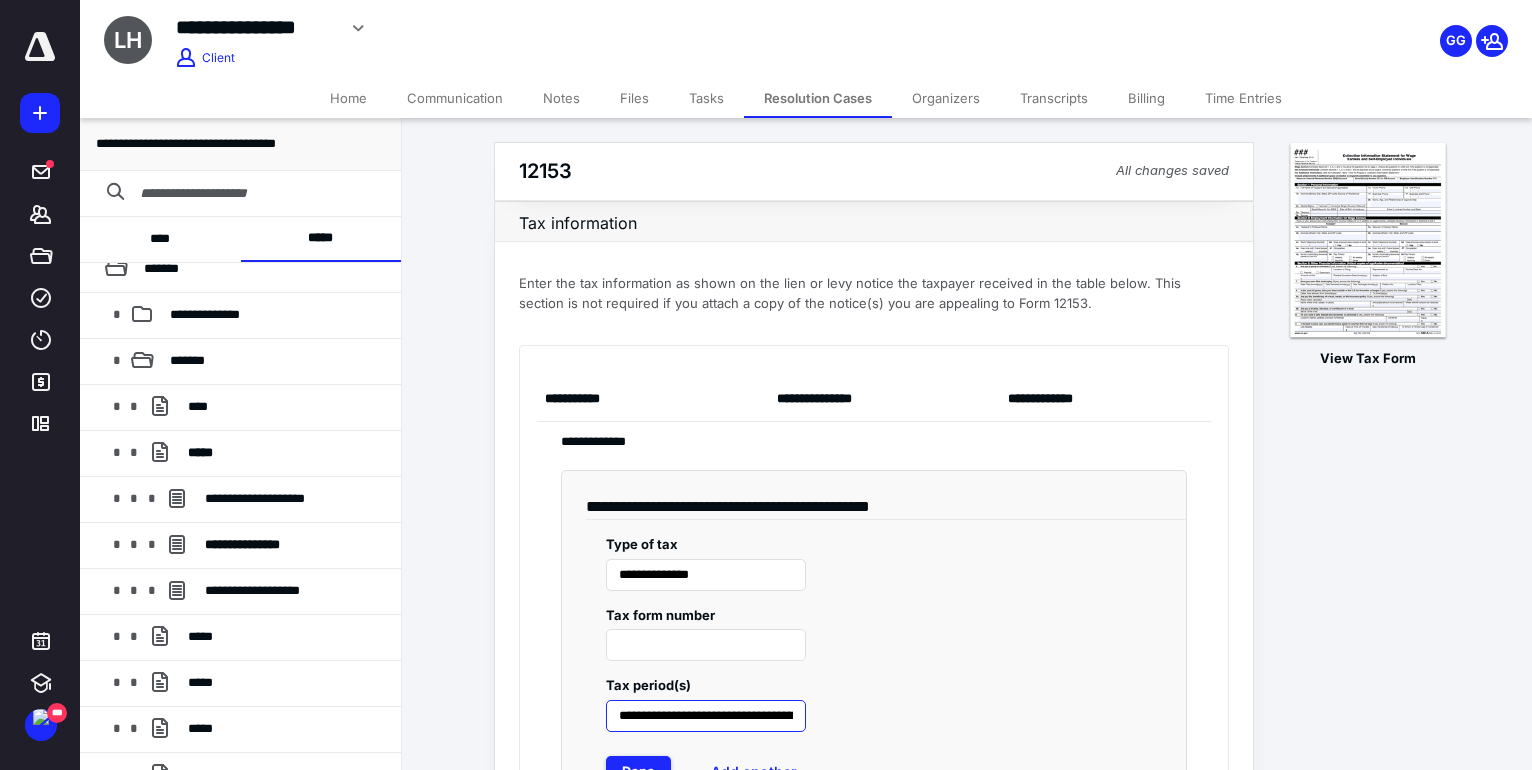 click on "**********" at bounding box center (706, 716) 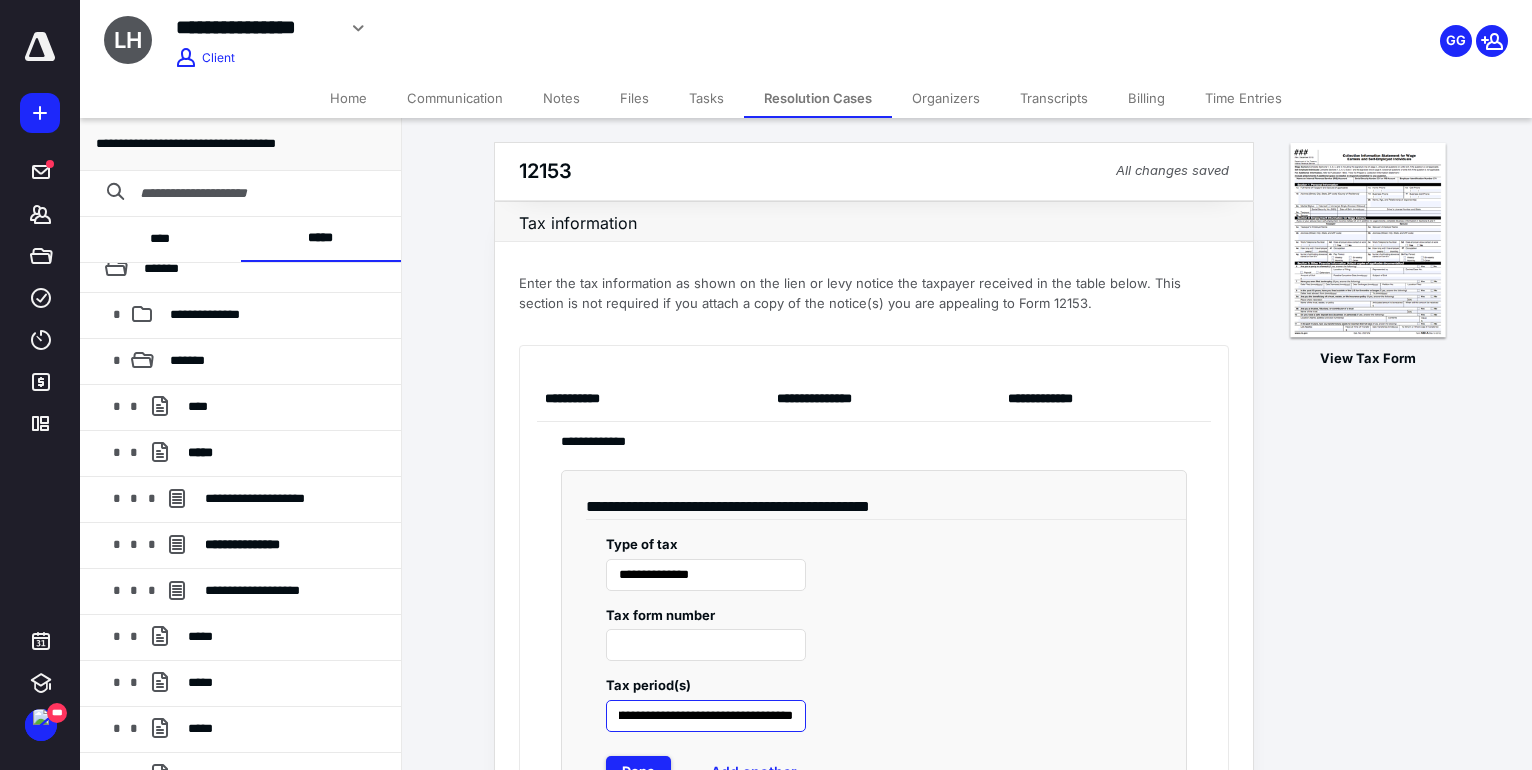 scroll, scrollTop: 0, scrollLeft: 561, axis: horizontal 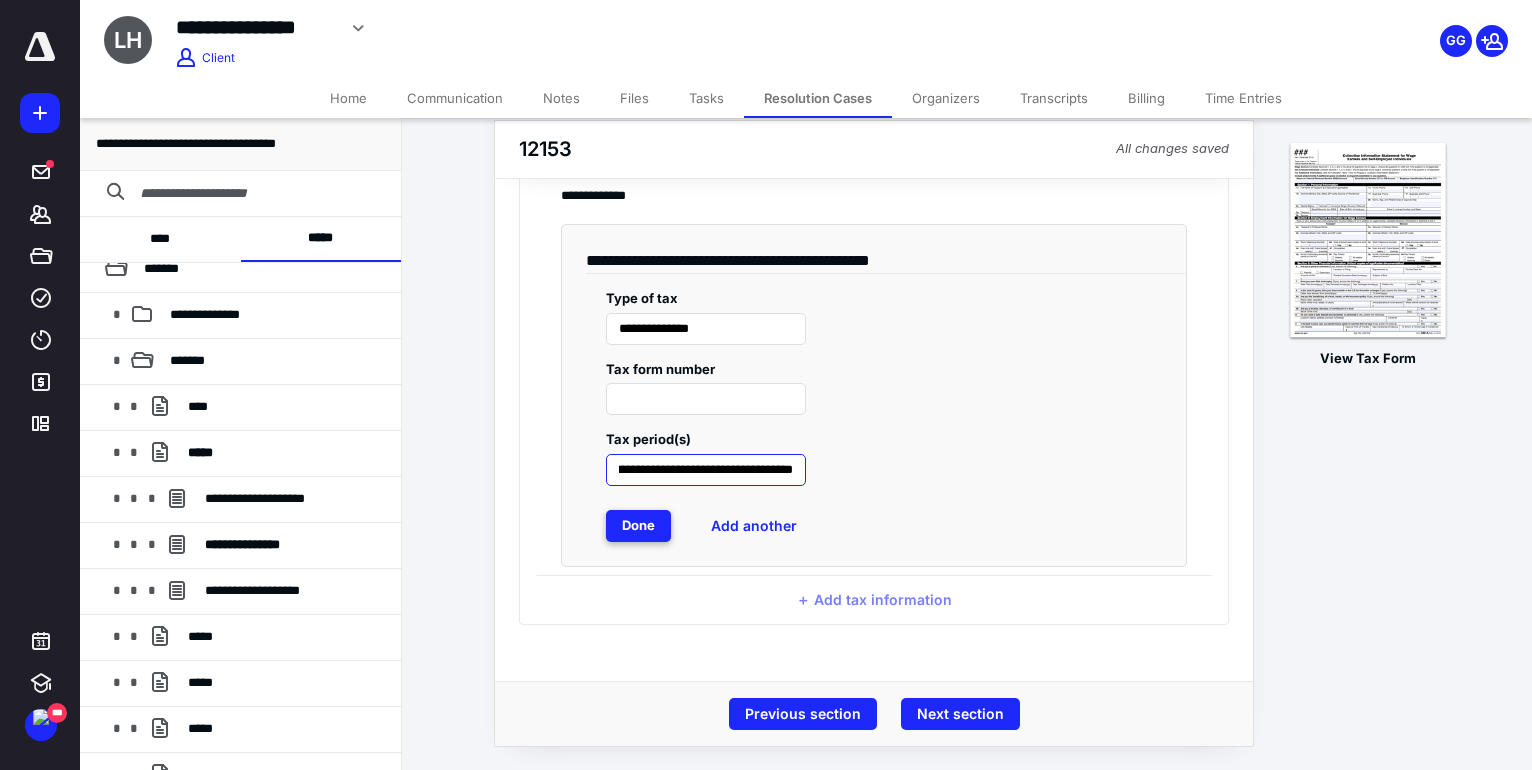 type on "**********" 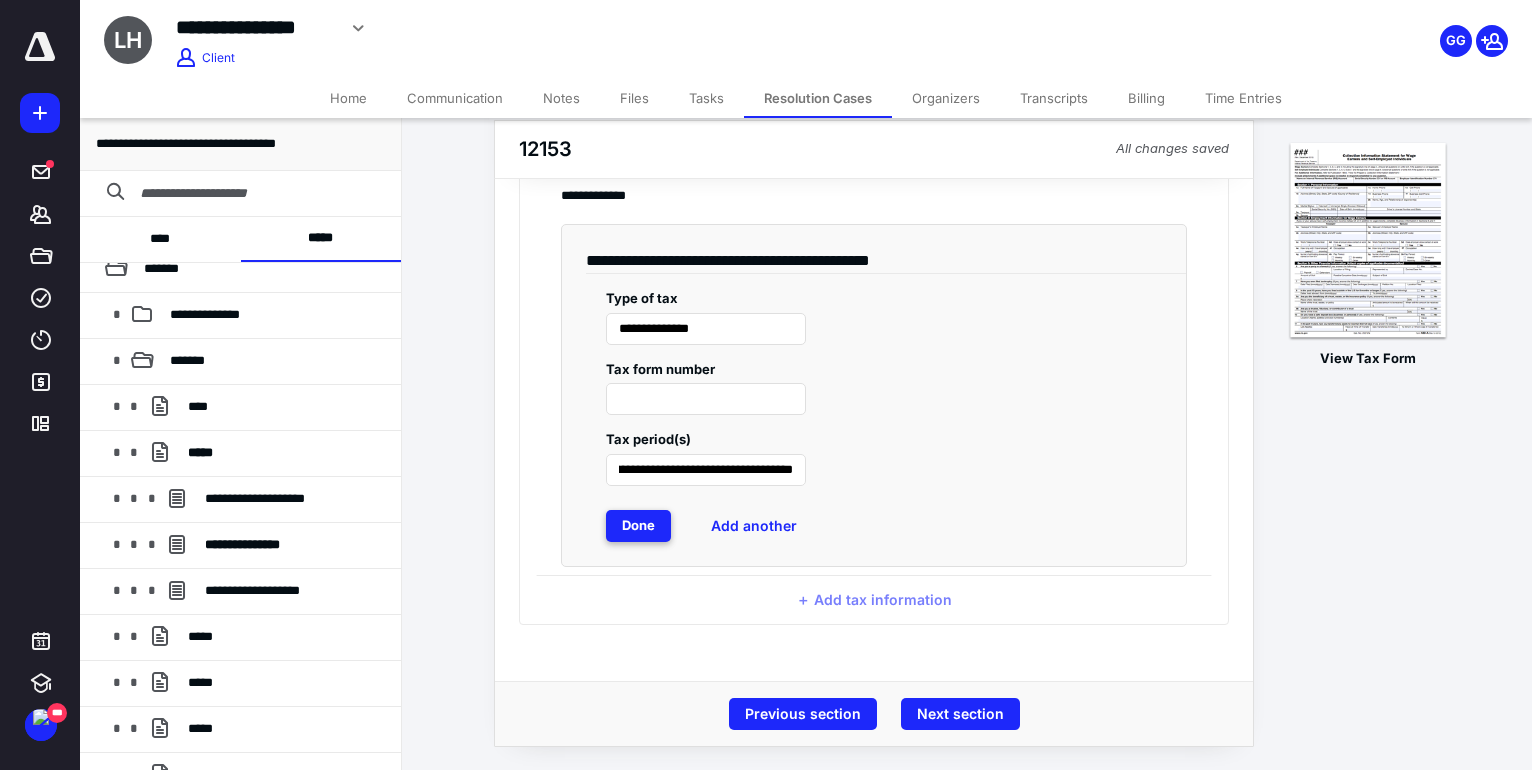 scroll, scrollTop: 0, scrollLeft: 0, axis: both 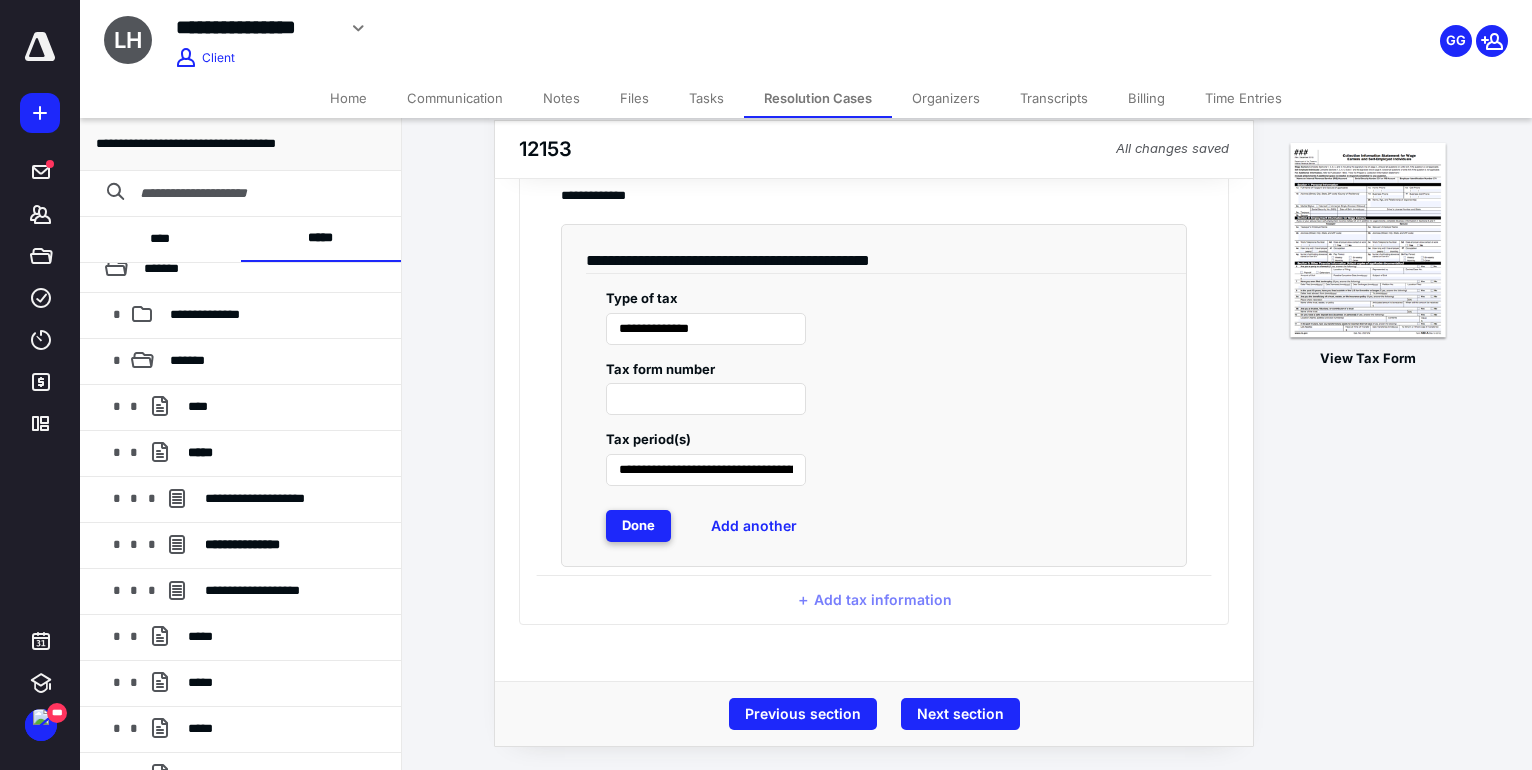 click on "Done" at bounding box center [638, 526] 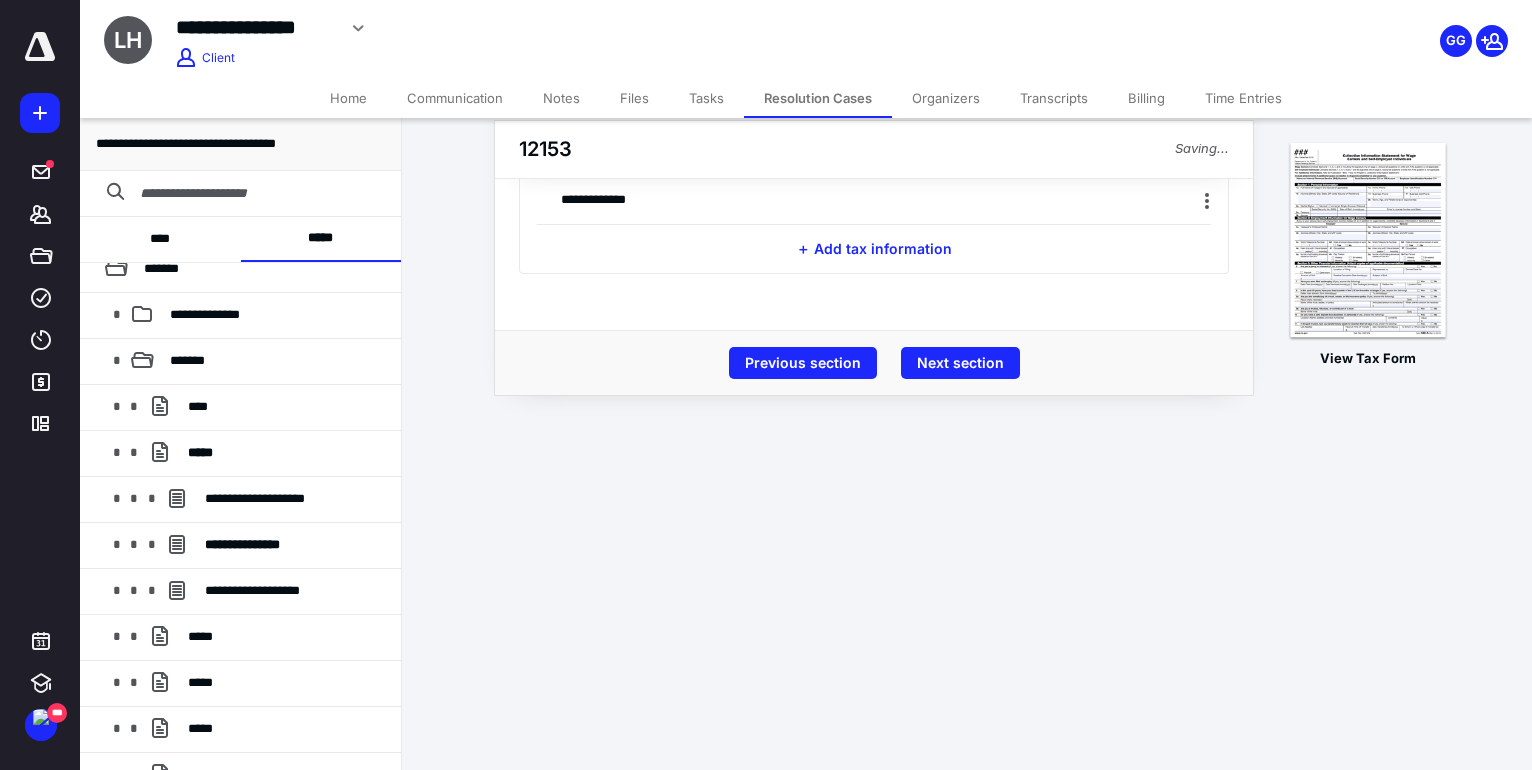 scroll, scrollTop: 0, scrollLeft: 0, axis: both 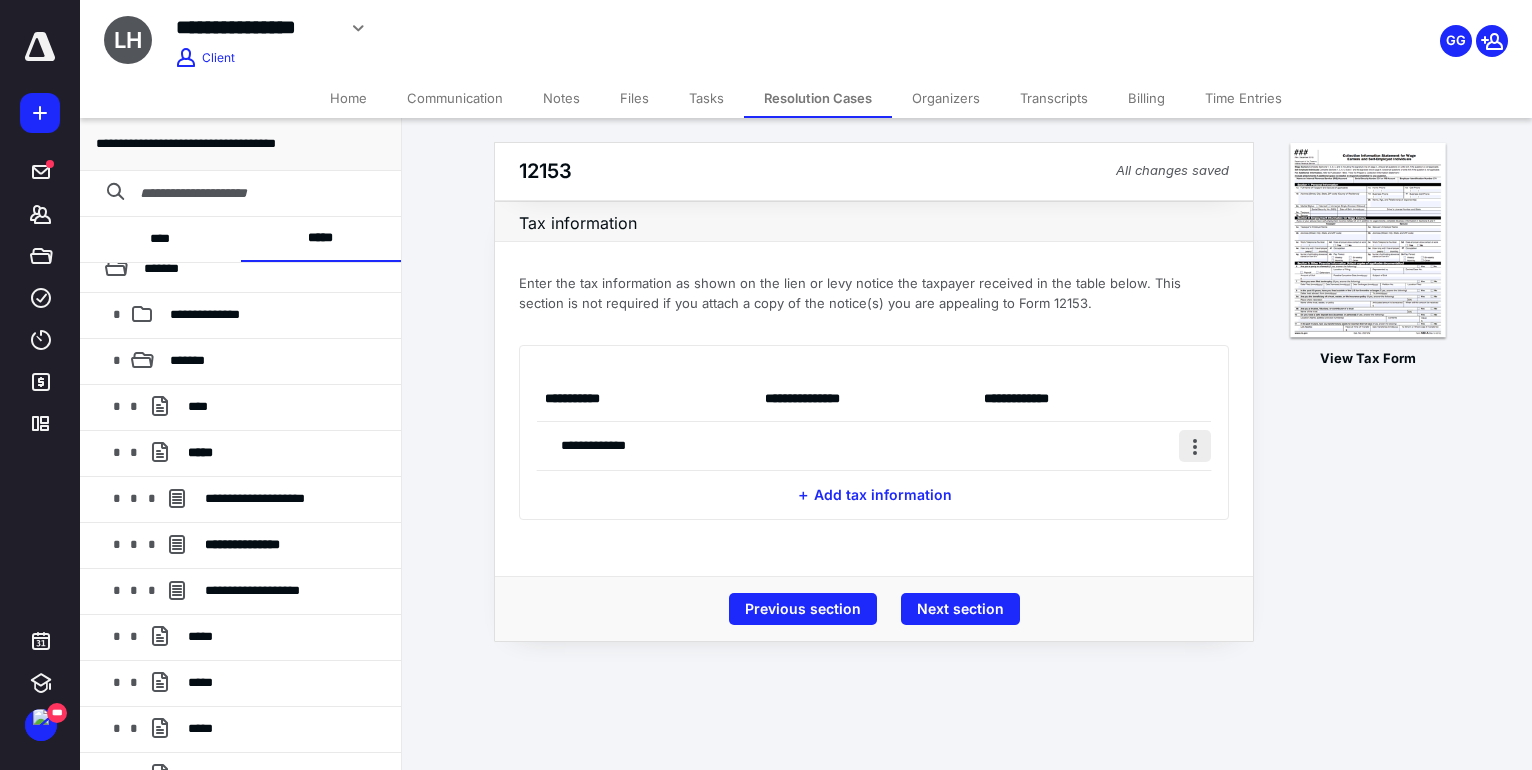 click at bounding box center [1195, 446] 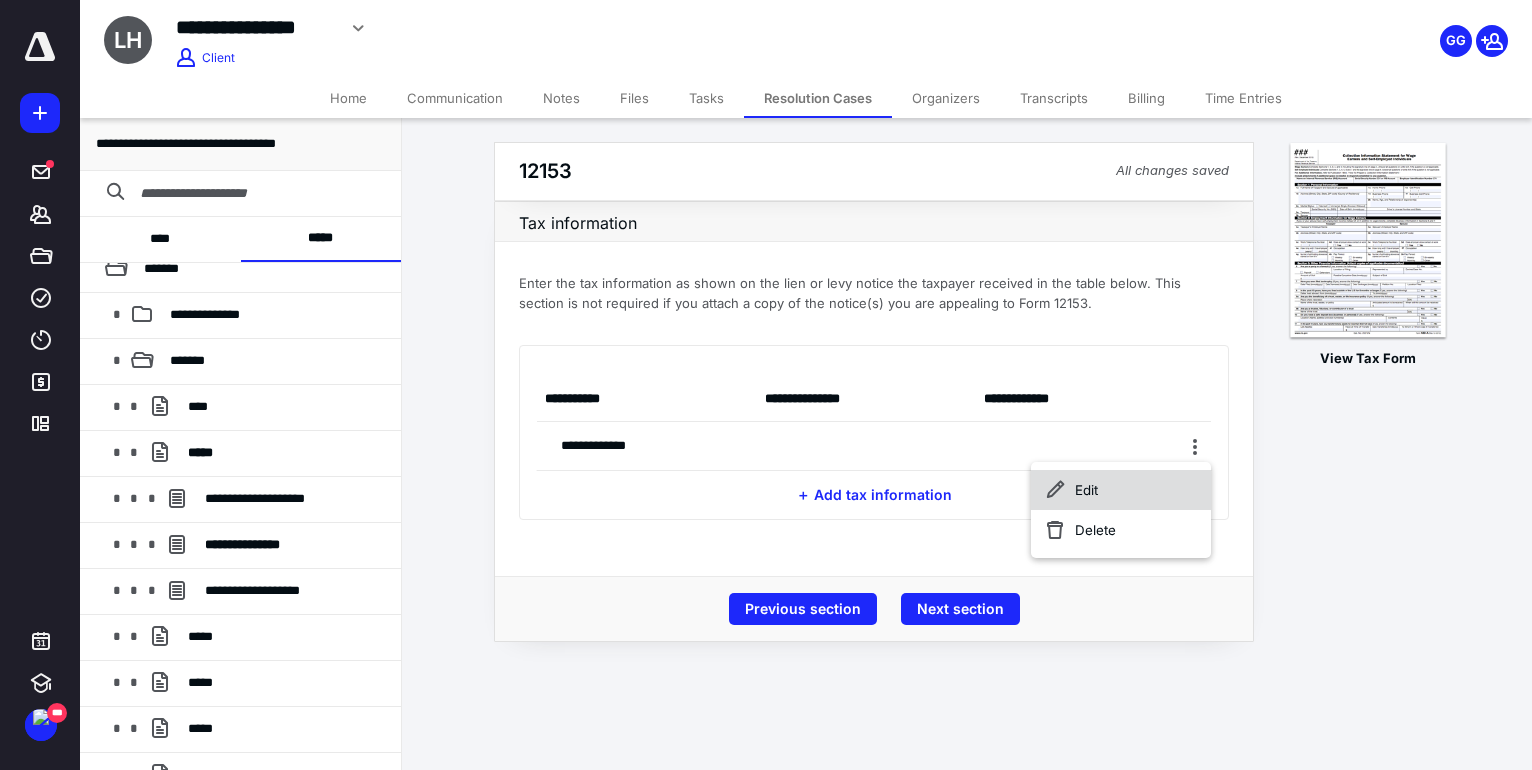 click on "Edit" at bounding box center (1121, 490) 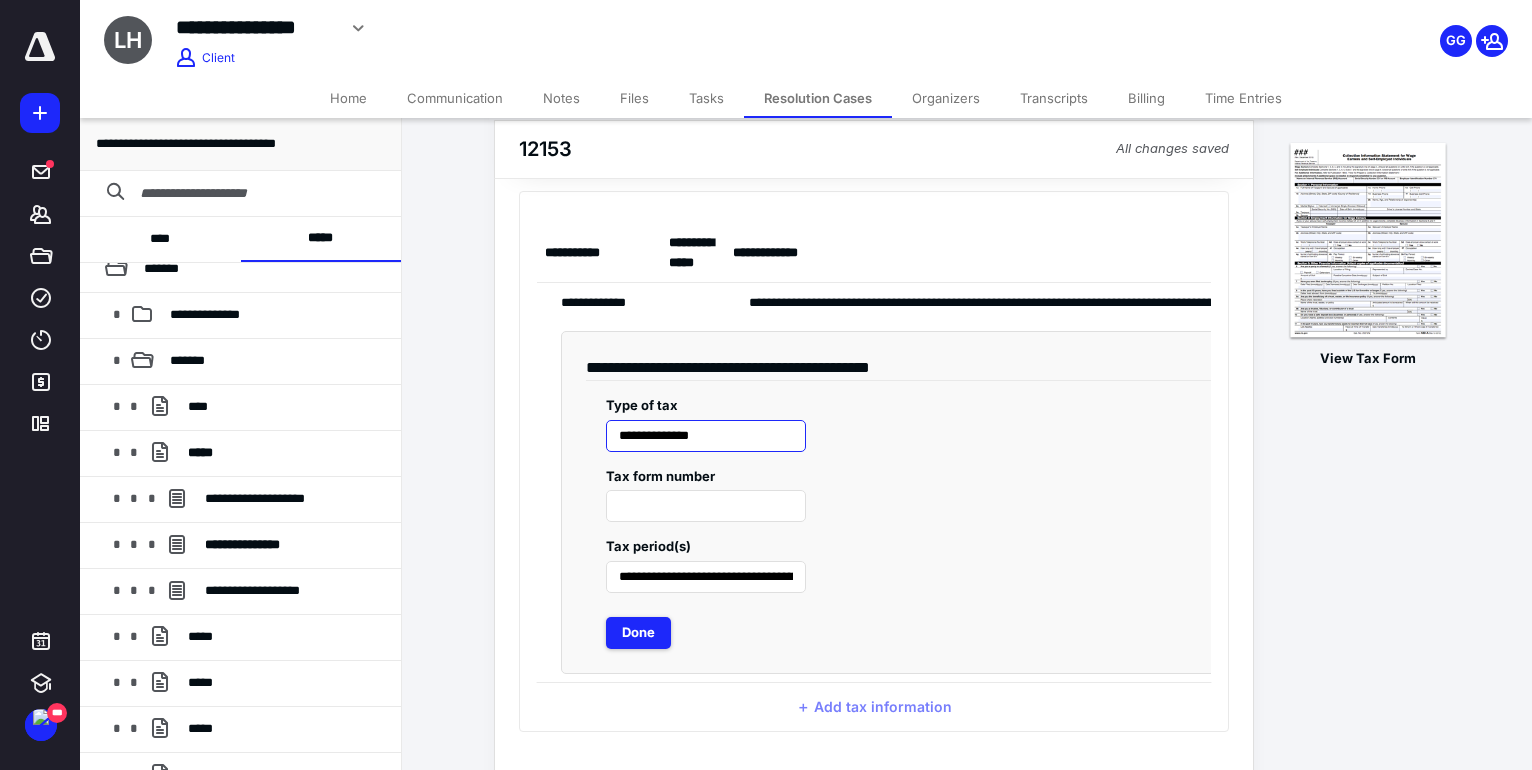scroll, scrollTop: 167, scrollLeft: 0, axis: vertical 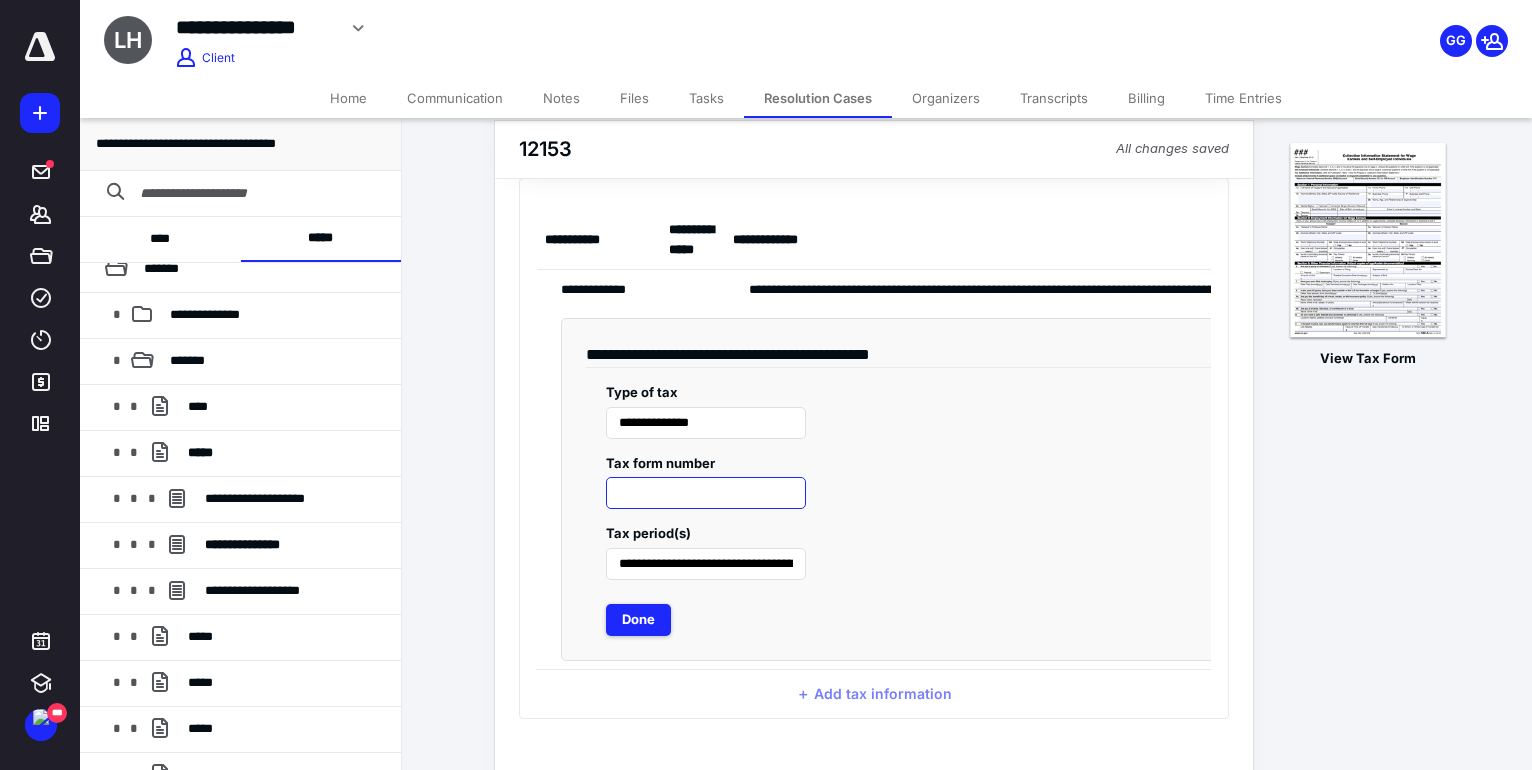 click at bounding box center [706, 493] 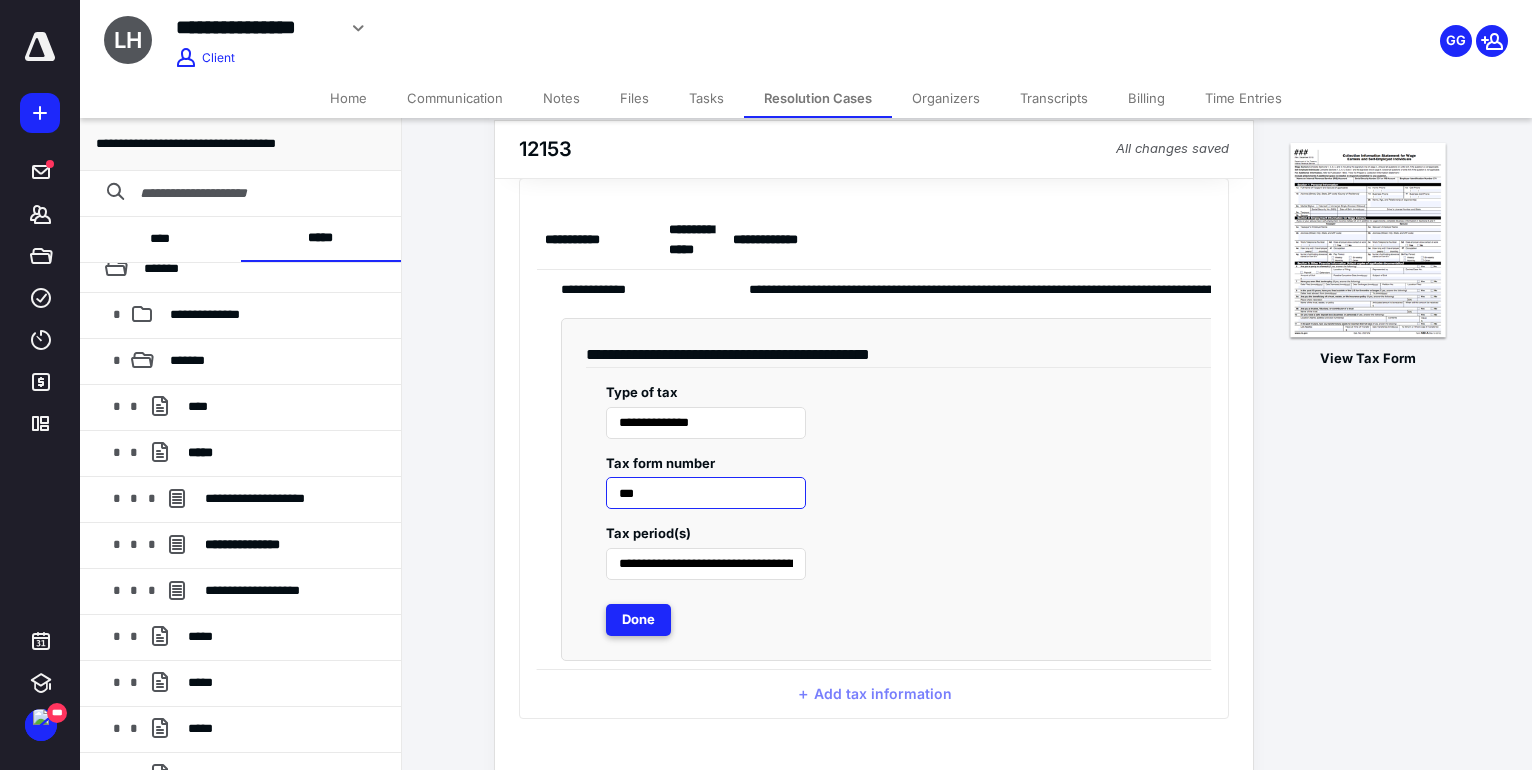 type on "***" 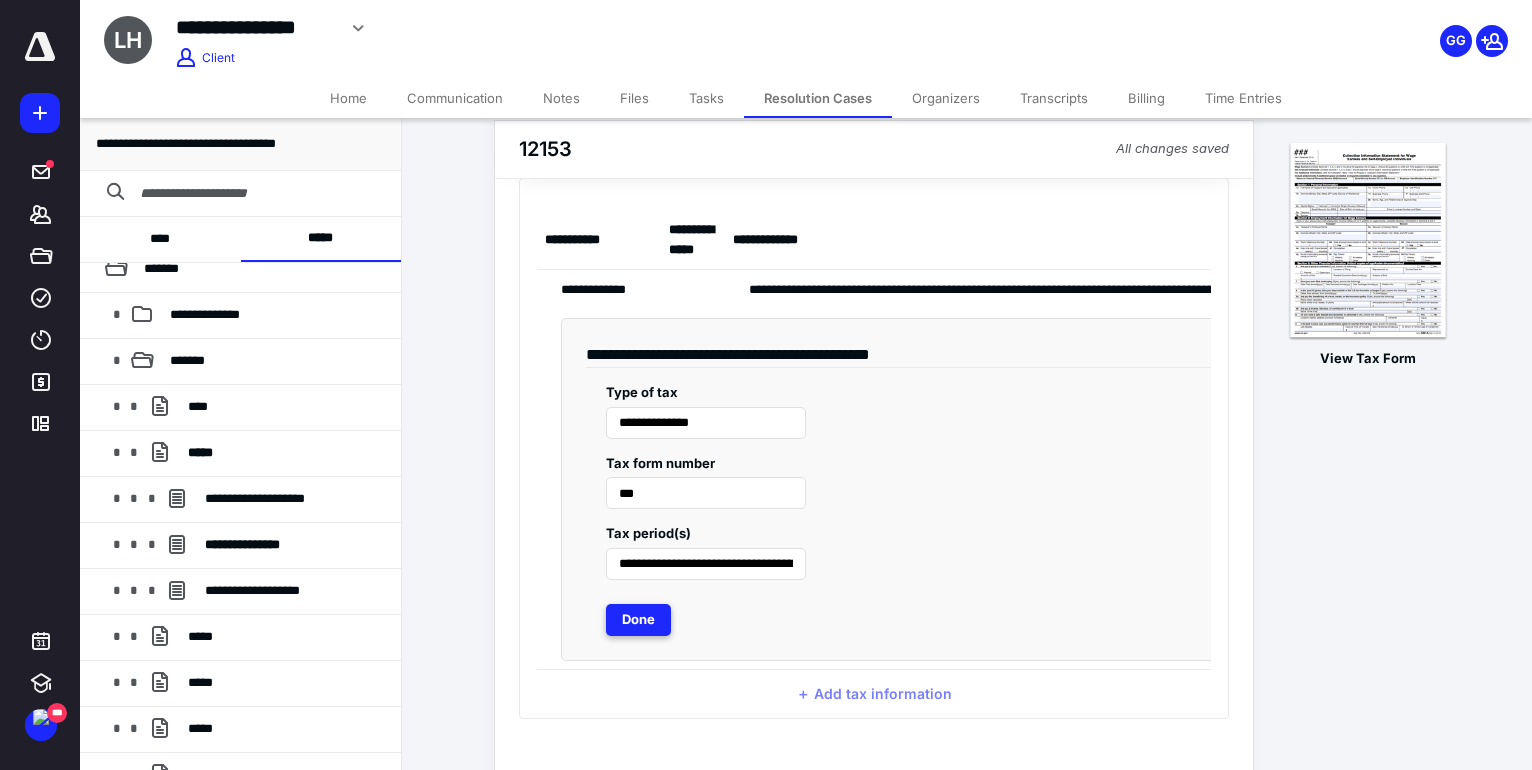 click on "Done" at bounding box center [638, 620] 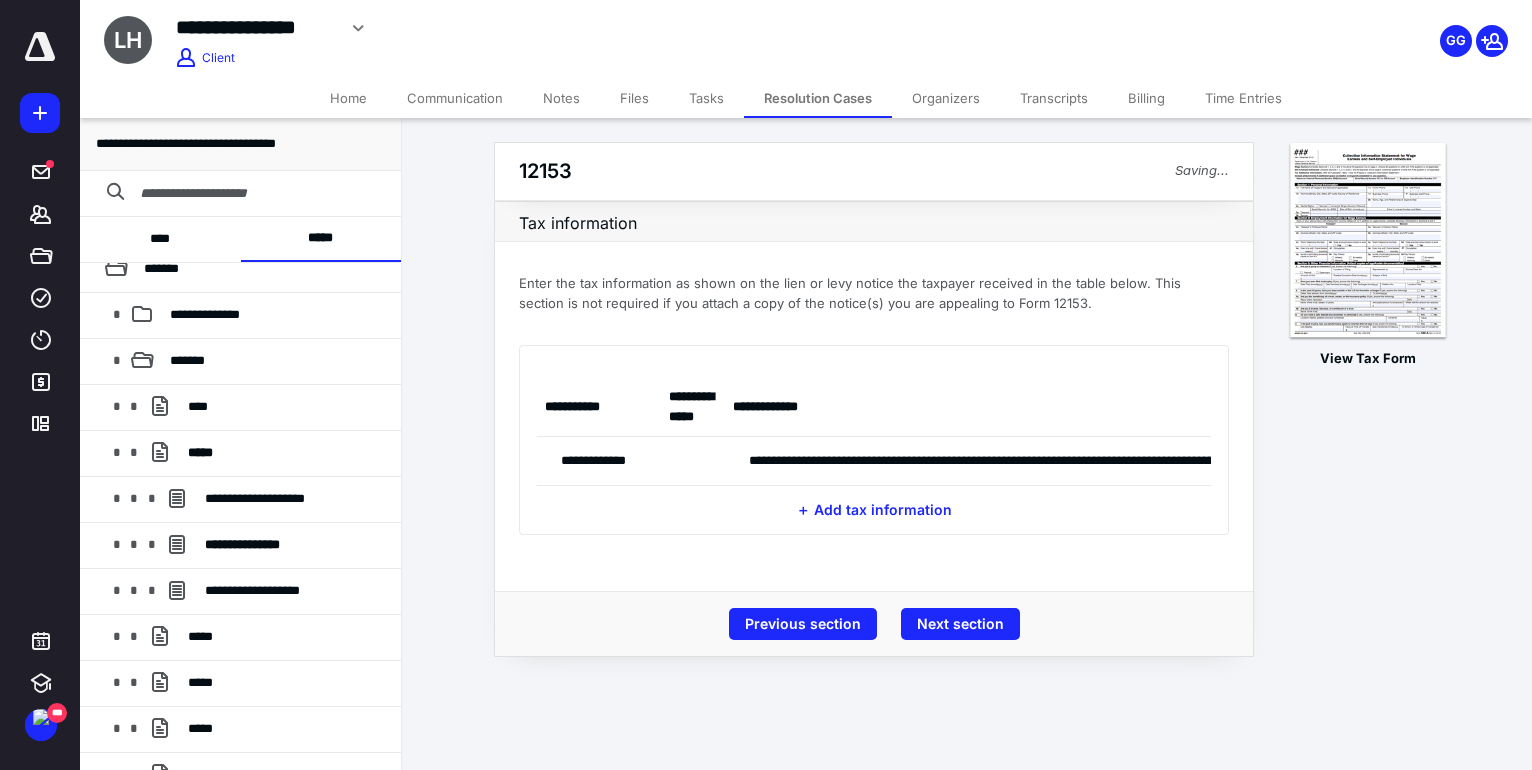 scroll, scrollTop: 0, scrollLeft: 0, axis: both 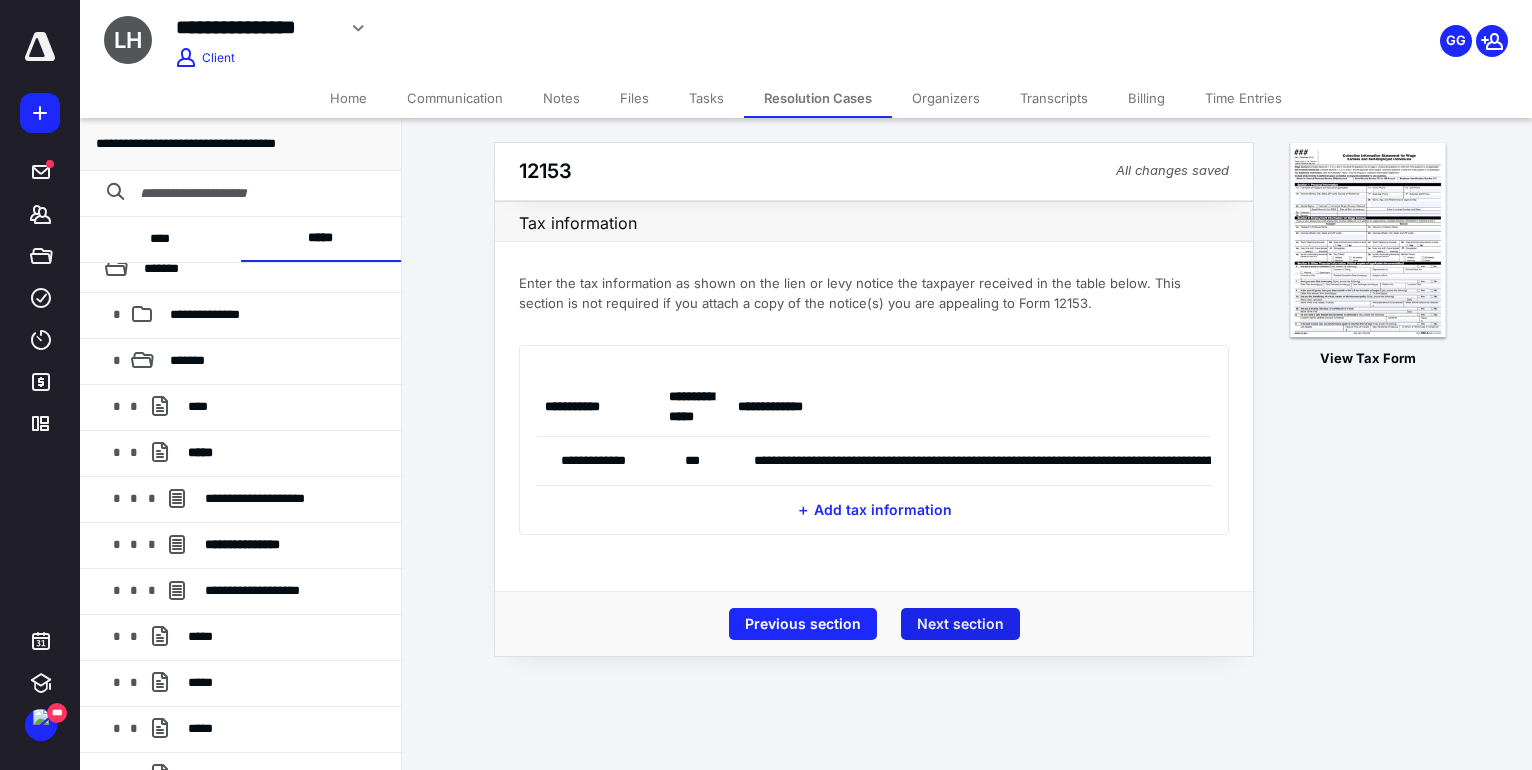 click on "Next section" at bounding box center (960, 624) 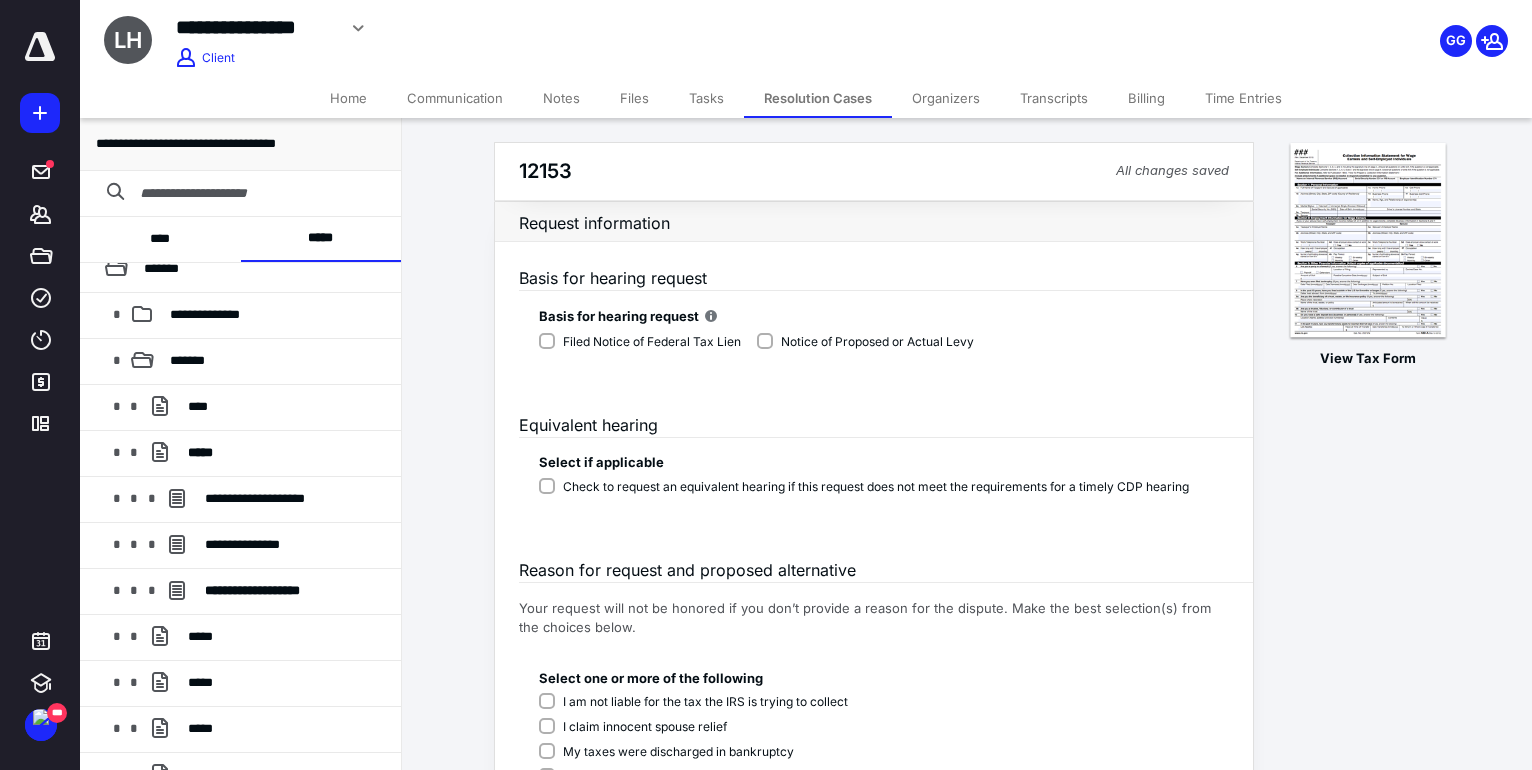 click on "Notice of Proposed or Actual Levy" at bounding box center (865, 342) 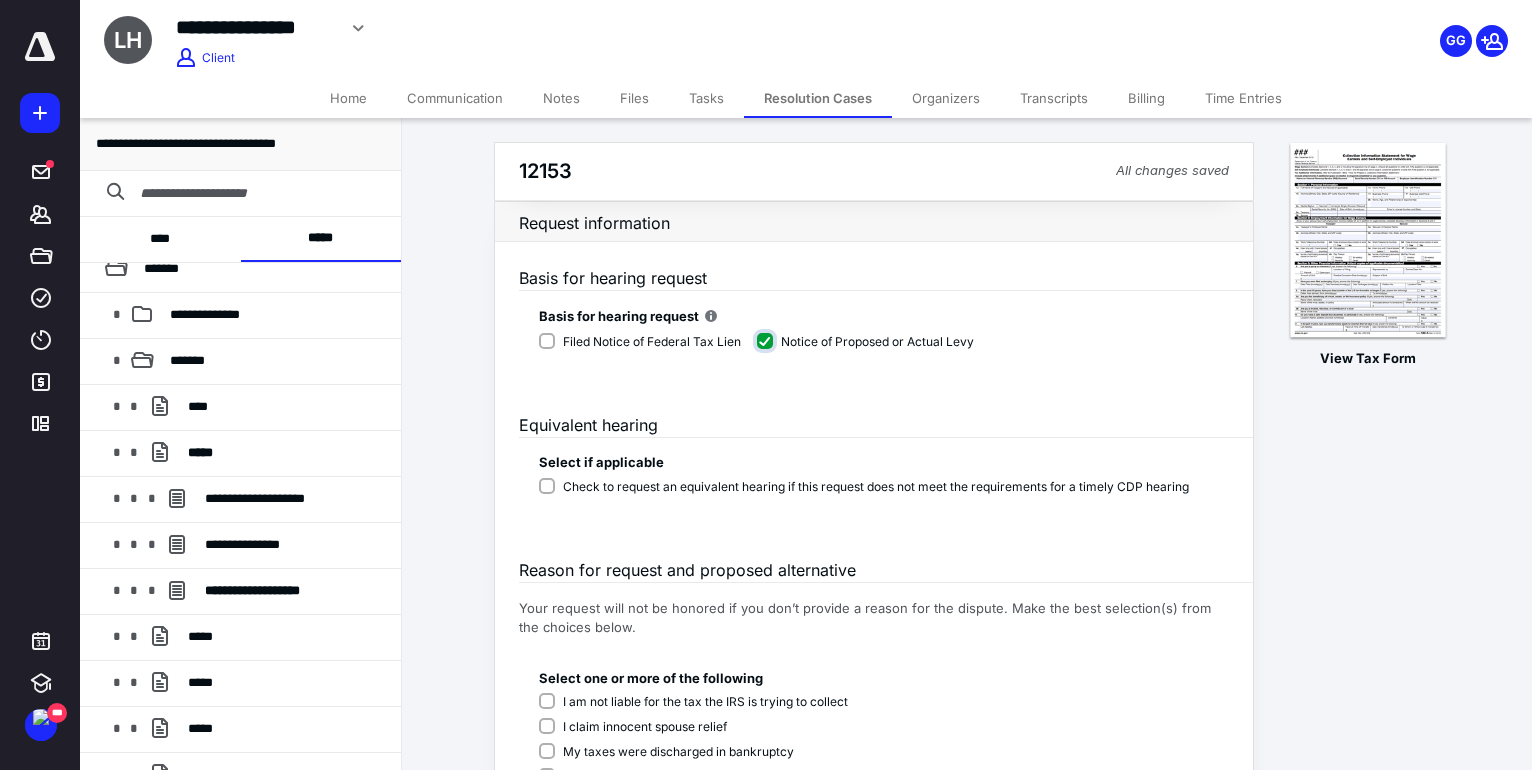 checkbox on "****" 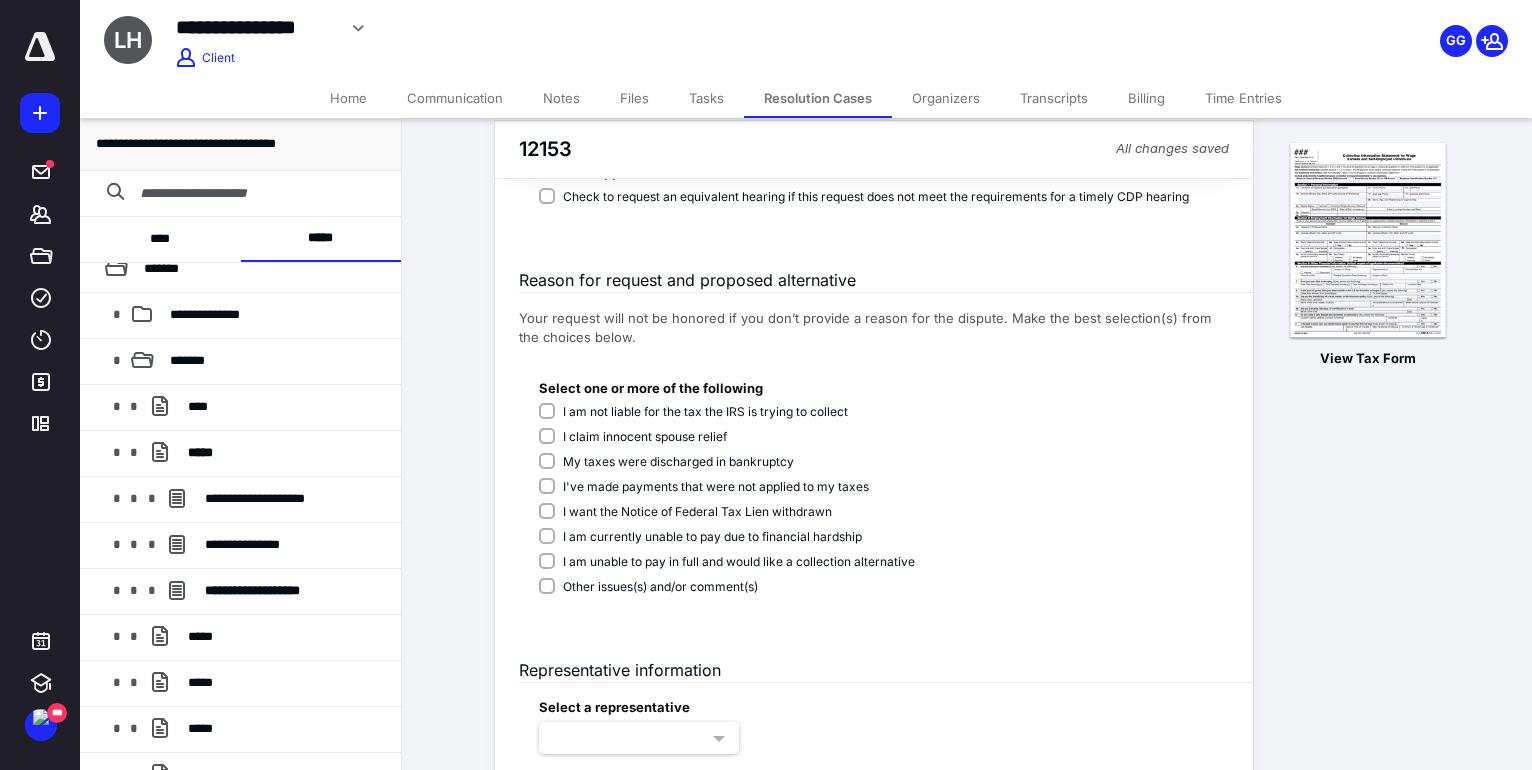 scroll, scrollTop: 307, scrollLeft: 0, axis: vertical 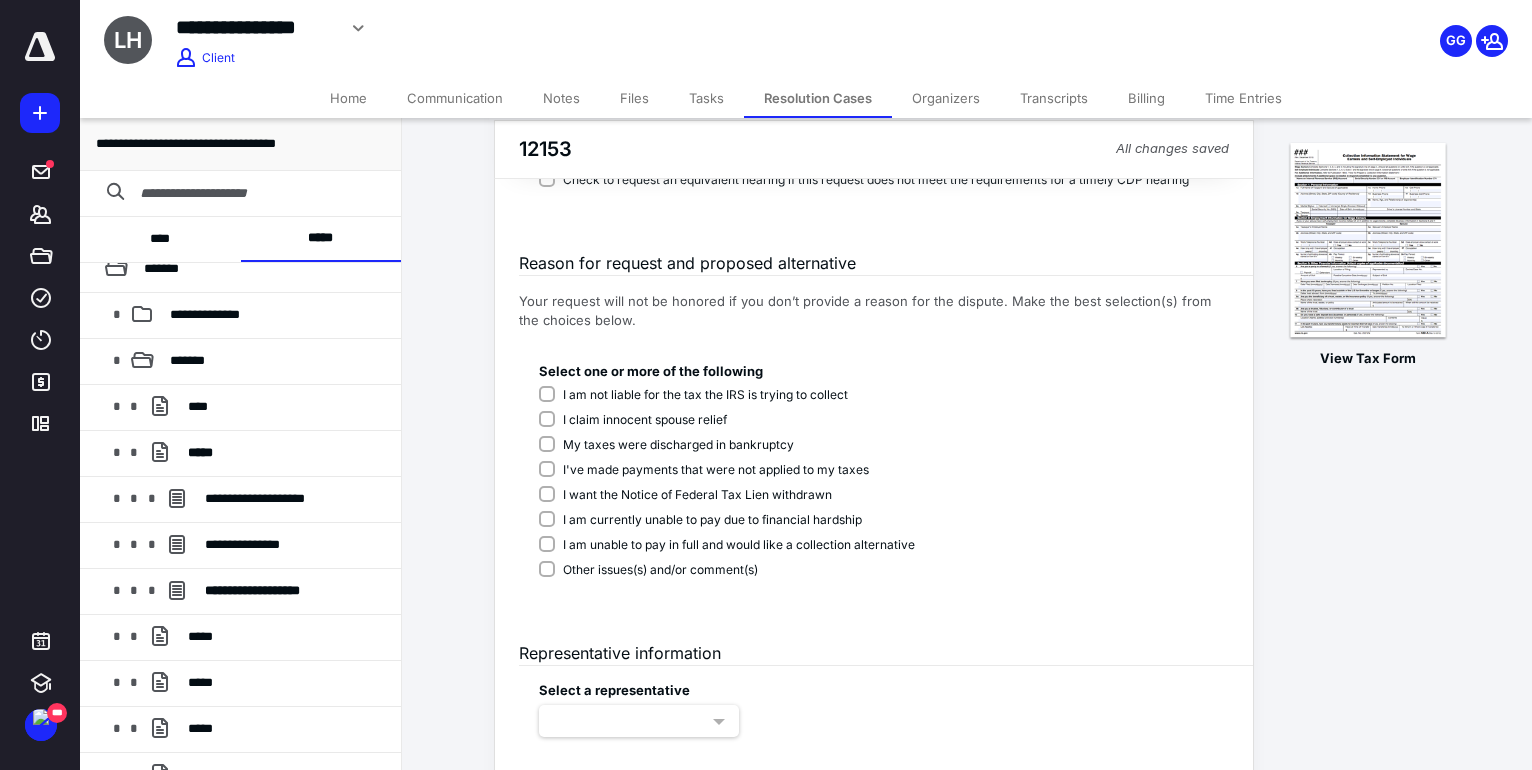 click on "Other issues(s) and/or comment(s)" at bounding box center (727, 570) 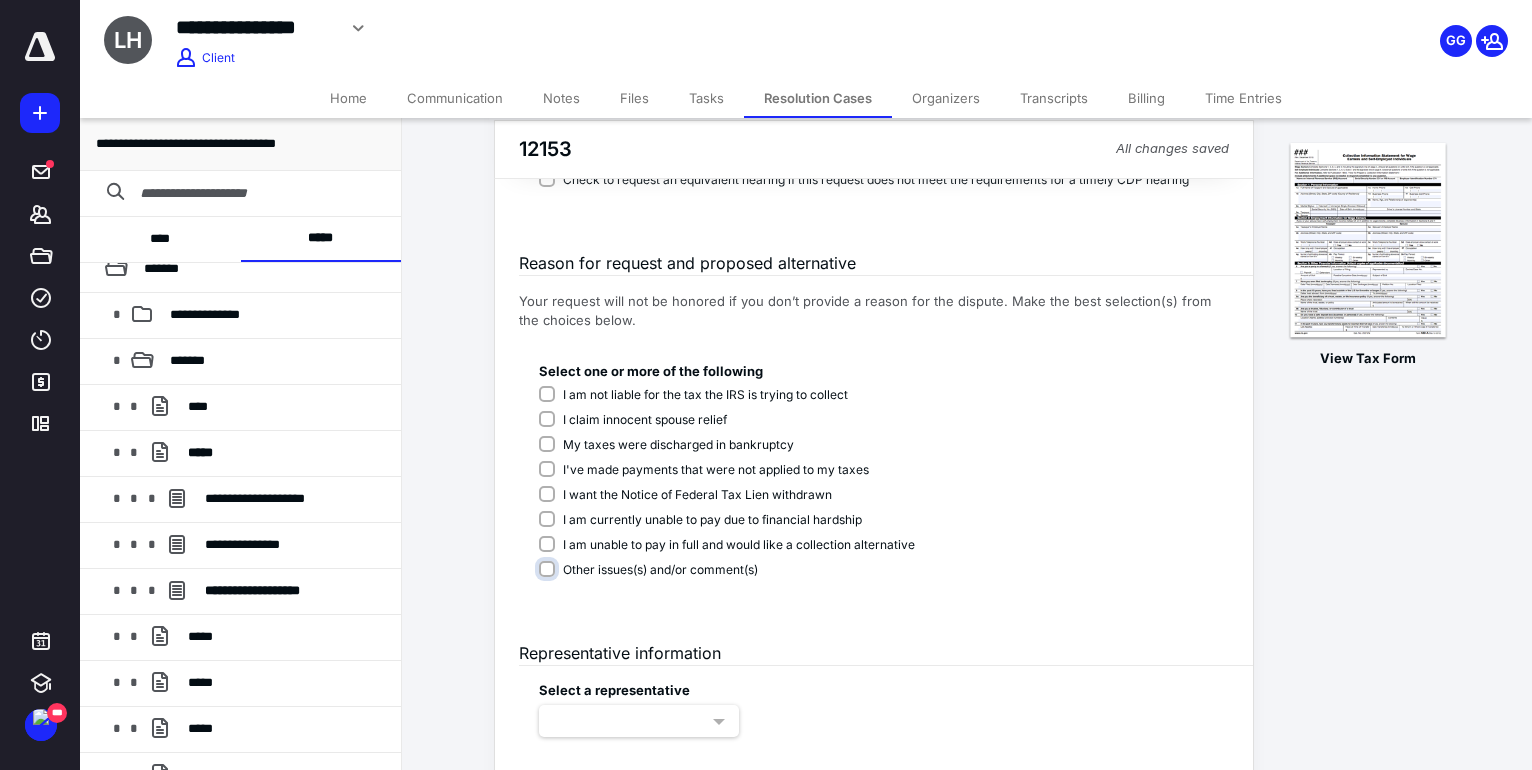 click on "Other issues(s) and/or comment(s)" at bounding box center (731, 580) 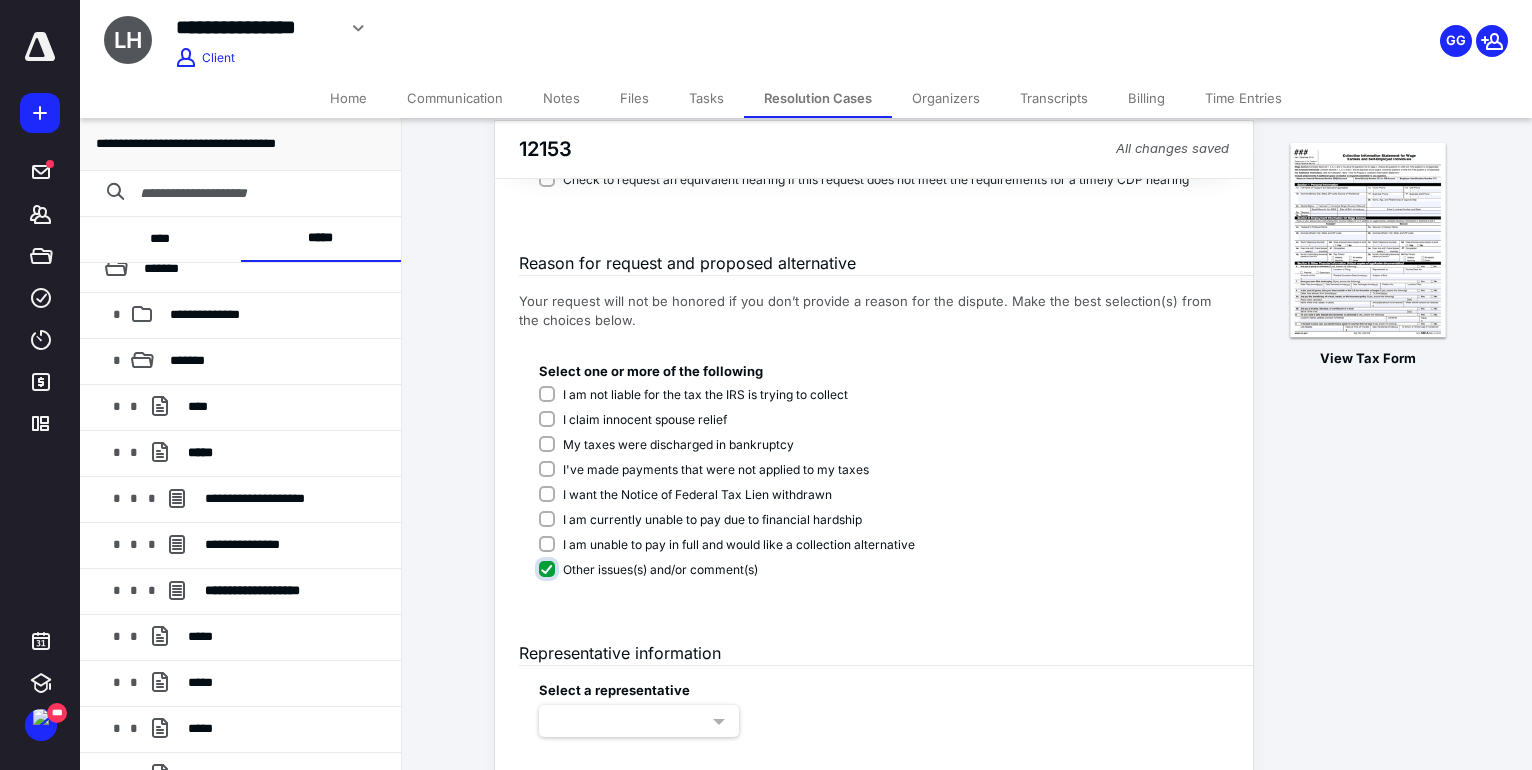 checkbox on "****" 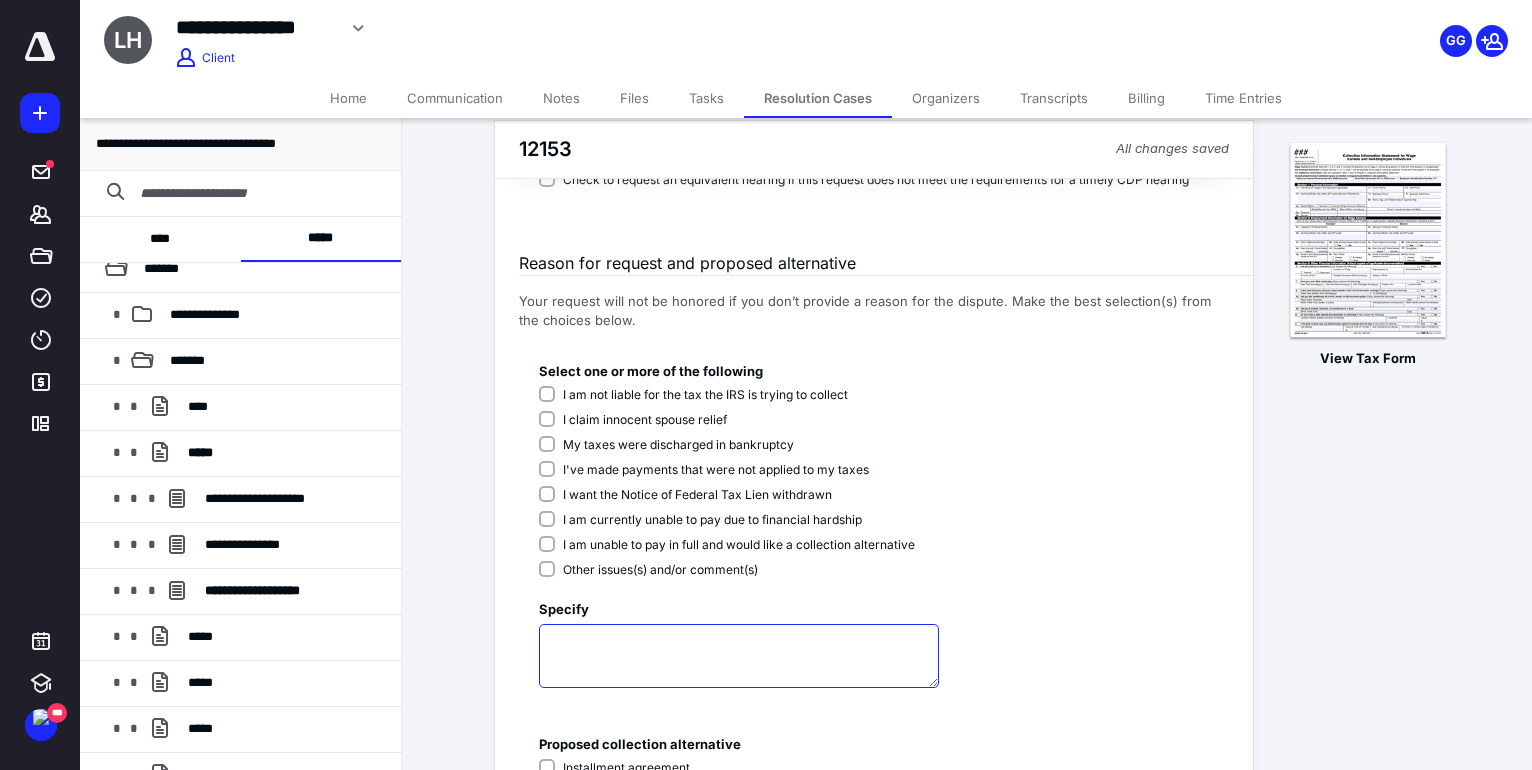 click at bounding box center (739, 656) 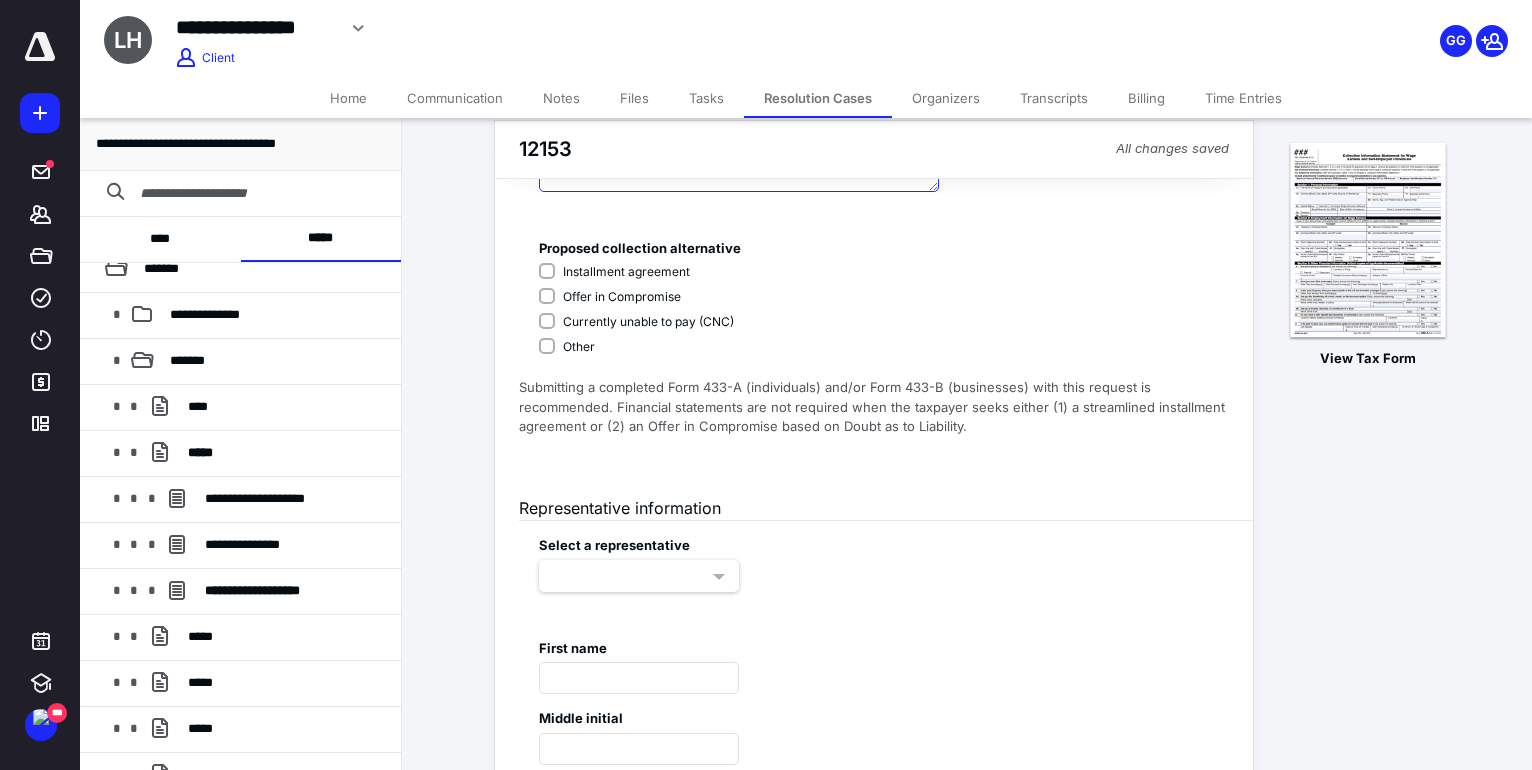 scroll, scrollTop: 836, scrollLeft: 0, axis: vertical 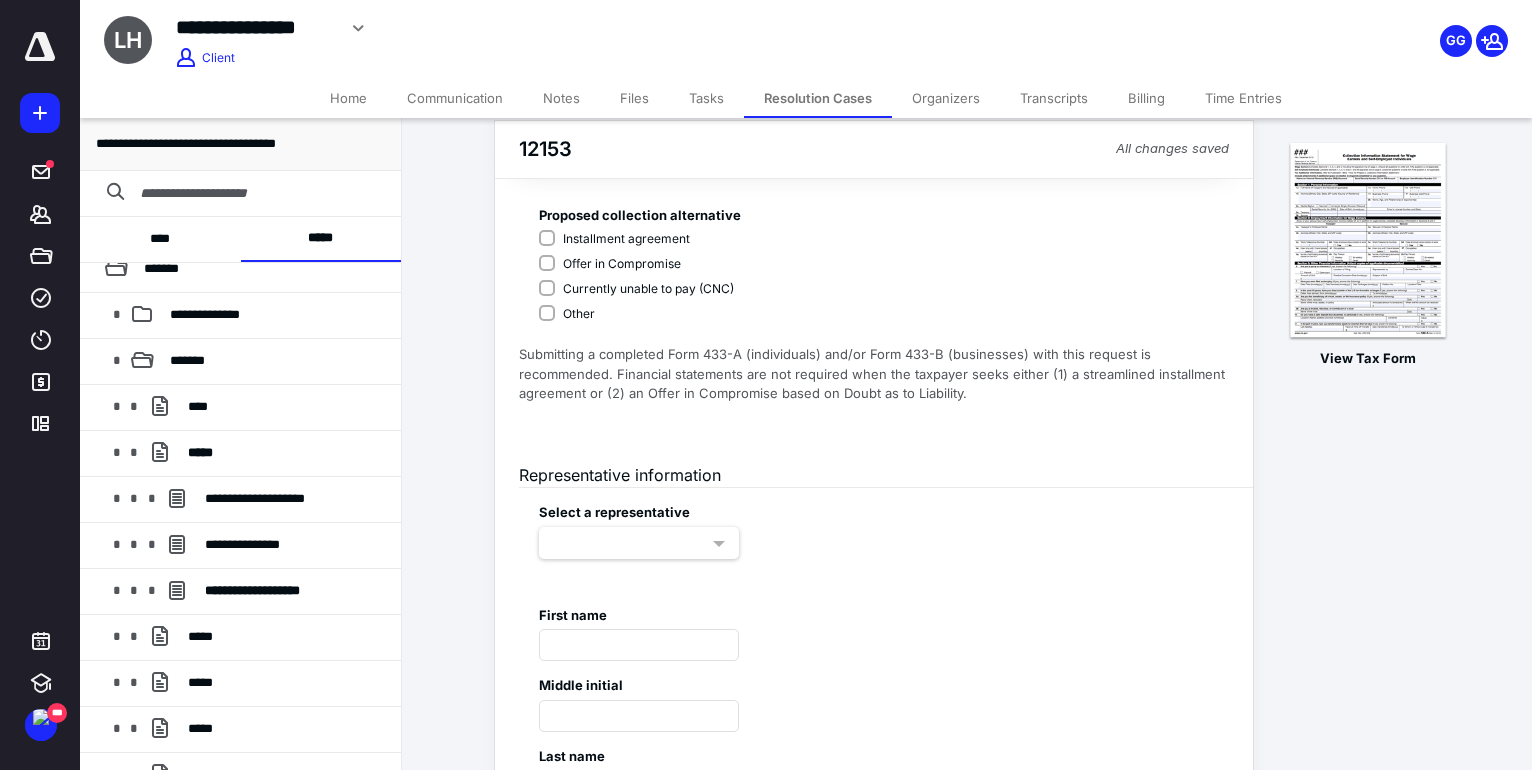 type on "**********" 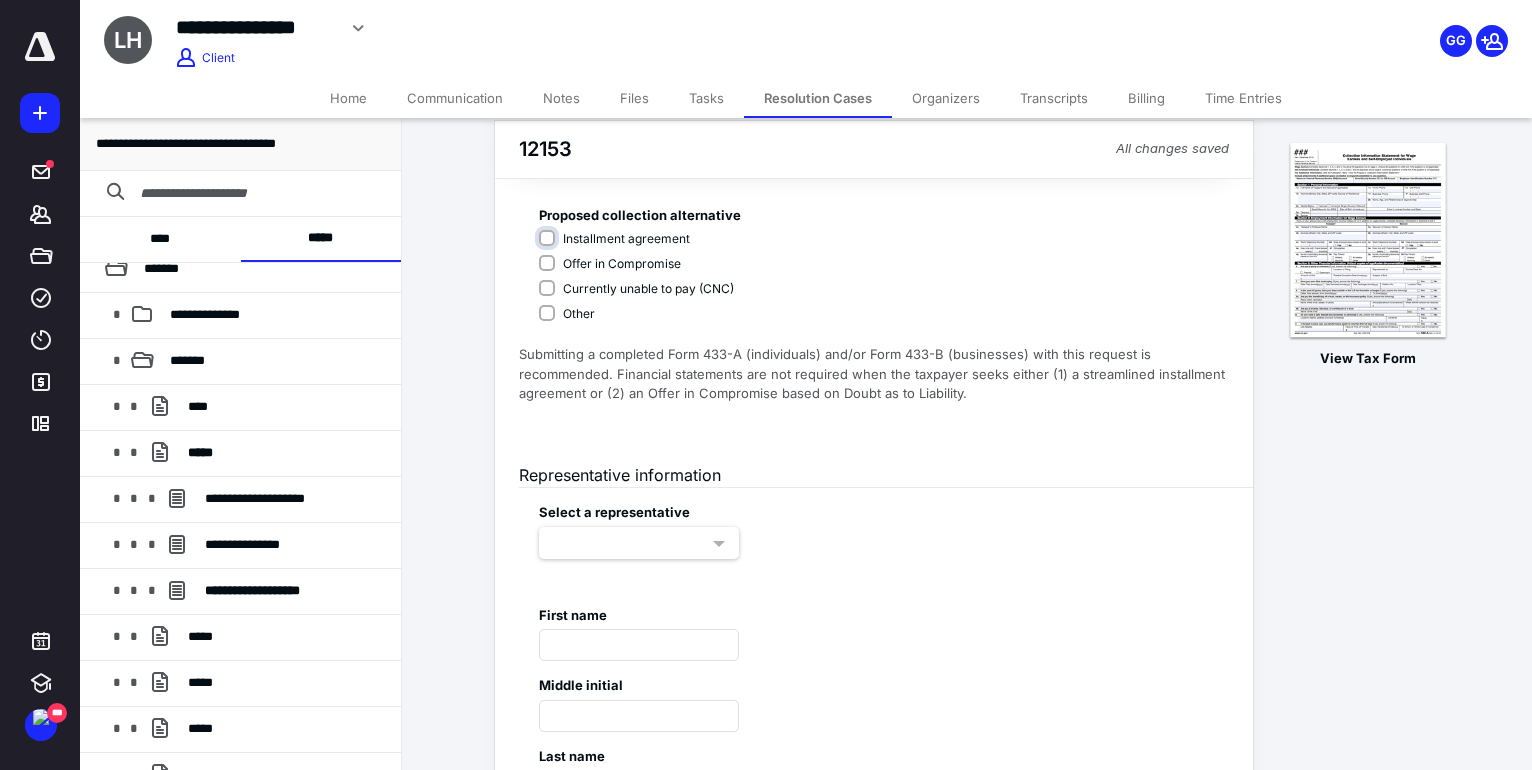 click on "Installment agreement" at bounding box center (640, 249) 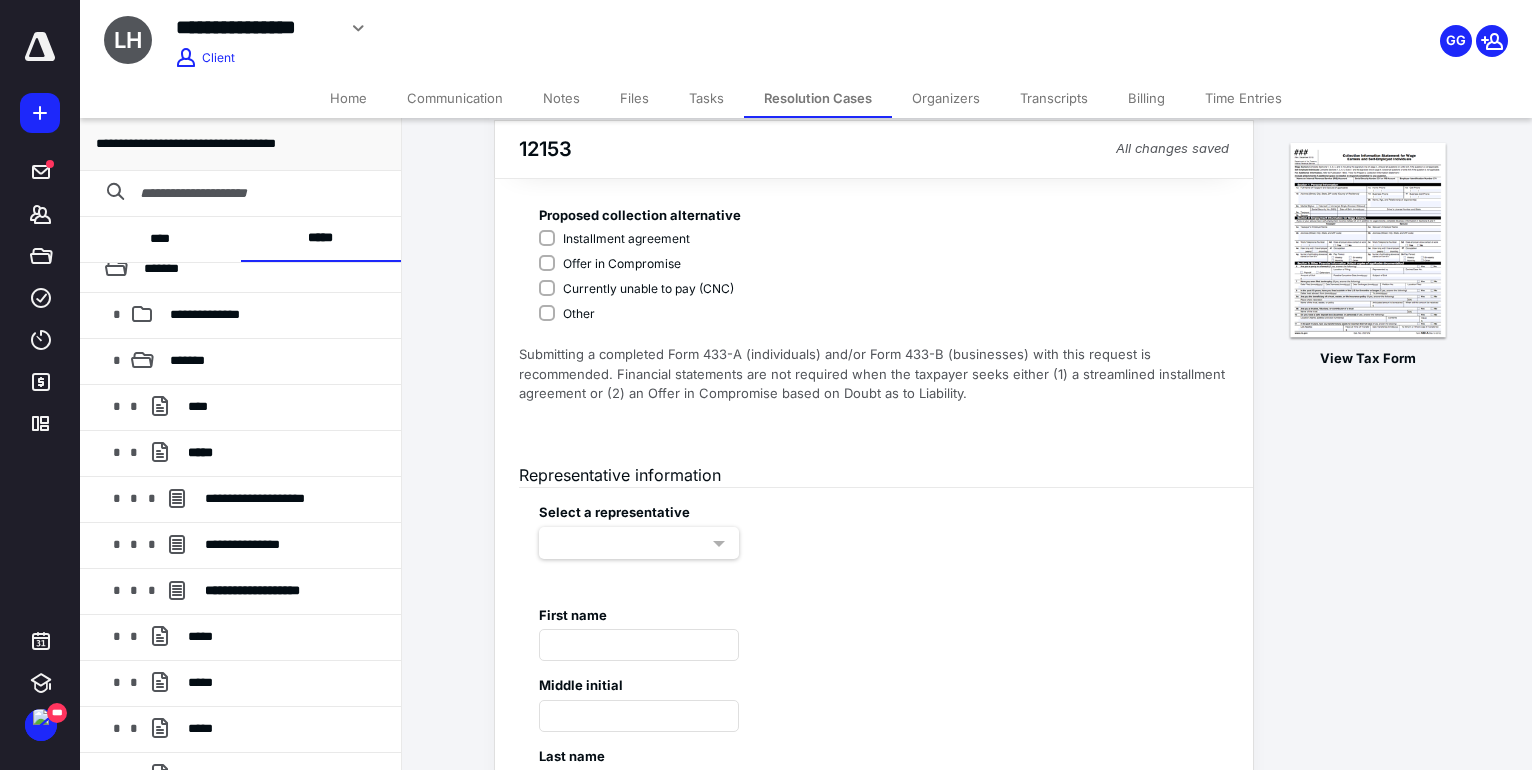 click on "Offer in Compromise" at bounding box center (636, 264) 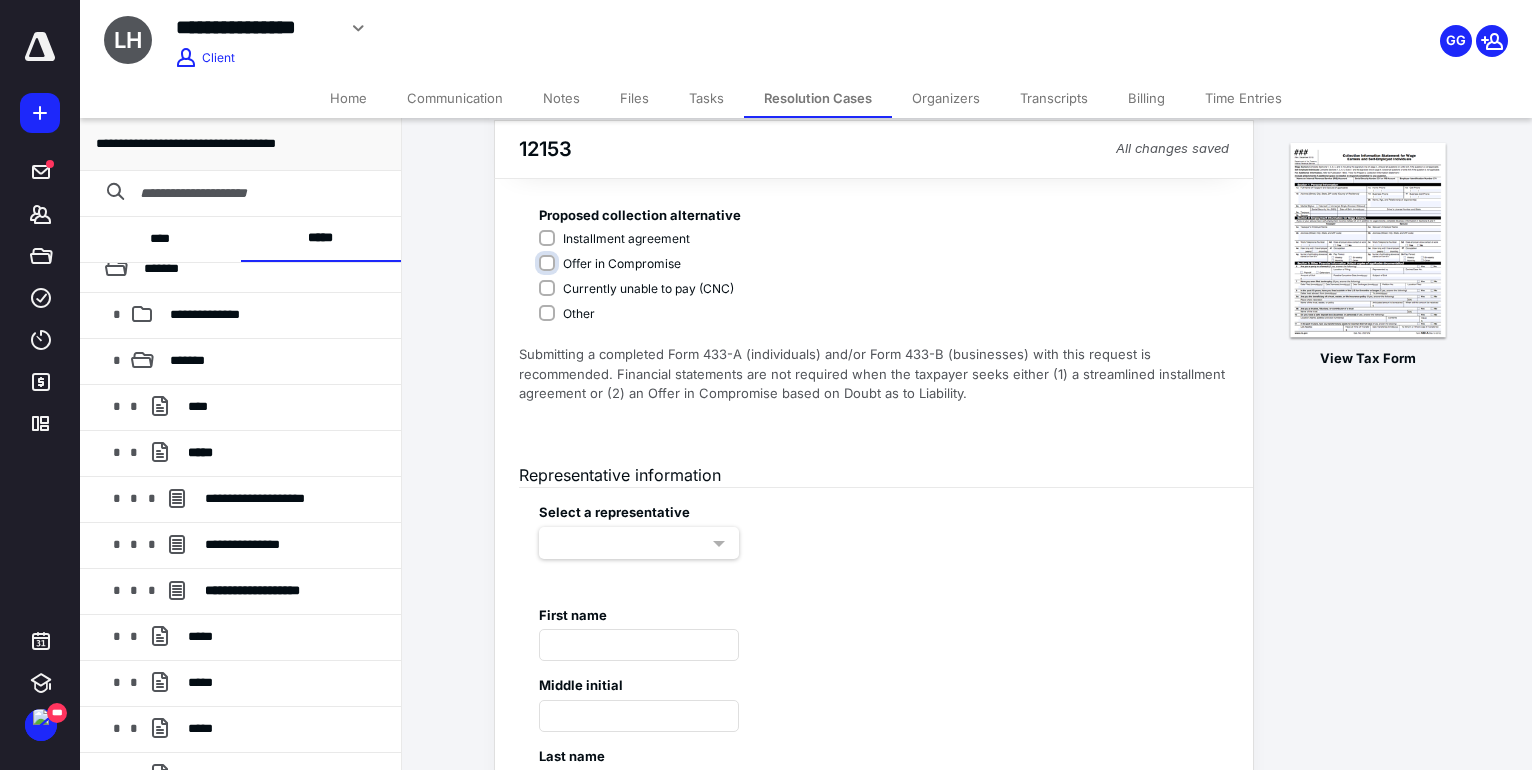 click on "Offer in Compromise" at bounding box center (640, 274) 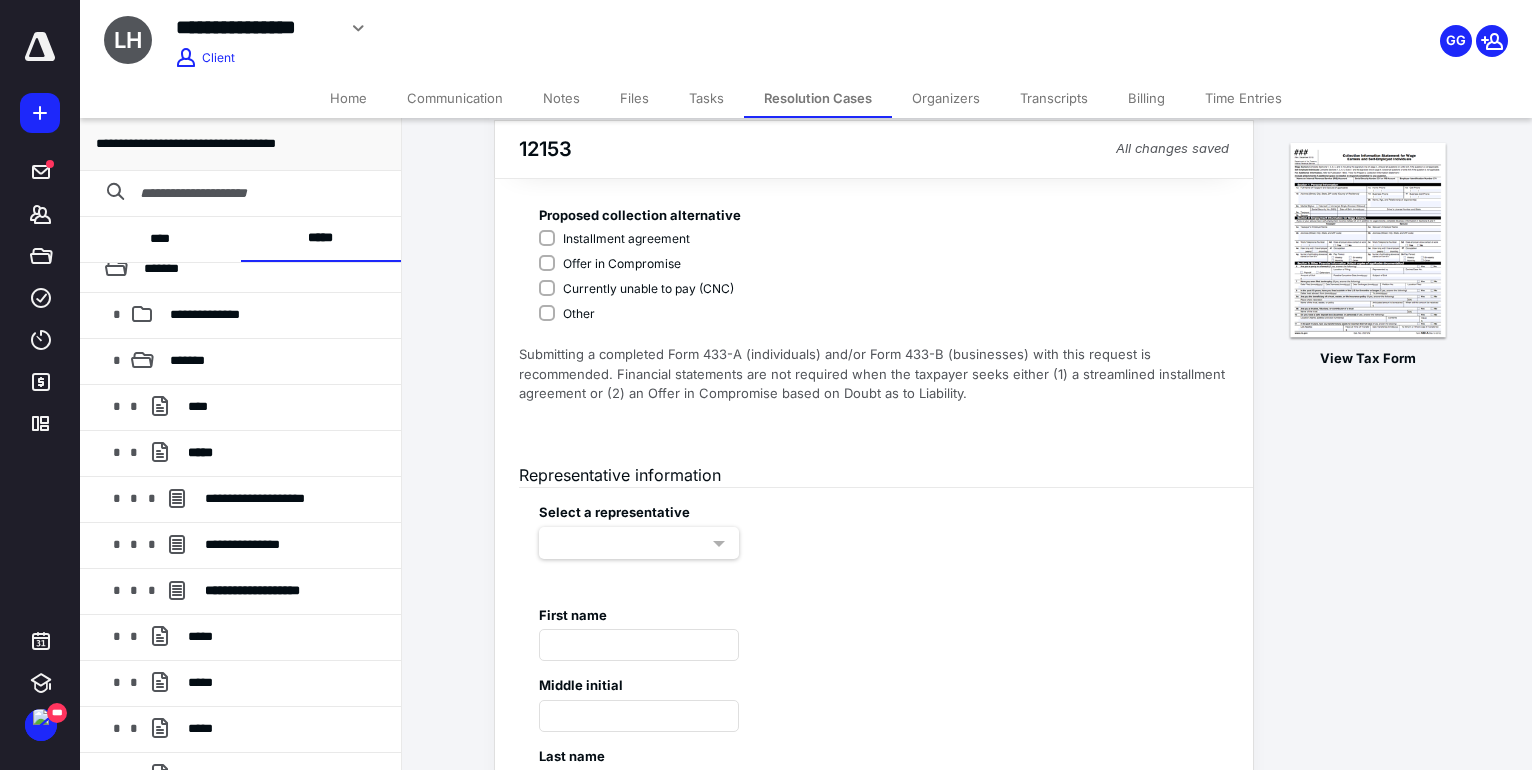 click on "Offer in Compromise" at bounding box center (636, 264) 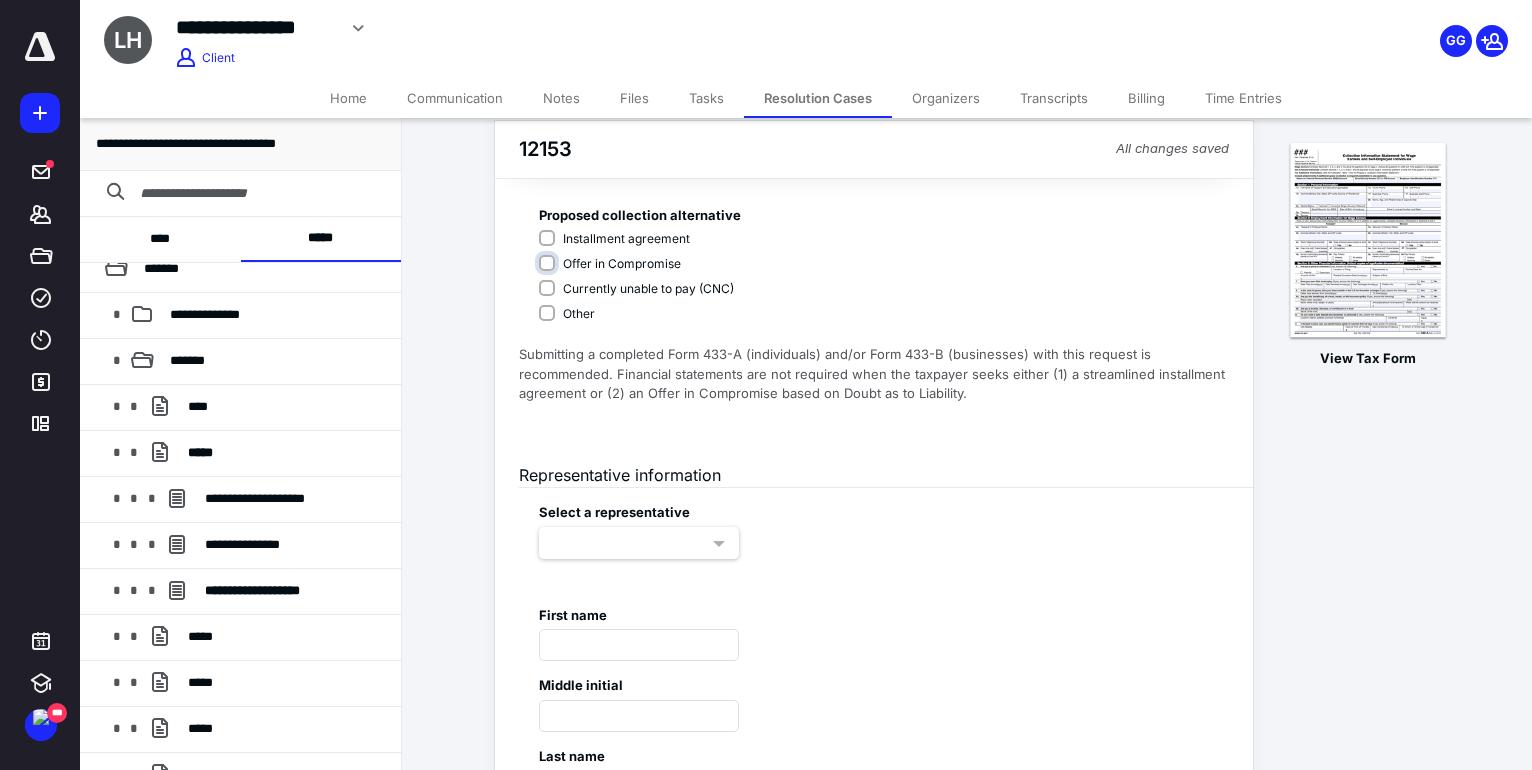 click on "Offer in Compromise" at bounding box center (640, 274) 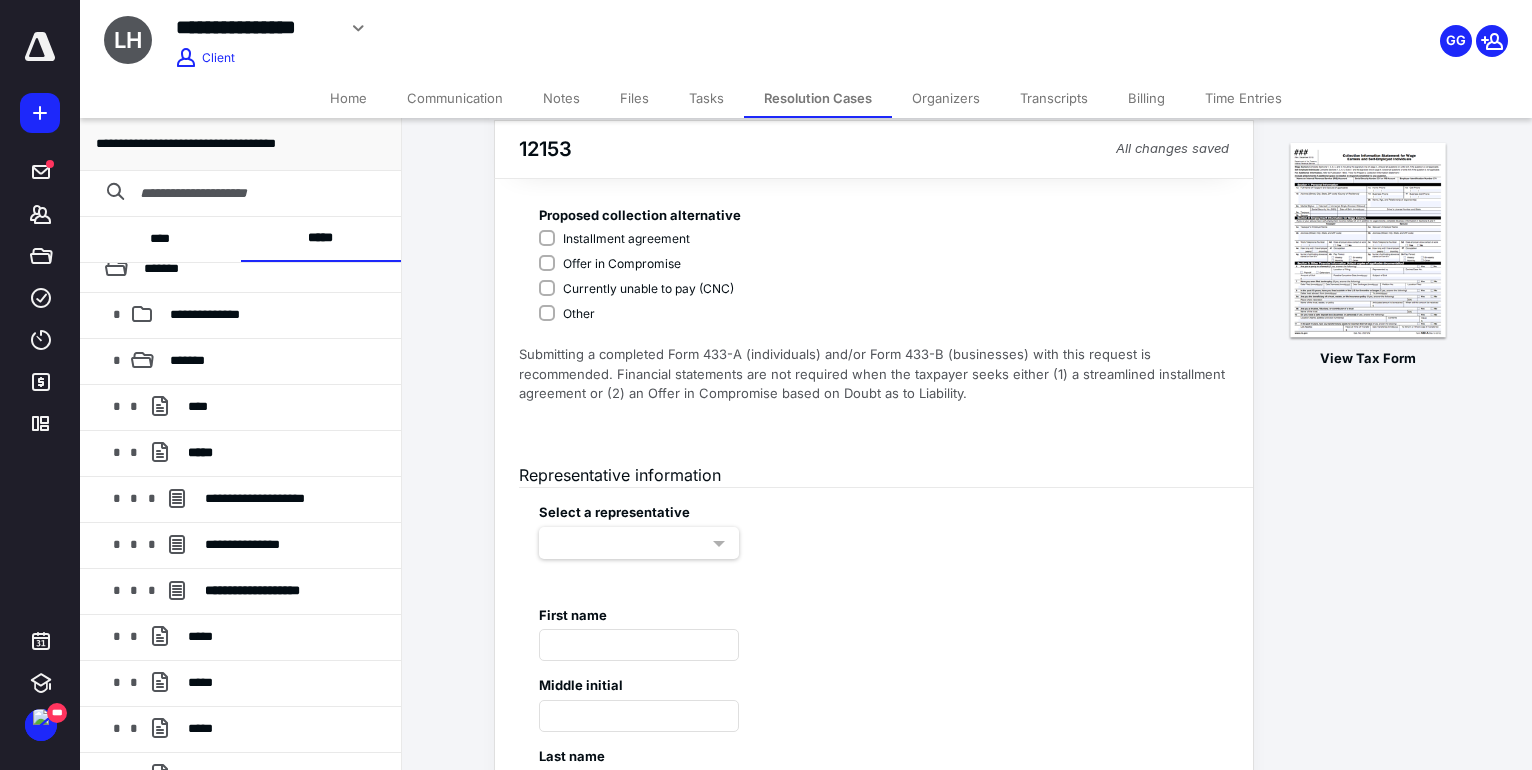 click on "Currently unable to pay (CNC)" at bounding box center [636, 289] 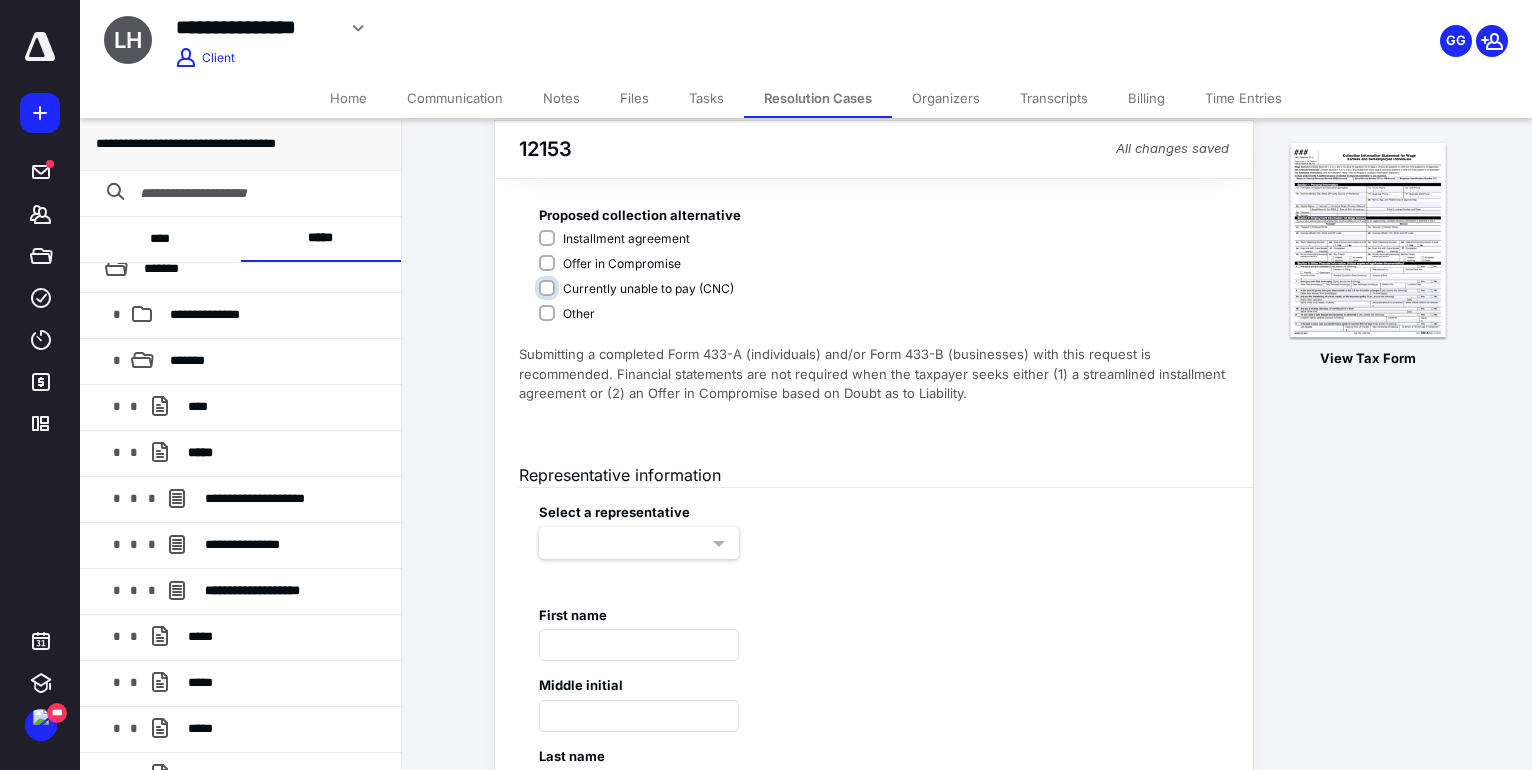 click on "Currently unable to pay (CNC)" at bounding box center (640, 299) 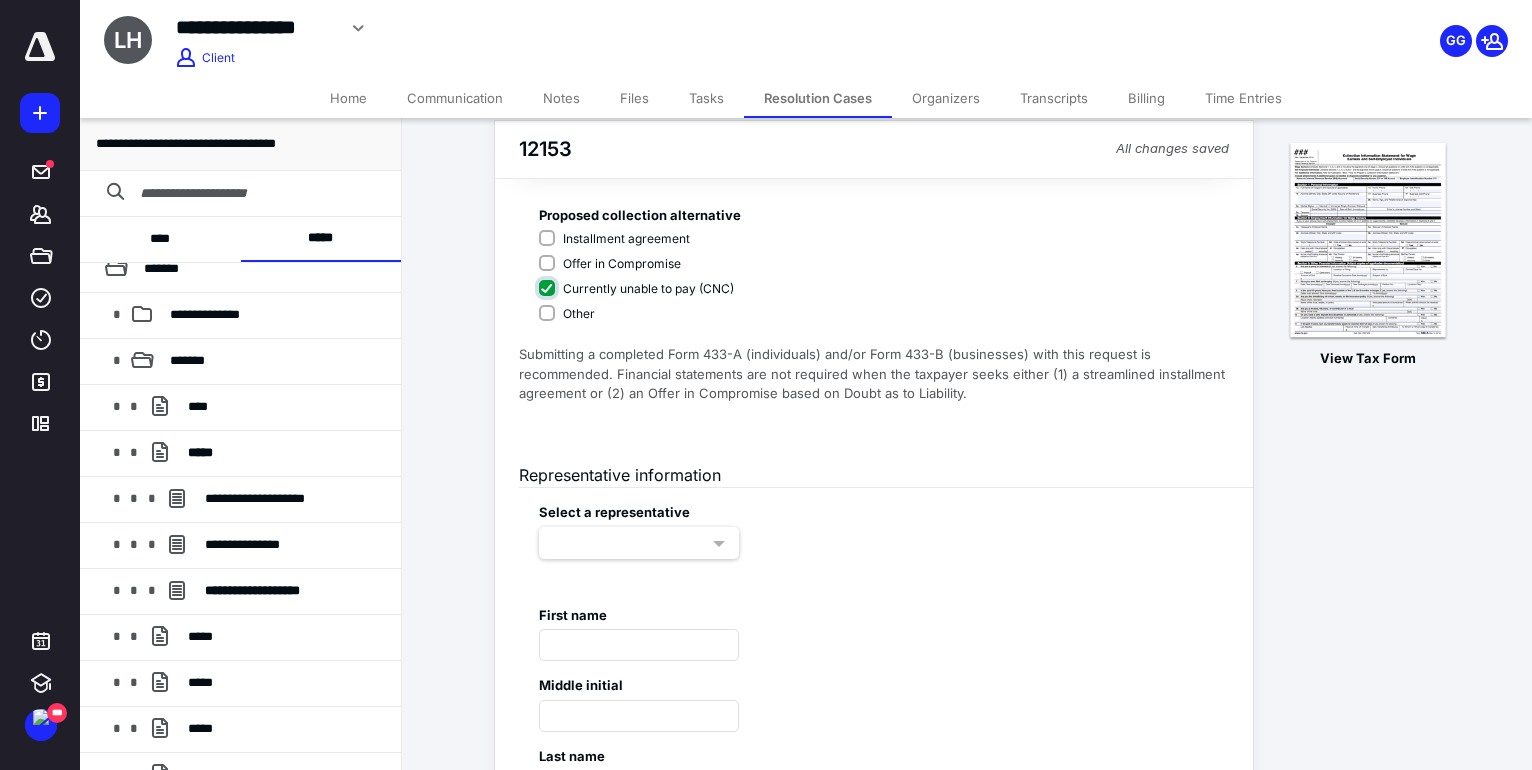 checkbox on "****" 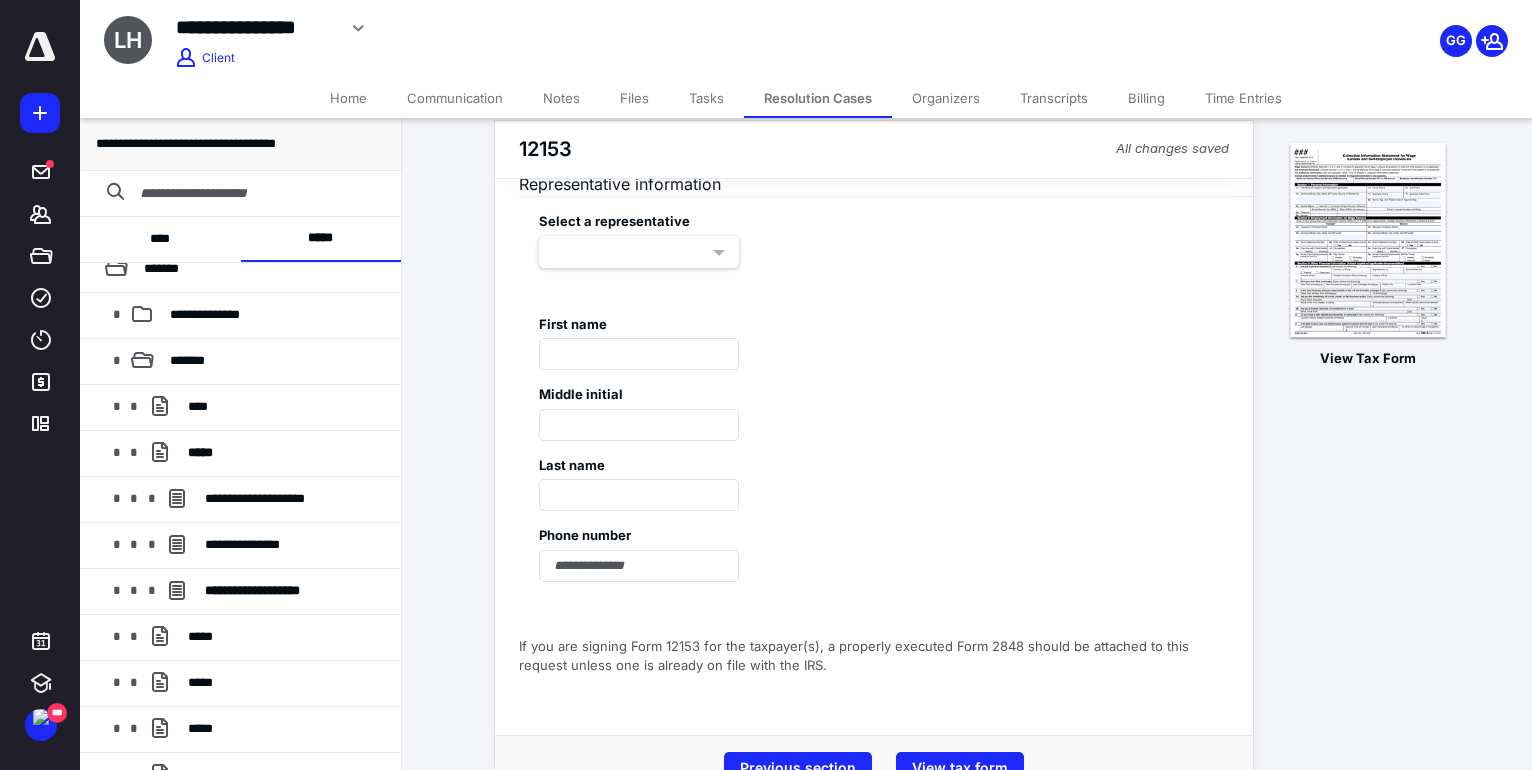 scroll, scrollTop: 1048, scrollLeft: 0, axis: vertical 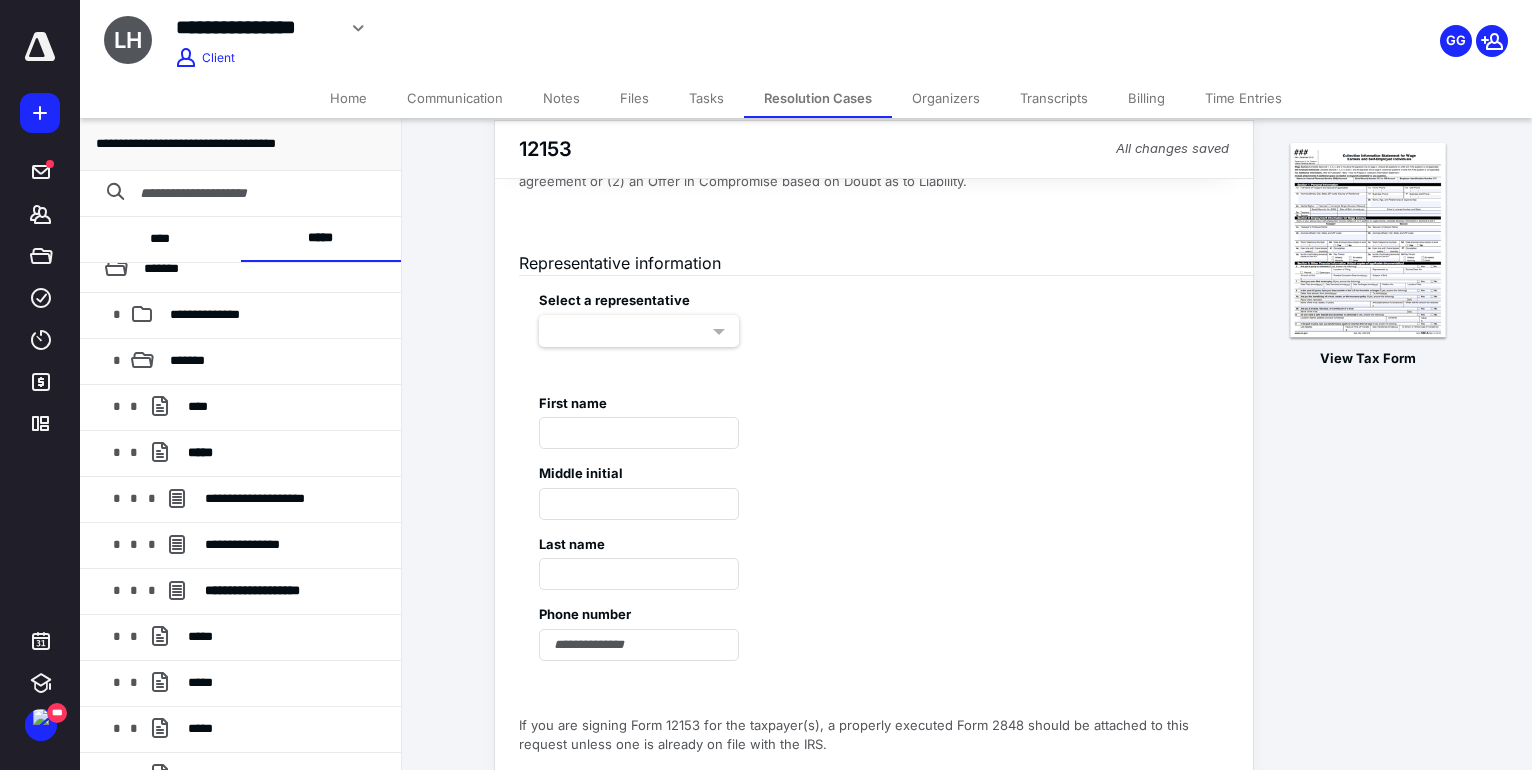 click at bounding box center [639, 331] 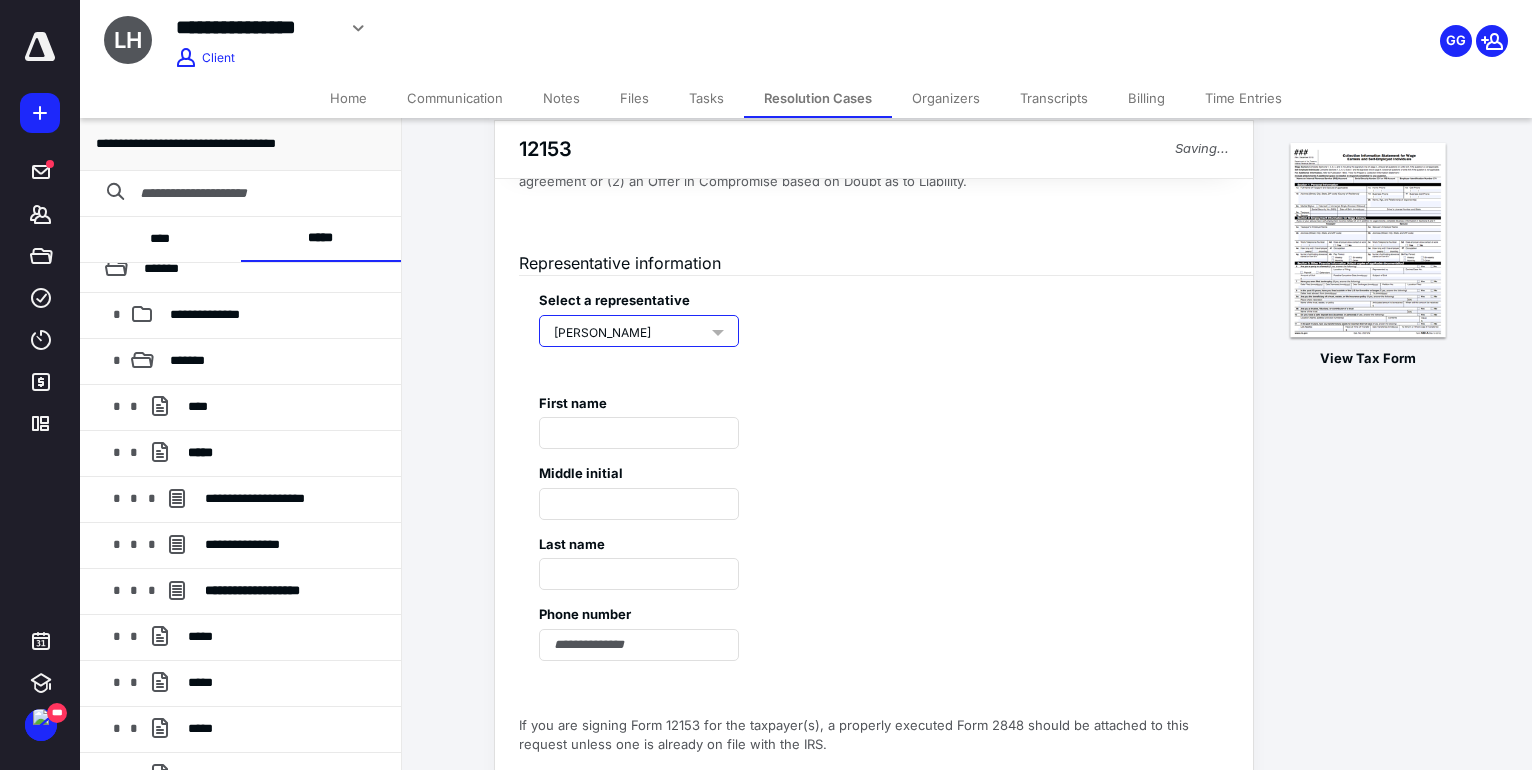 type on "*******" 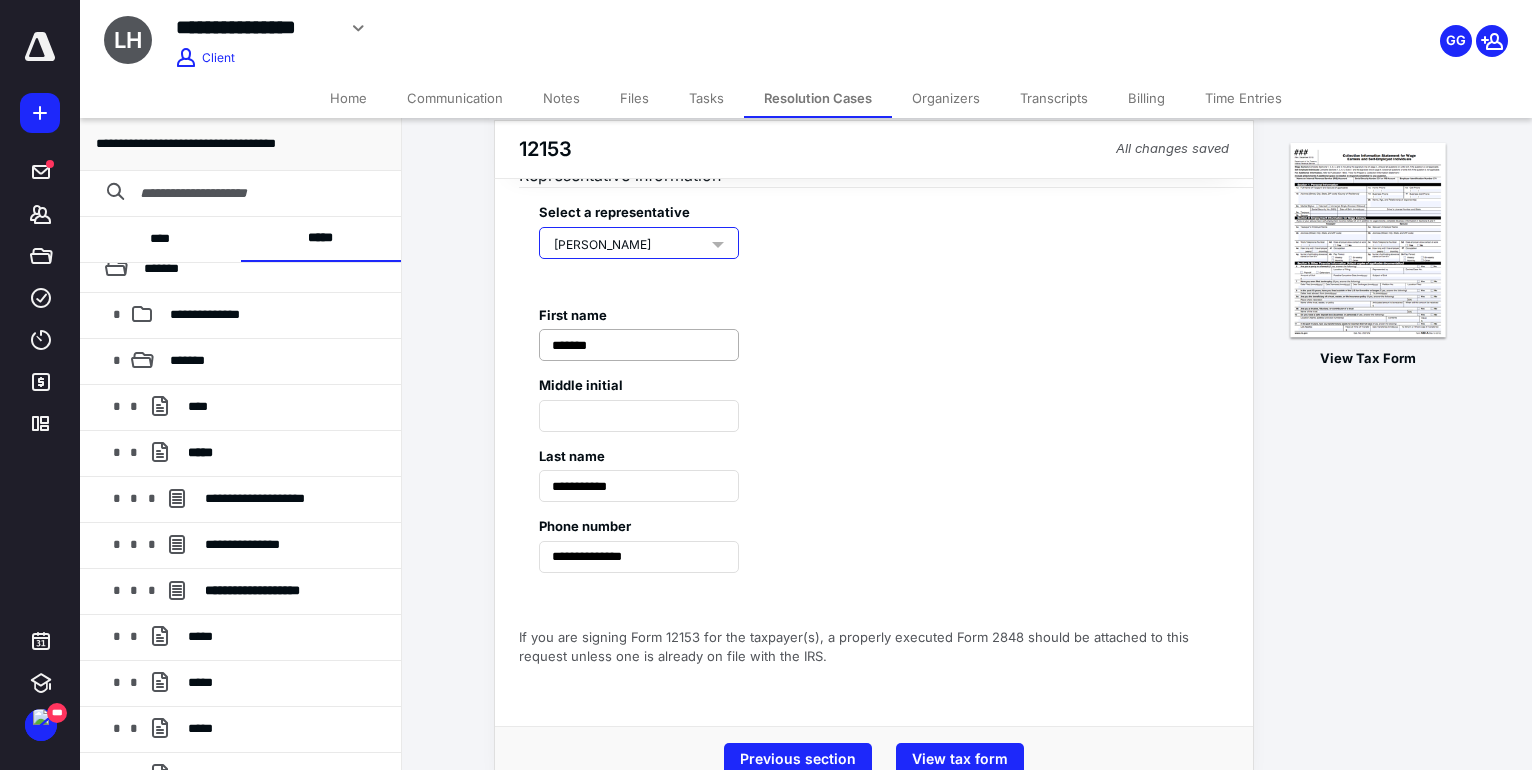 scroll, scrollTop: 1200, scrollLeft: 0, axis: vertical 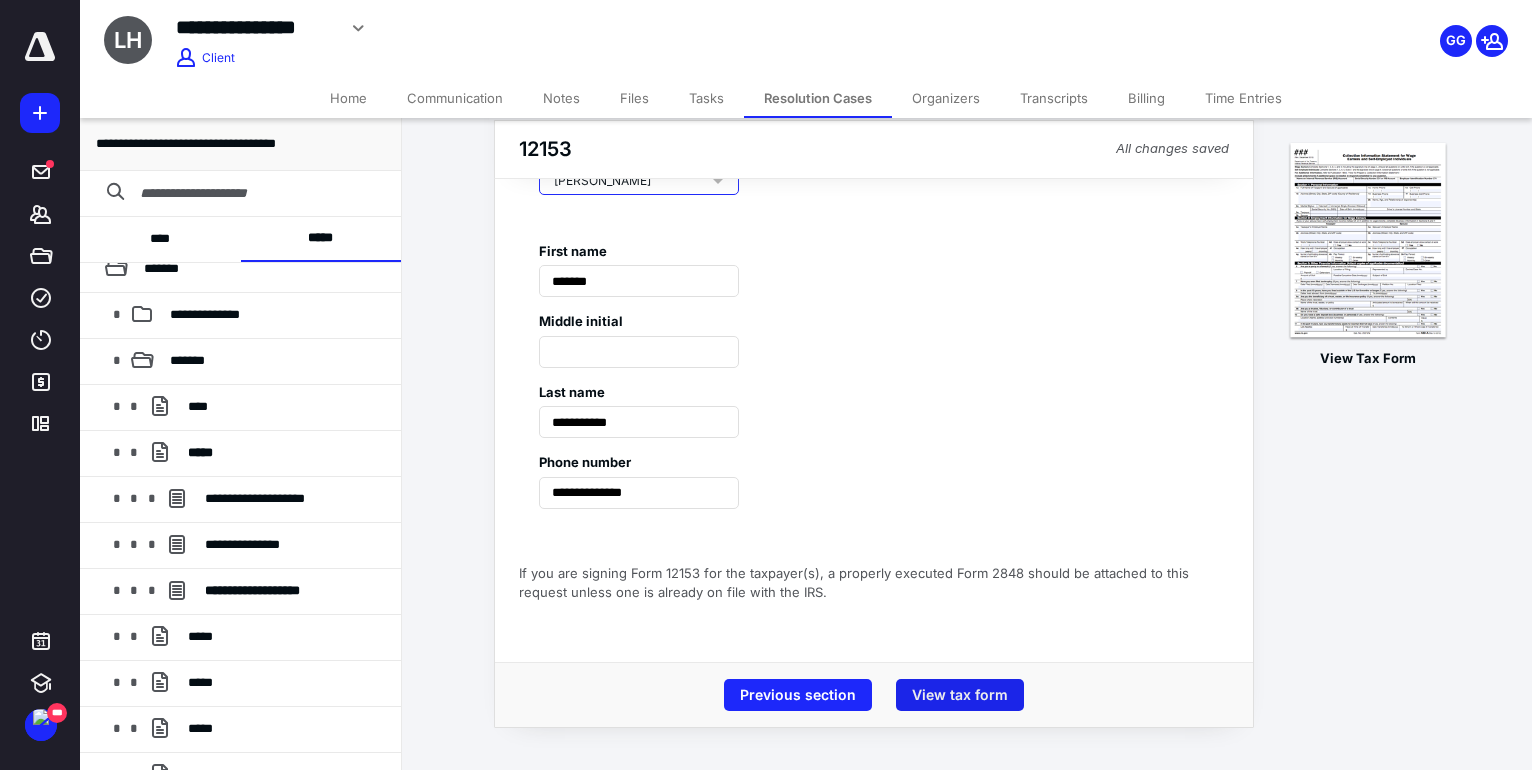 click on "View tax form" at bounding box center [960, 695] 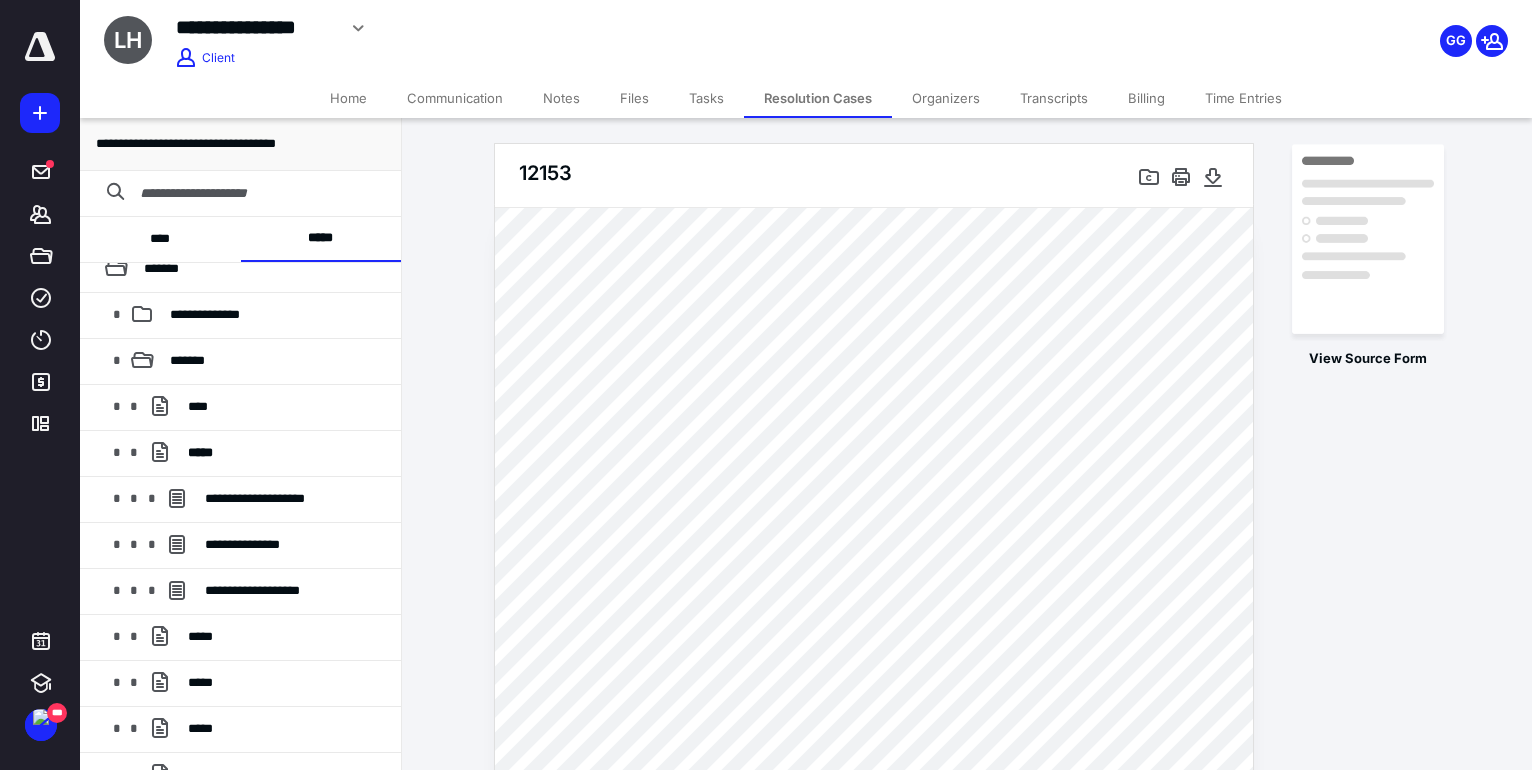 click on "Home" at bounding box center (348, 98) 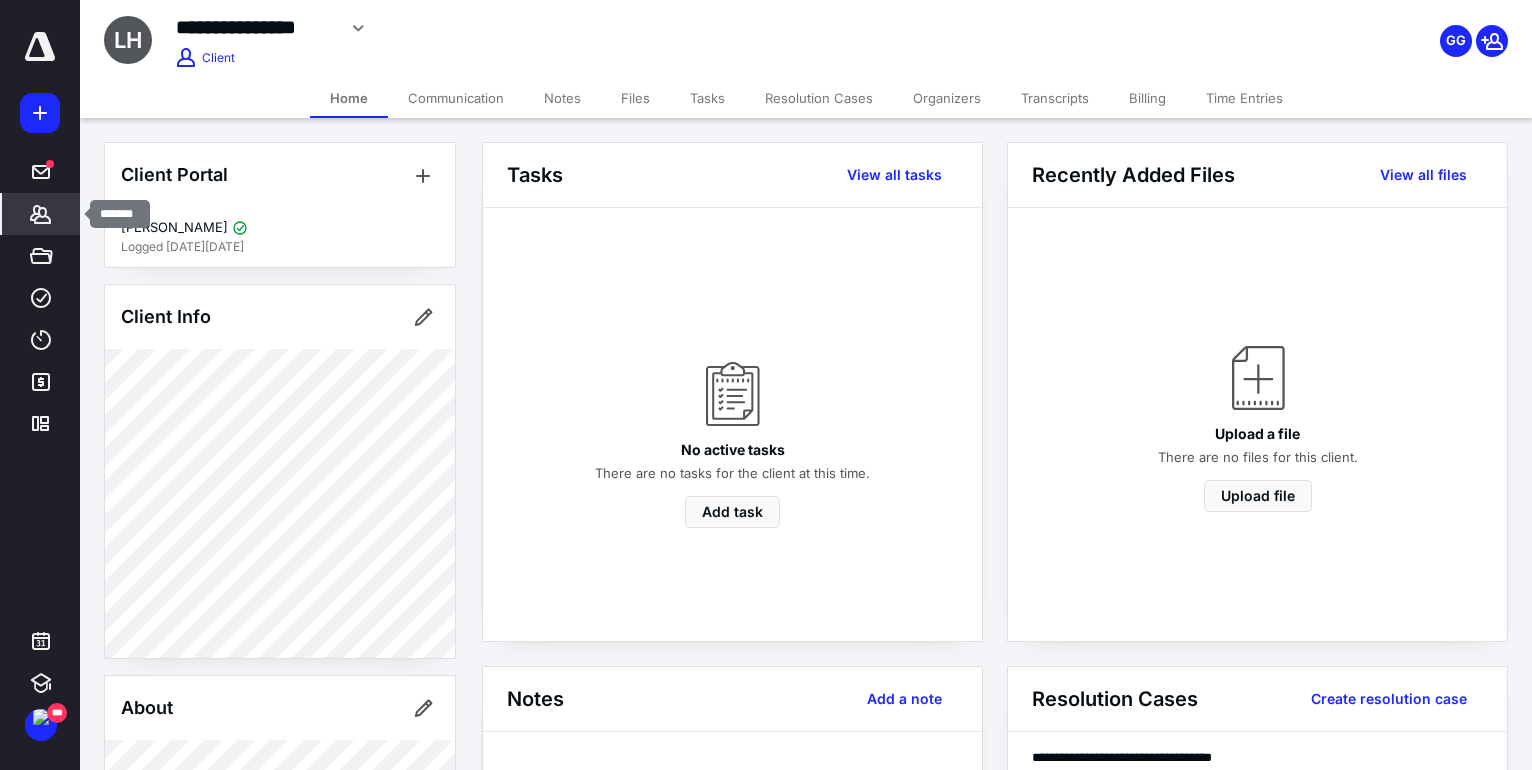 click 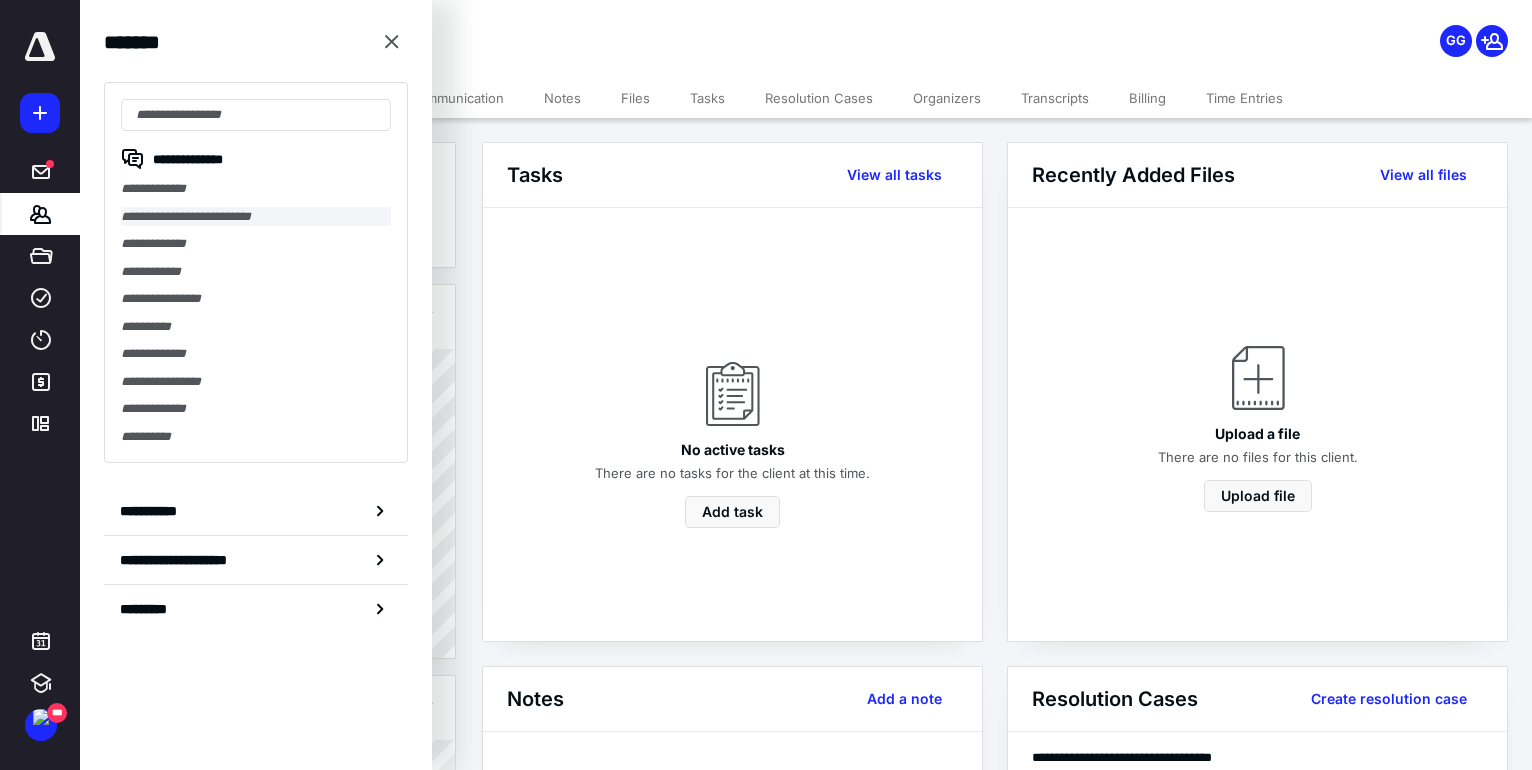 click on "**********" at bounding box center [256, 217] 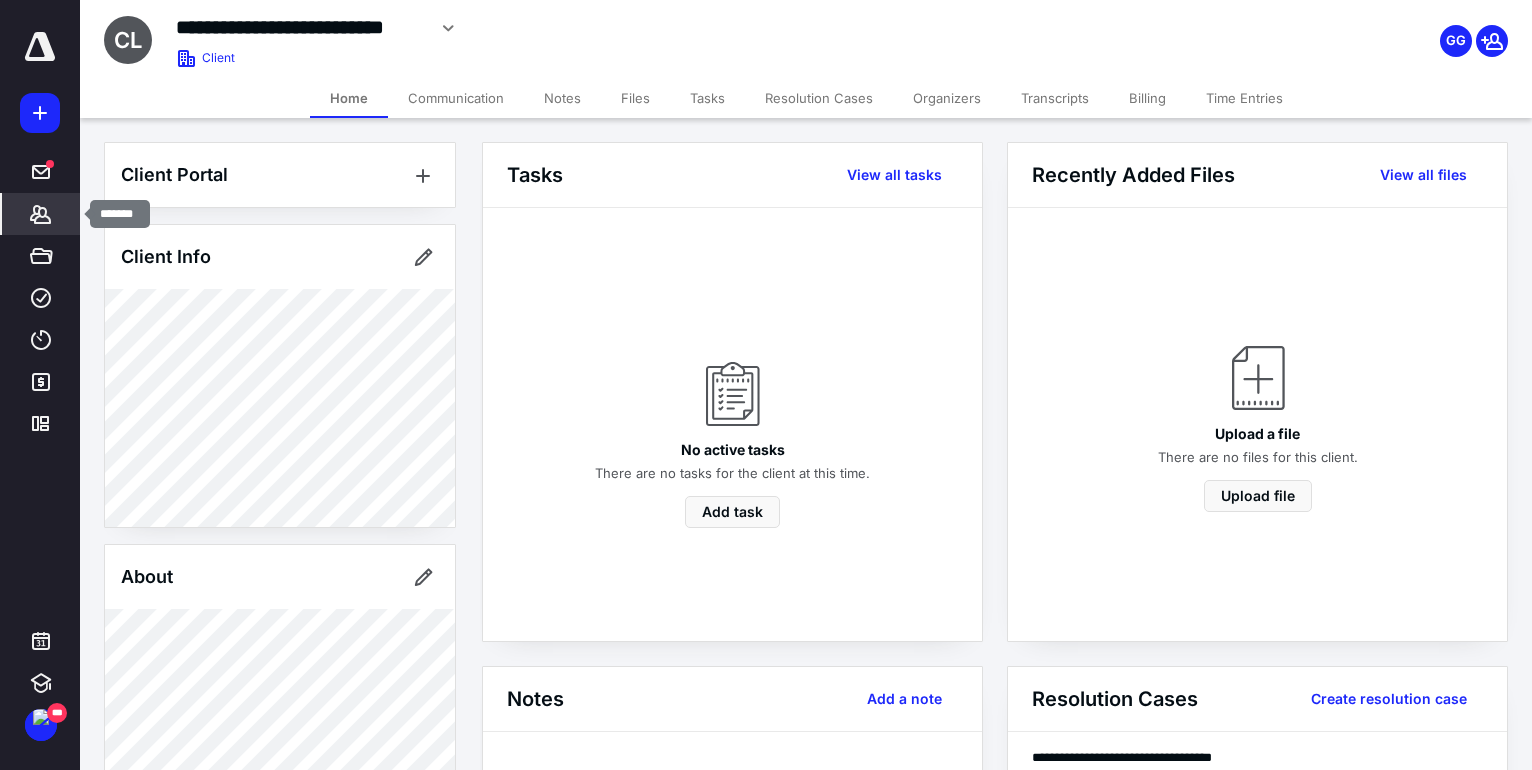 click 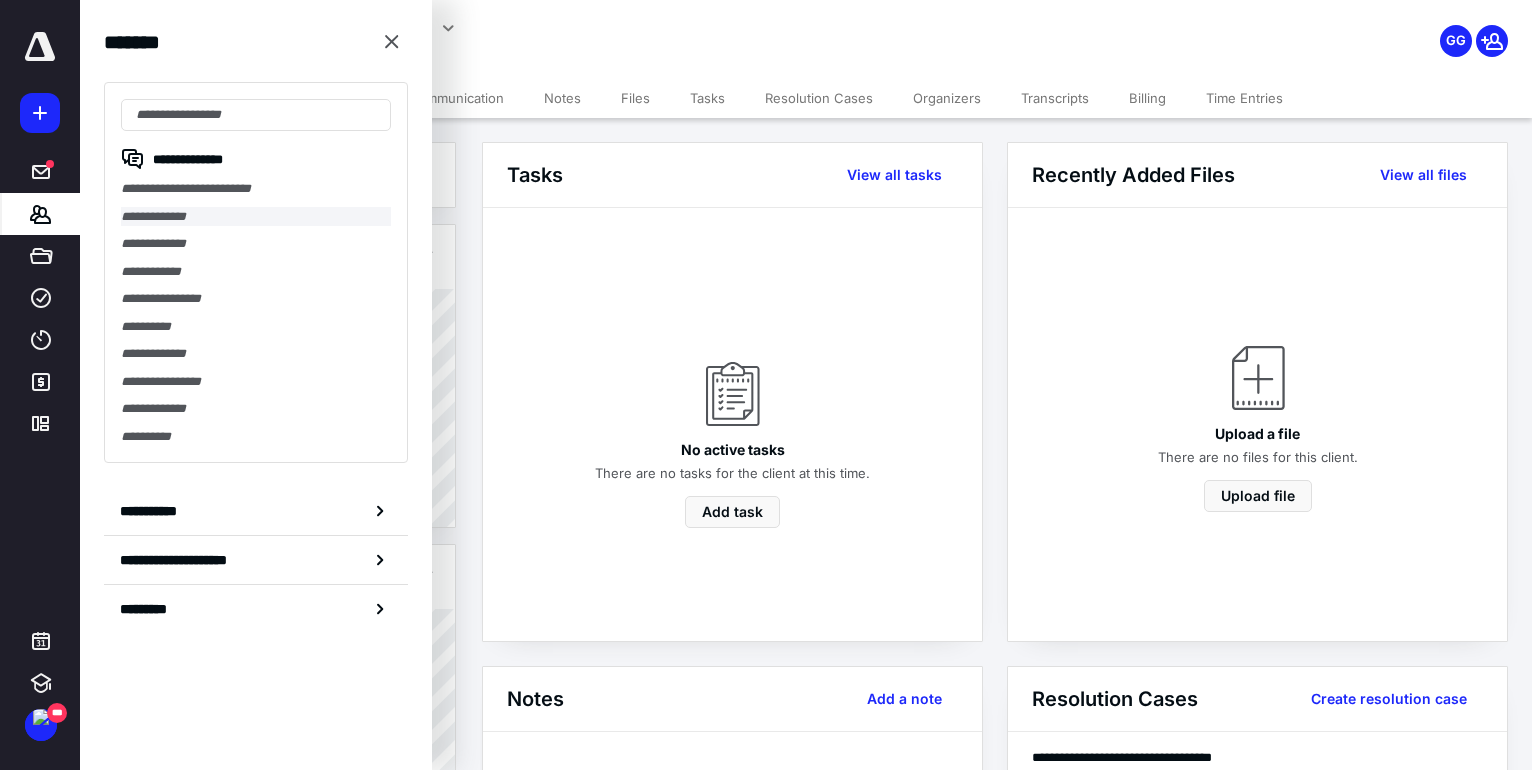 click on "**********" at bounding box center [256, 217] 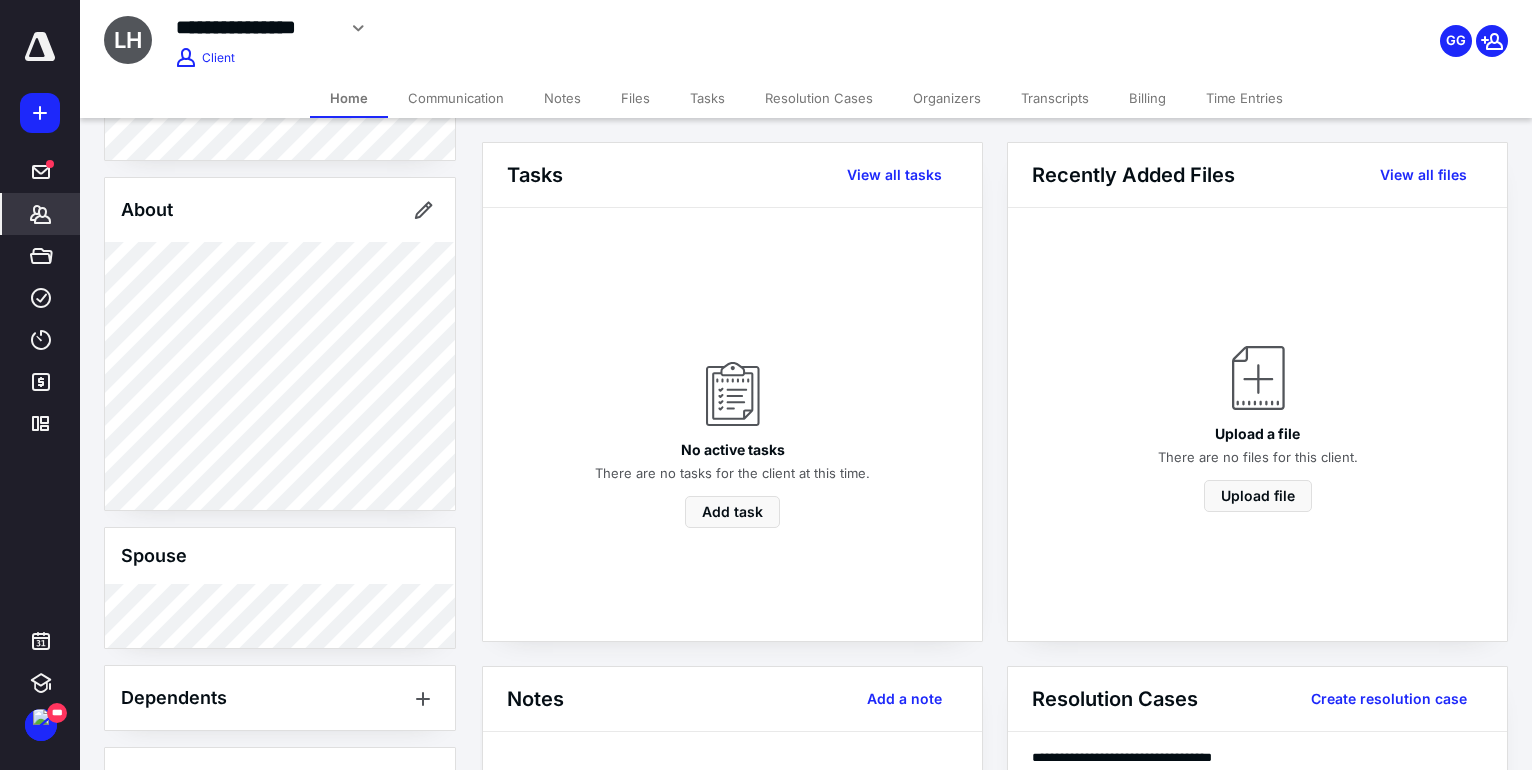 scroll, scrollTop: 776, scrollLeft: 0, axis: vertical 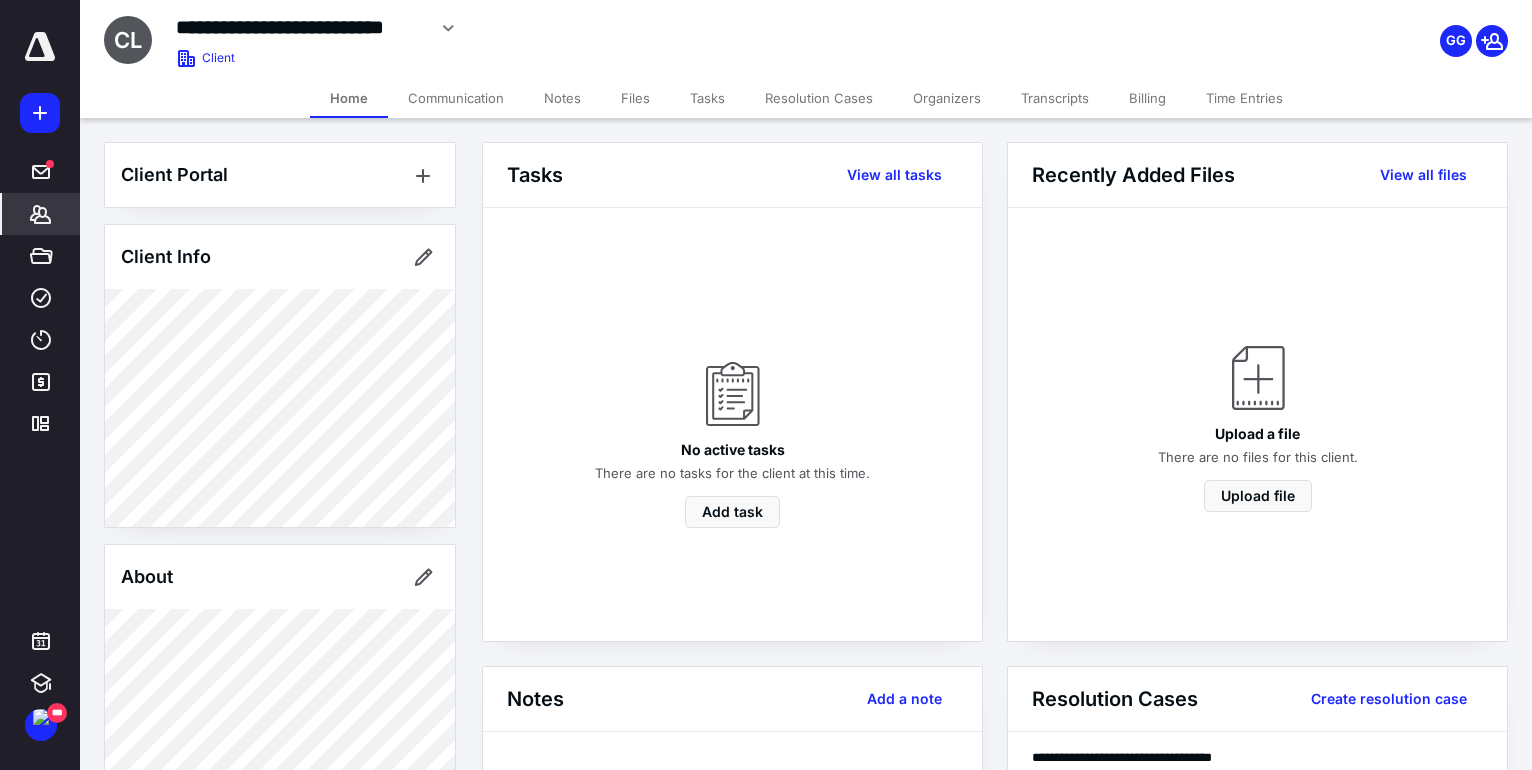 click on "Resolution Cases" at bounding box center [819, 98] 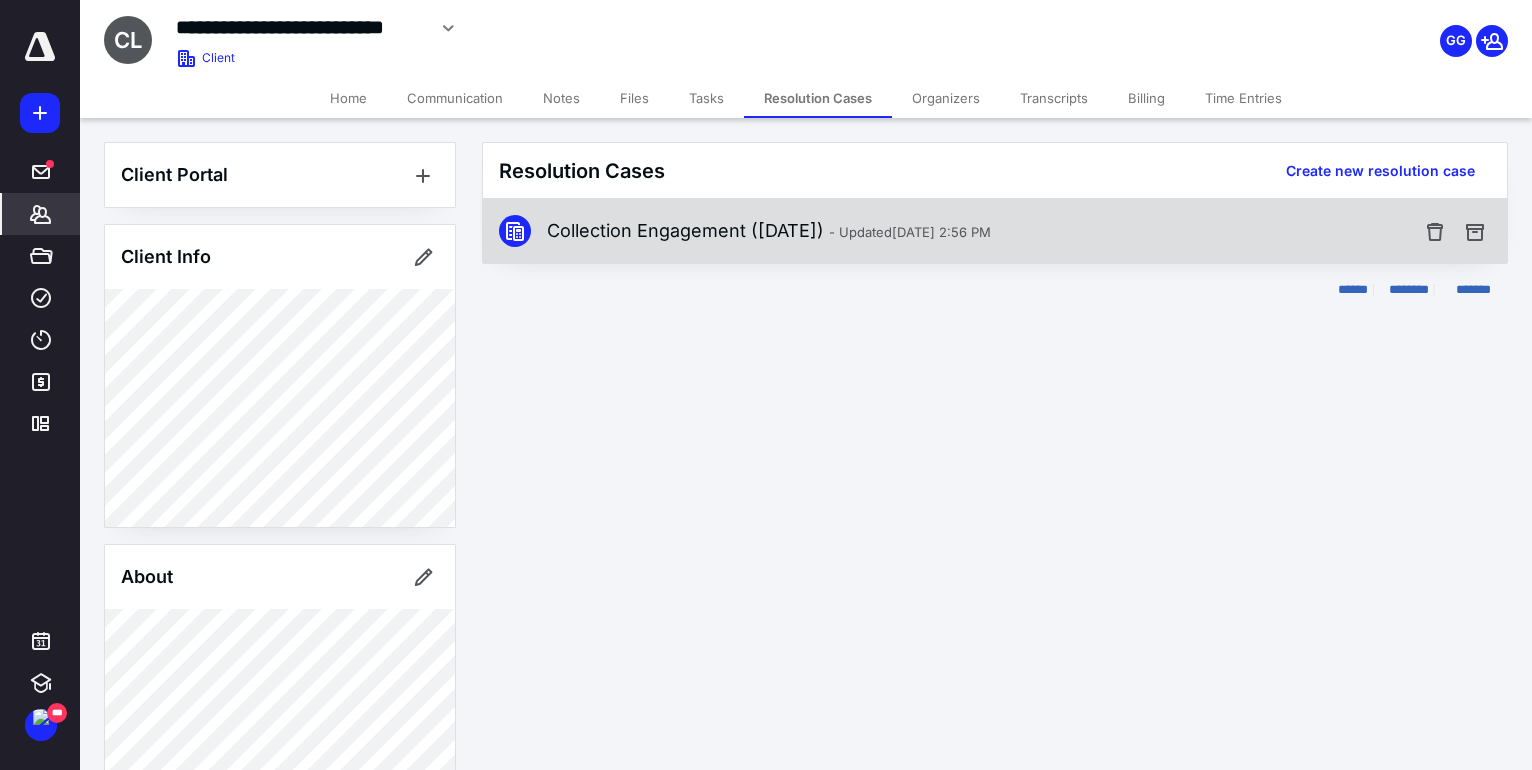 click on "Collection Engagement ([DATE])   - Updated  [DATE] 2:56 PM" at bounding box center (769, 231) 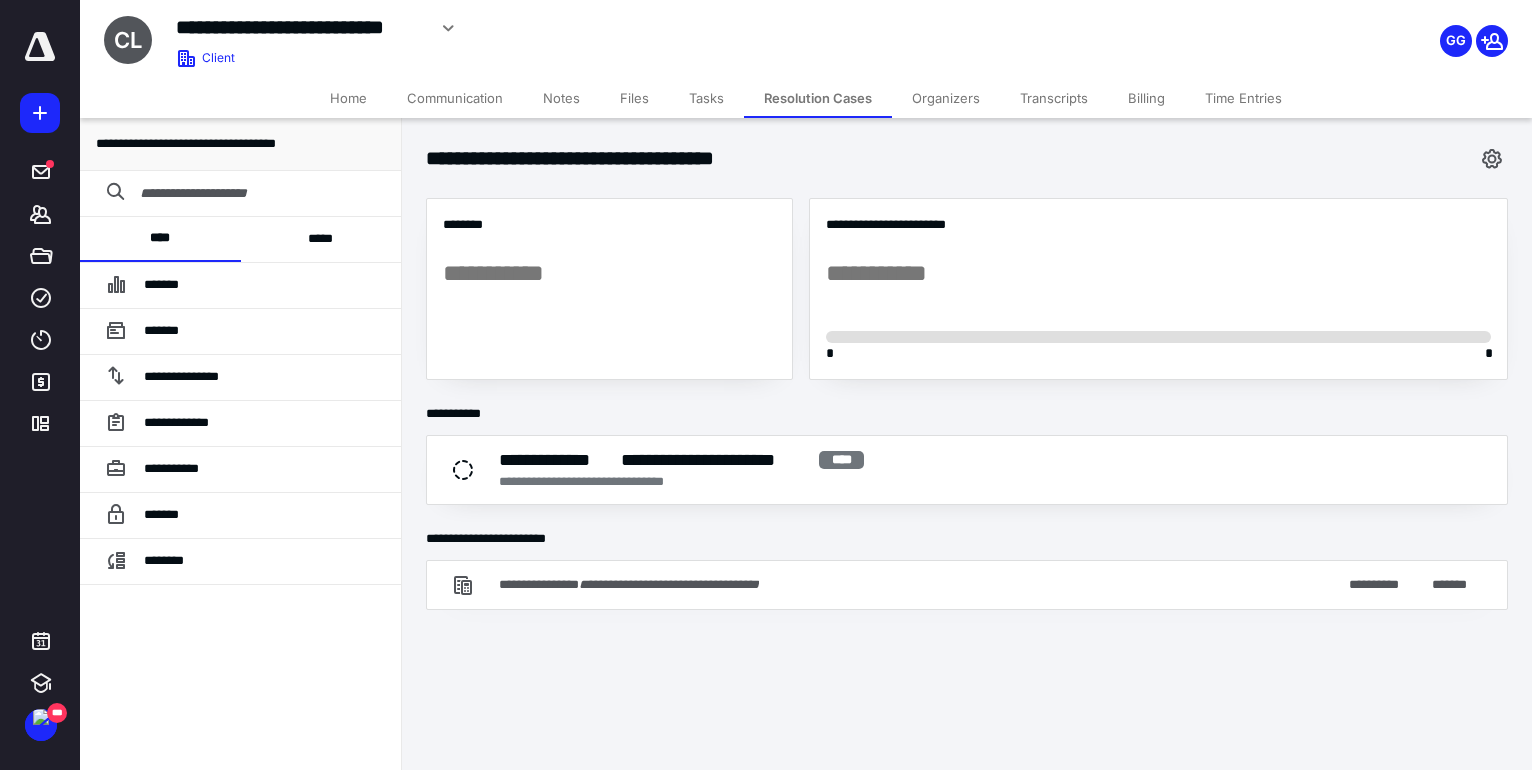 click on "Home" at bounding box center (348, 98) 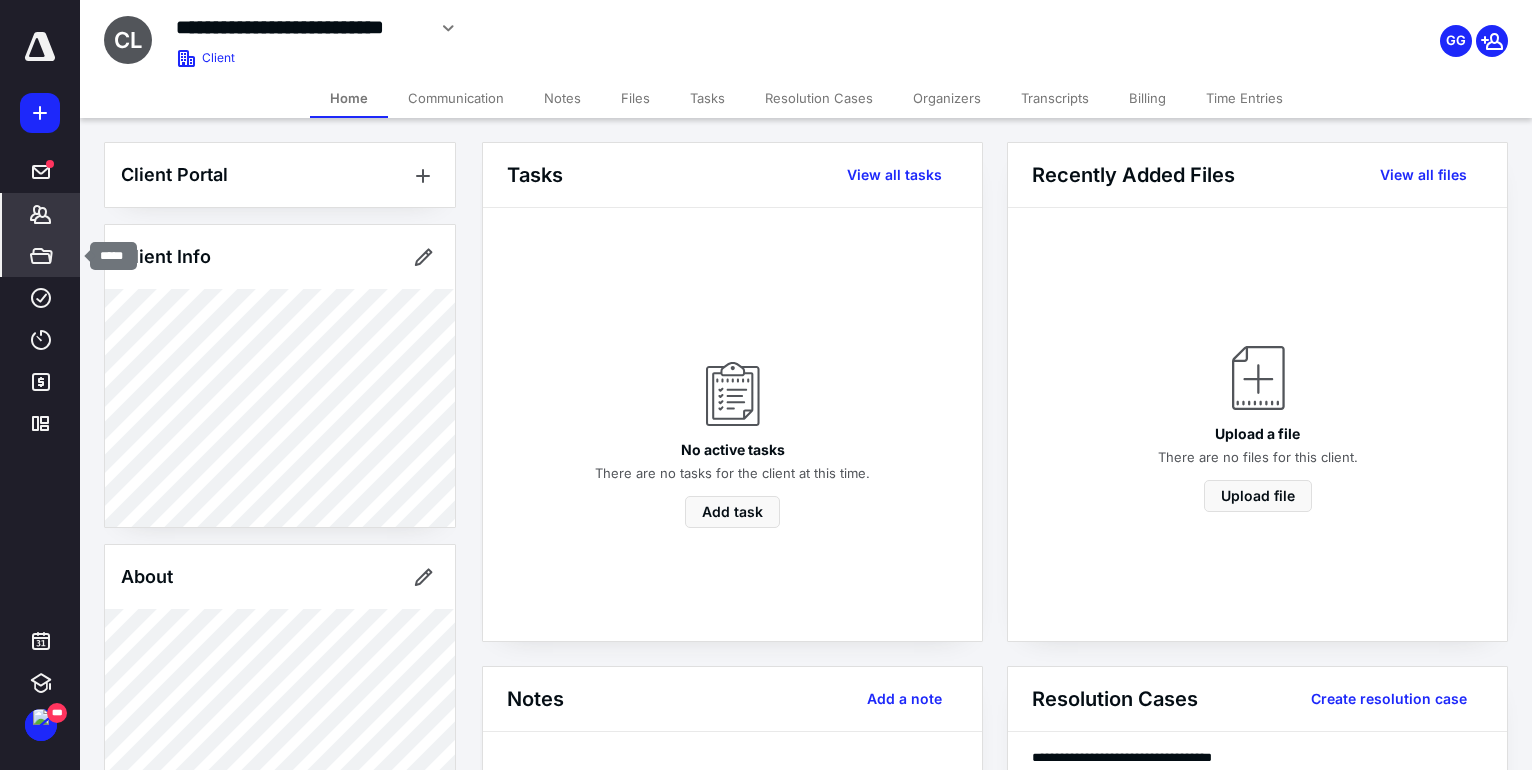 click 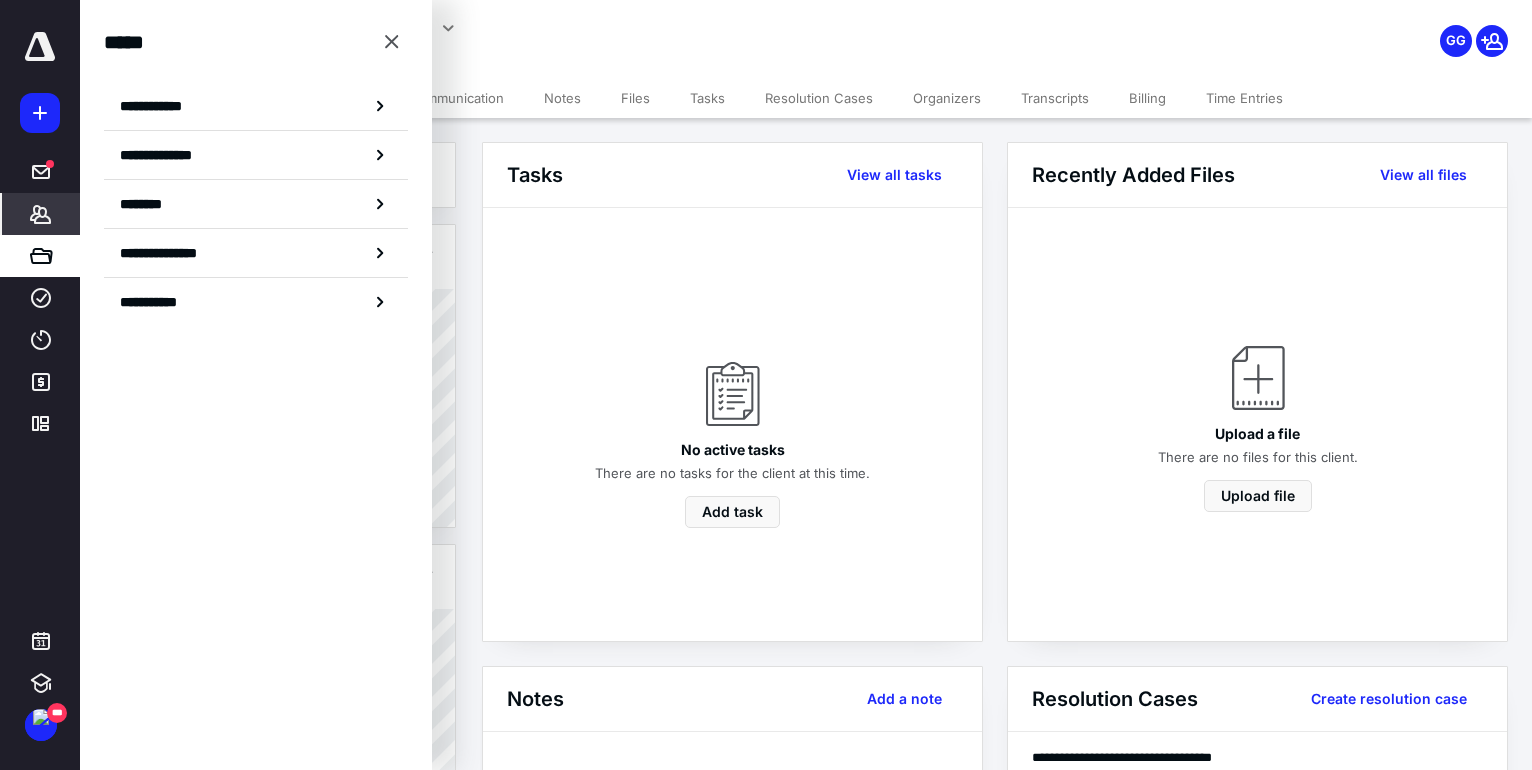 click on "No active tasks There are no tasks for the client at this time. Add task" at bounding box center [732, 424] 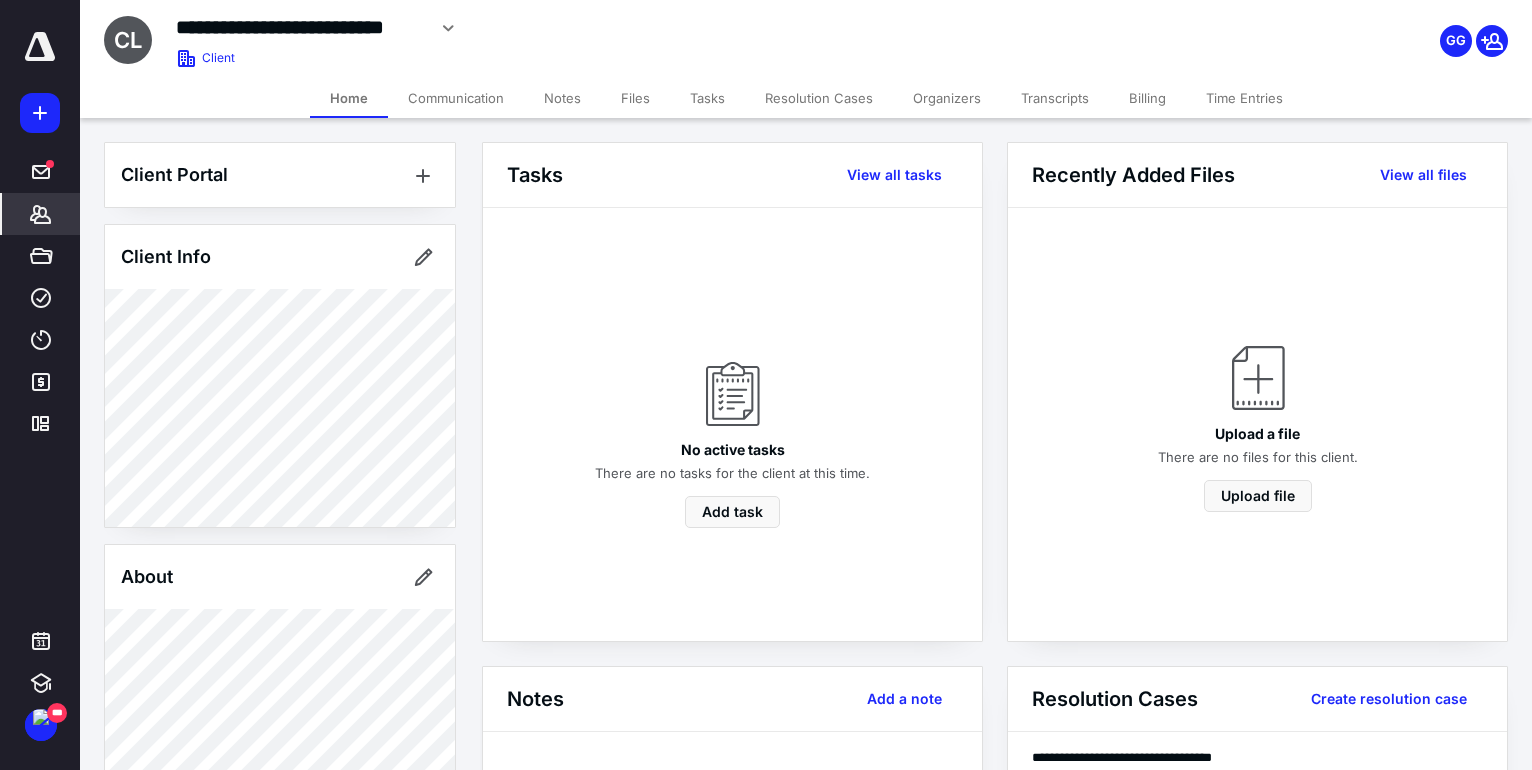 click 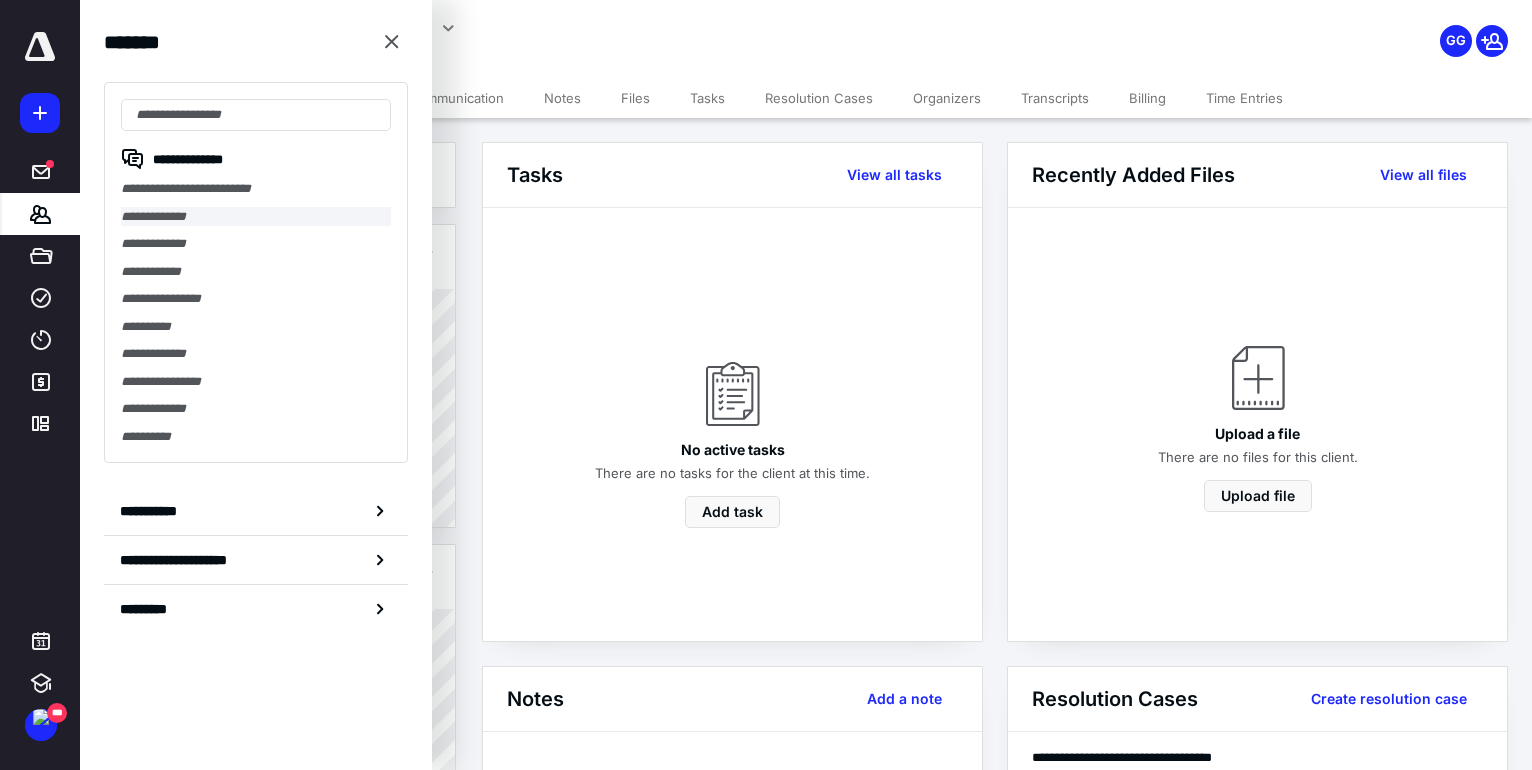 click on "**********" at bounding box center (256, 217) 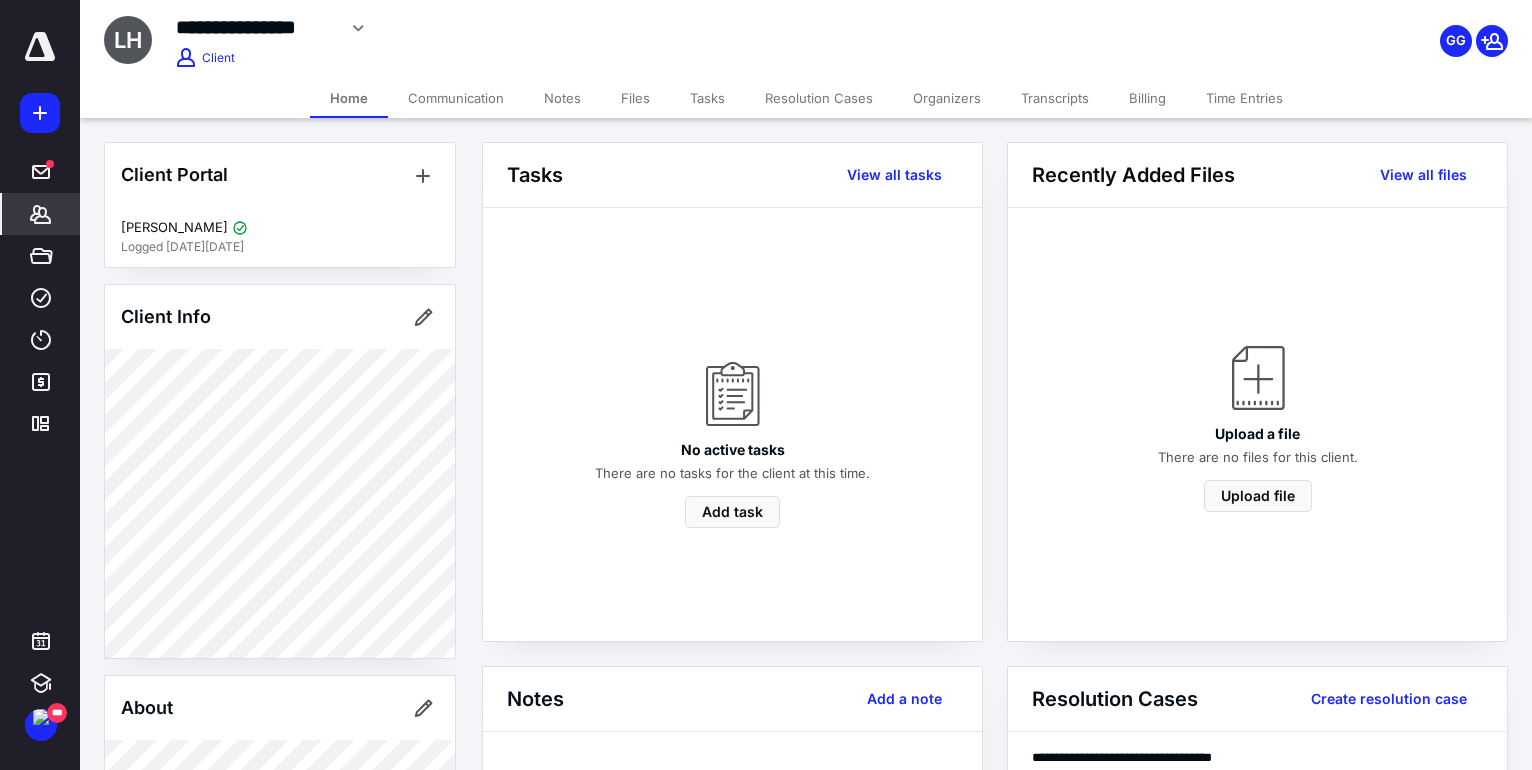 click on "Resolution Cases" at bounding box center [819, 98] 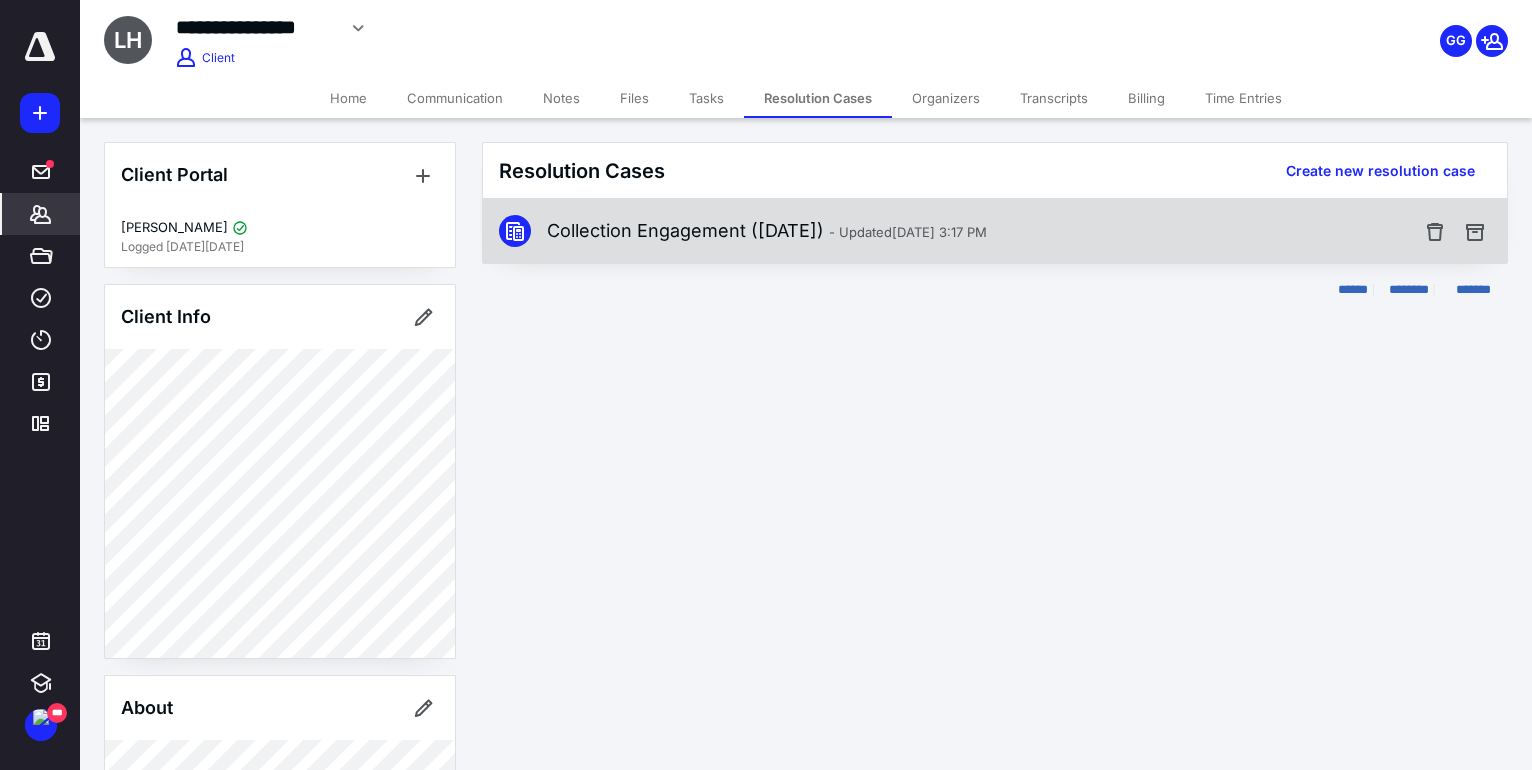 click on "Collection Engagement ([DATE])   - Updated  [DATE] 3:17 PM" at bounding box center (767, 231) 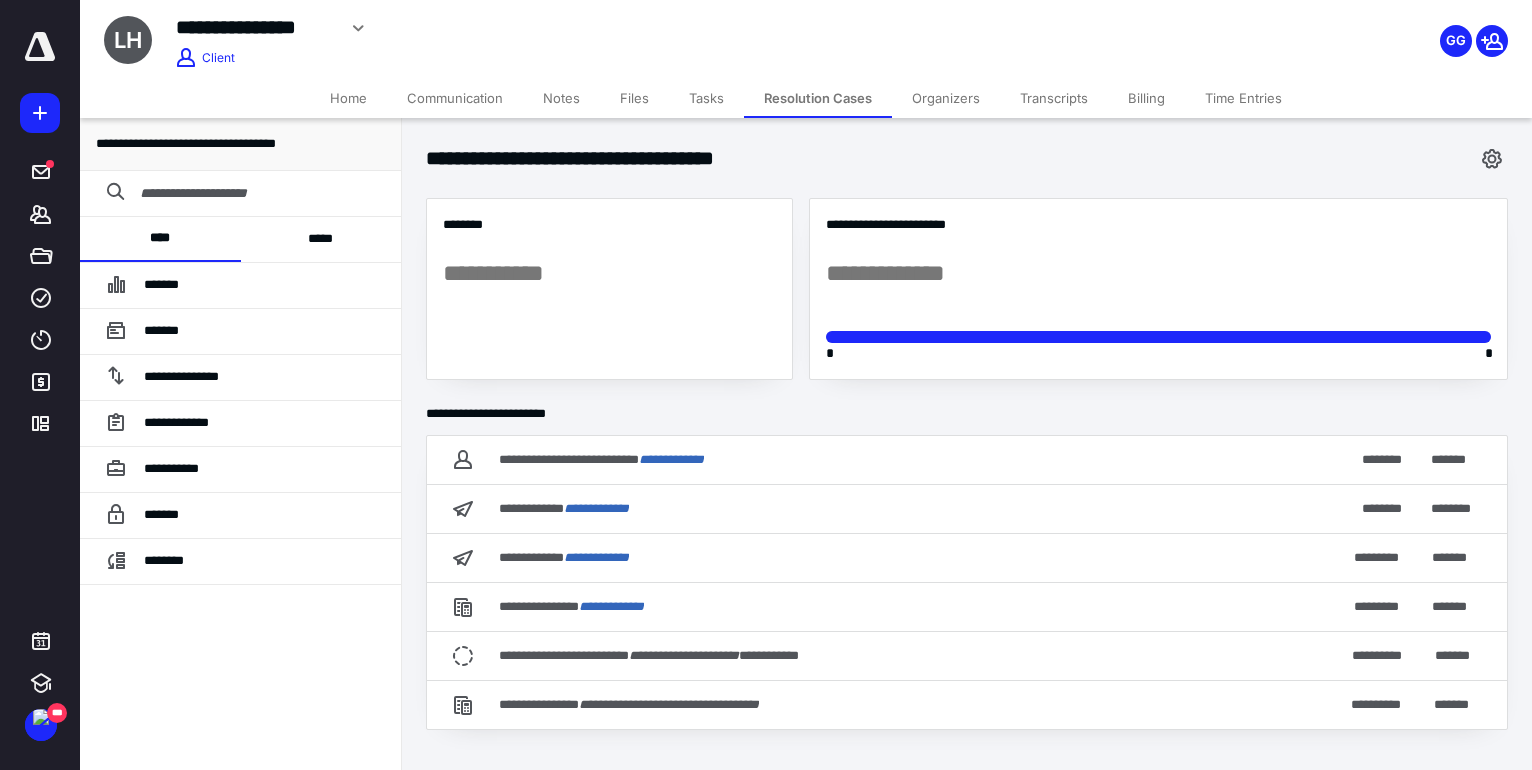 click on "*****" at bounding box center [321, 239] 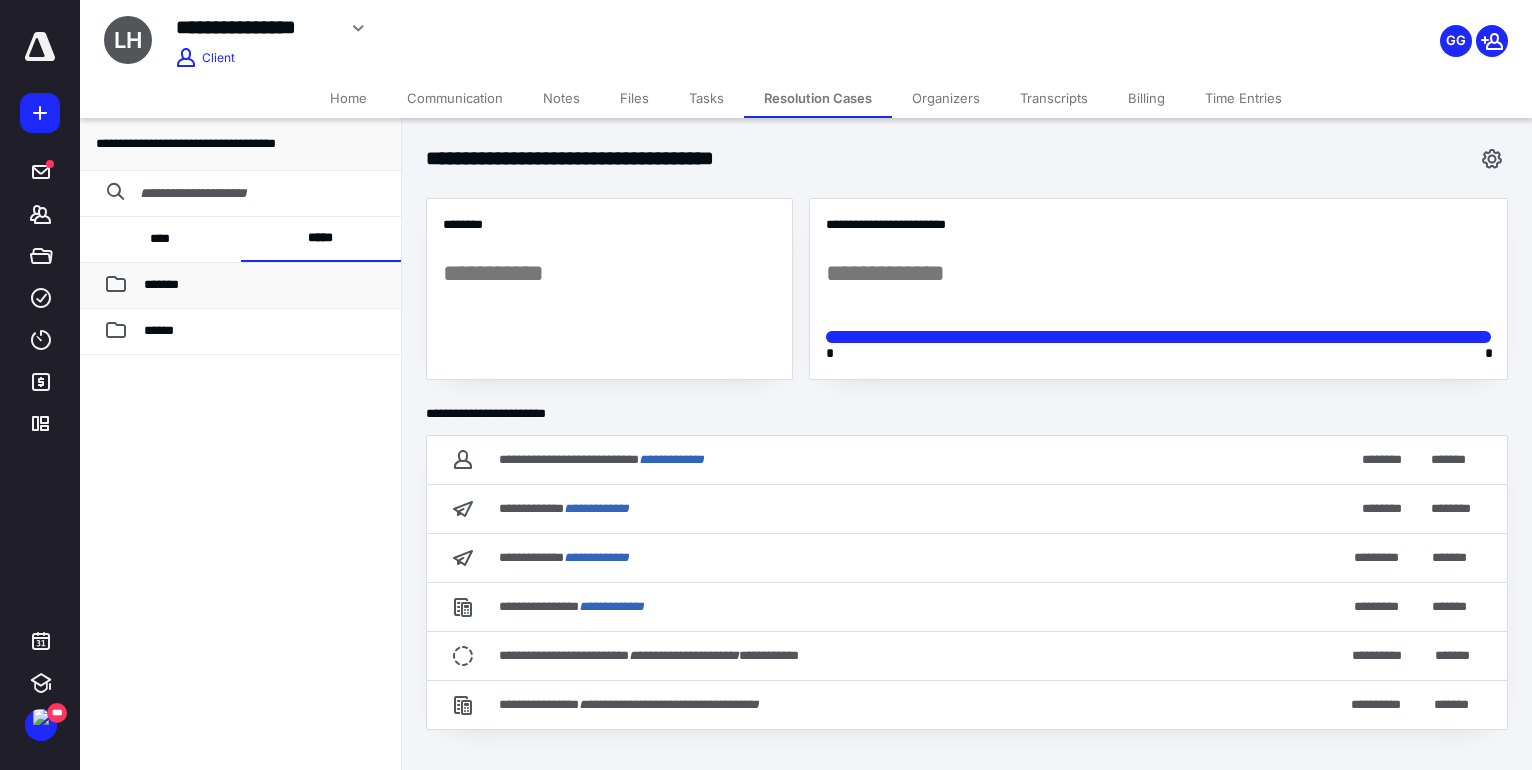 click on "*******" at bounding box center [264, 285] 